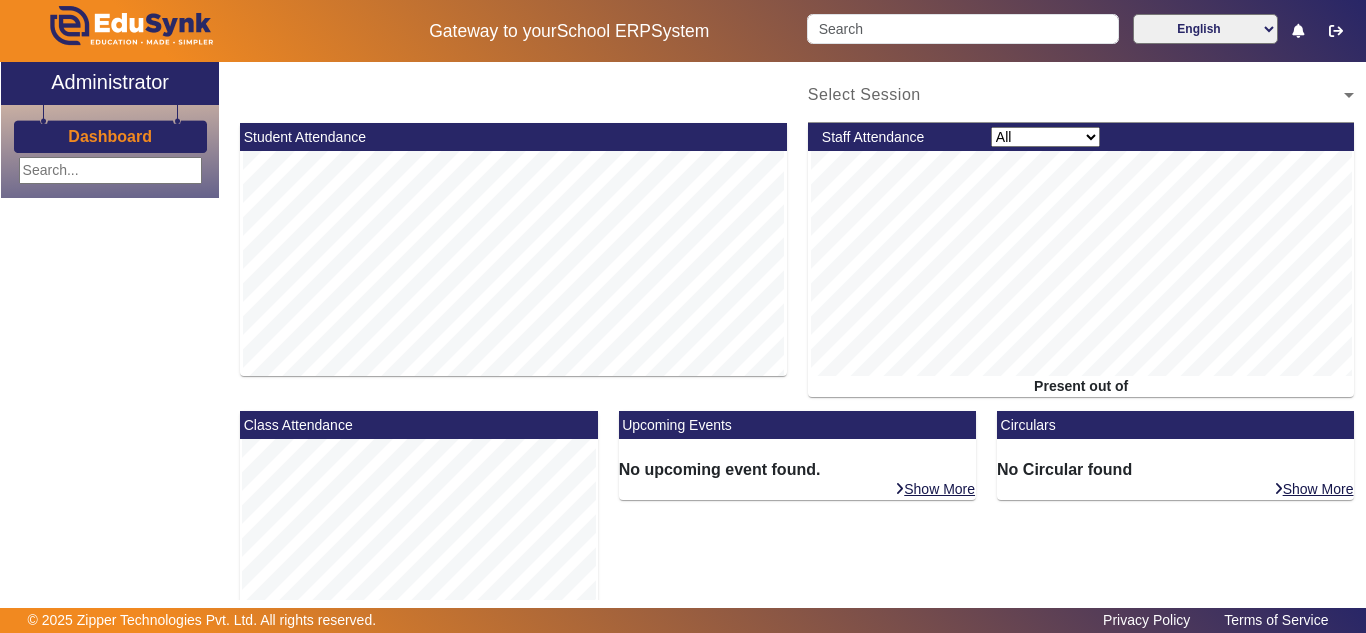 scroll, scrollTop: 0, scrollLeft: 0, axis: both 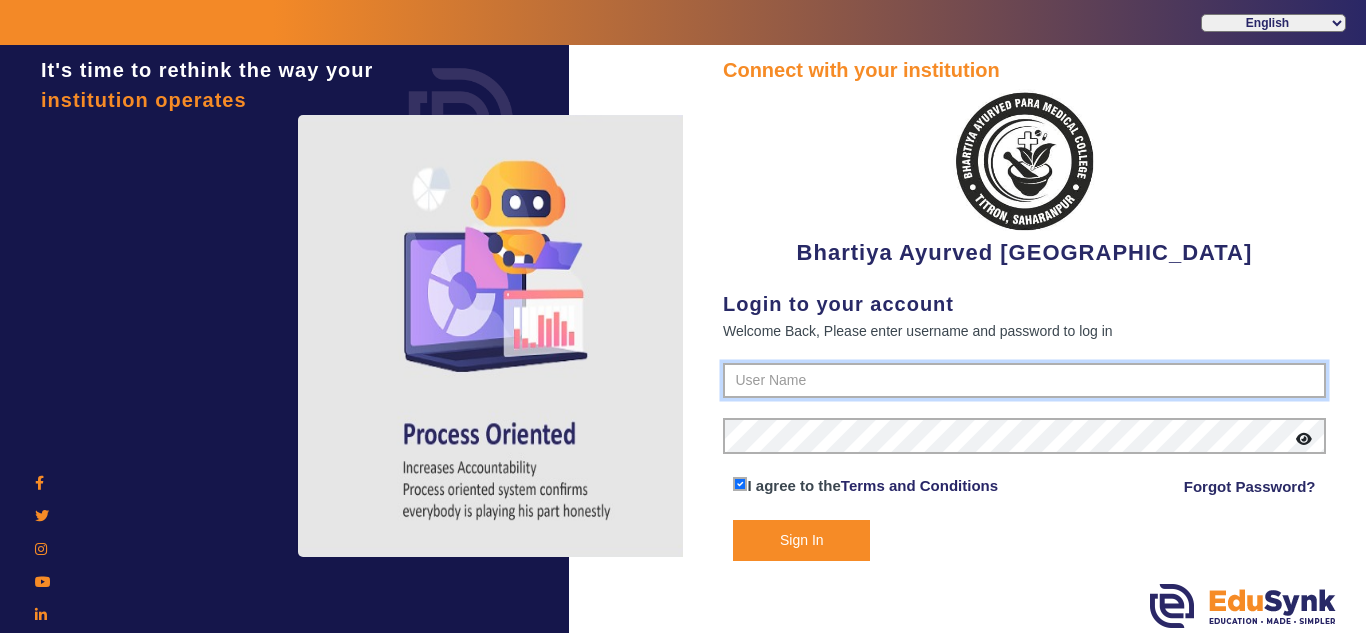 type on "9897274272" 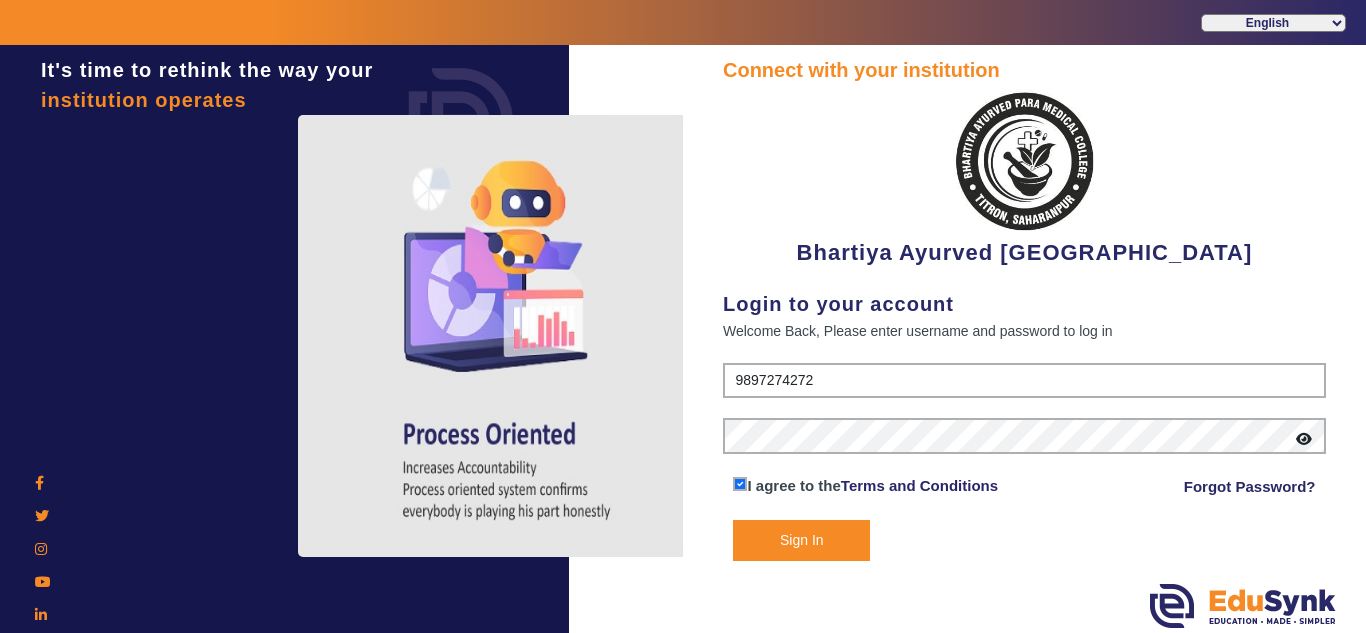 click on "Sign In" 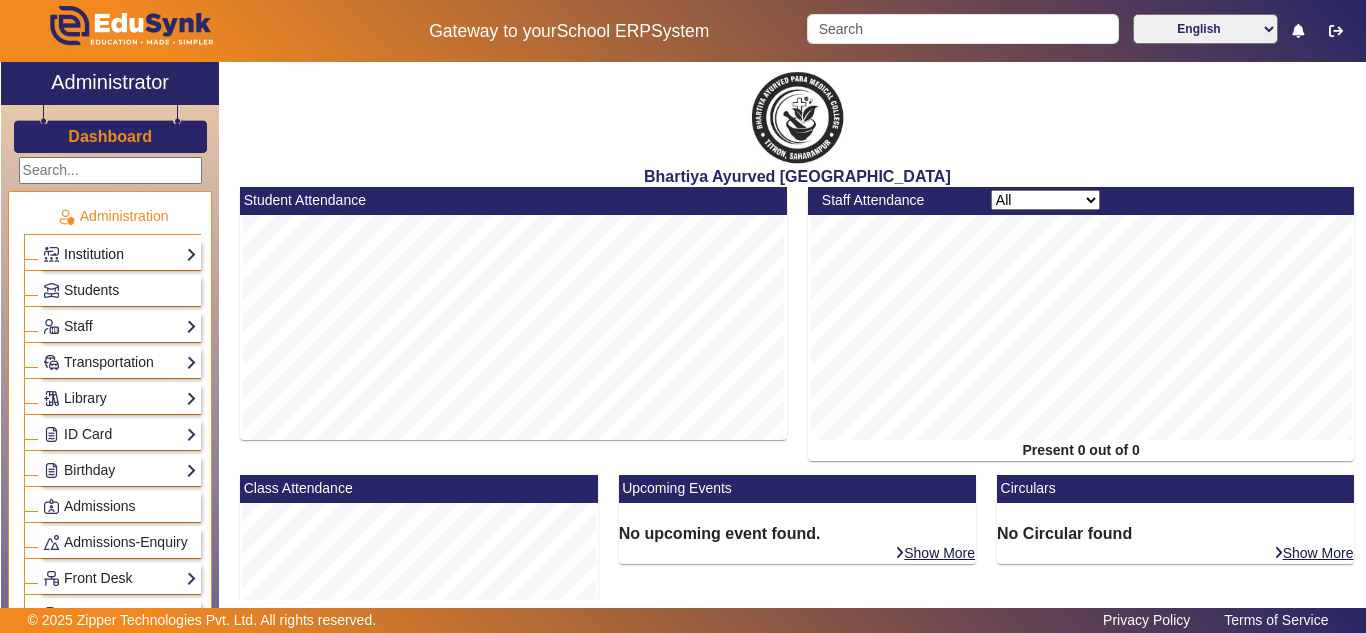 click on "Institution" 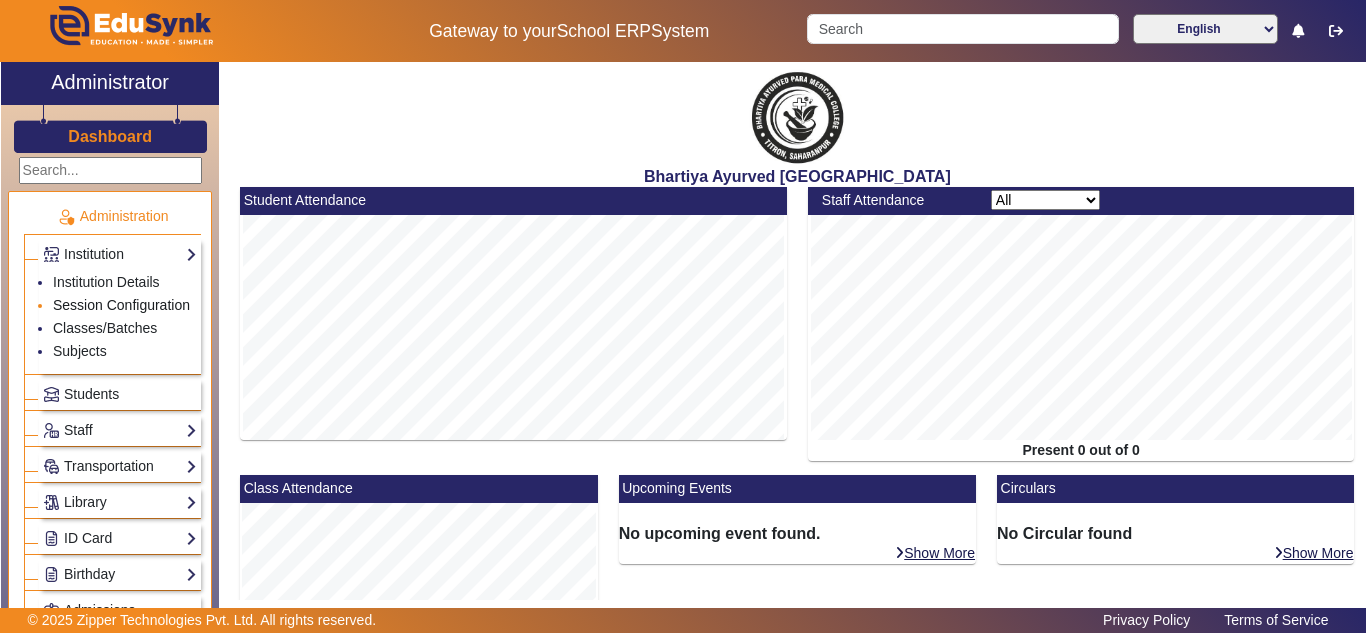 click on "Session Configuration" 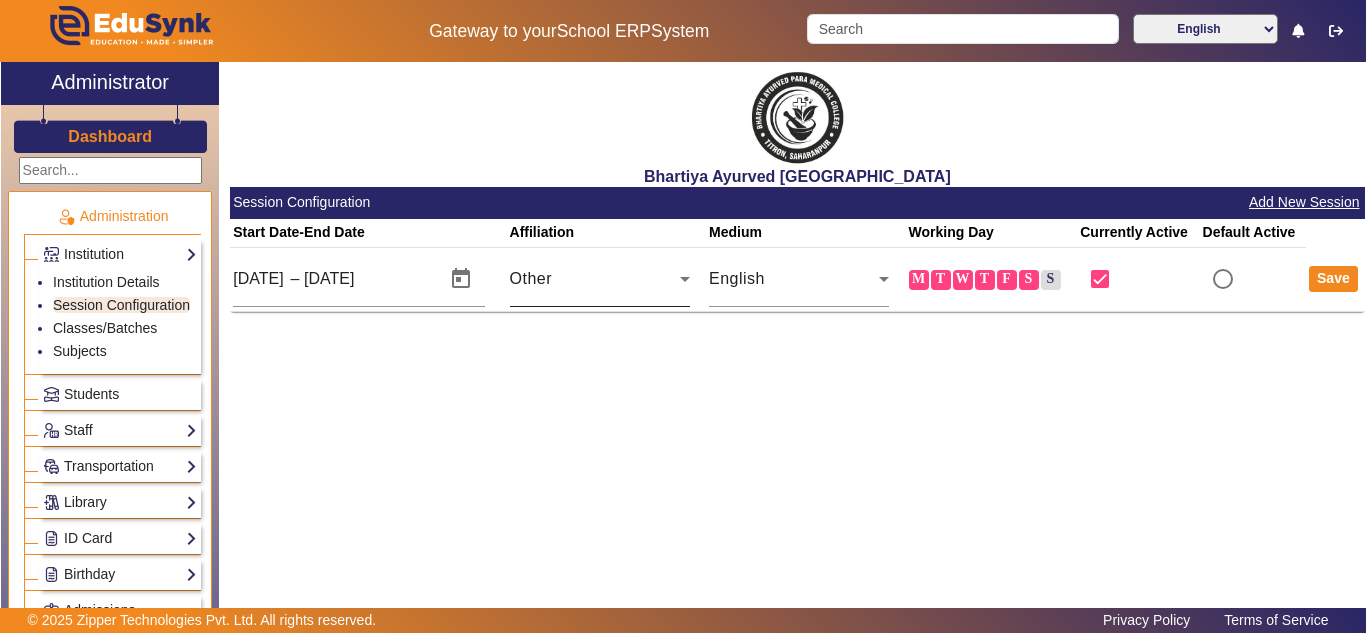 click on "Other" 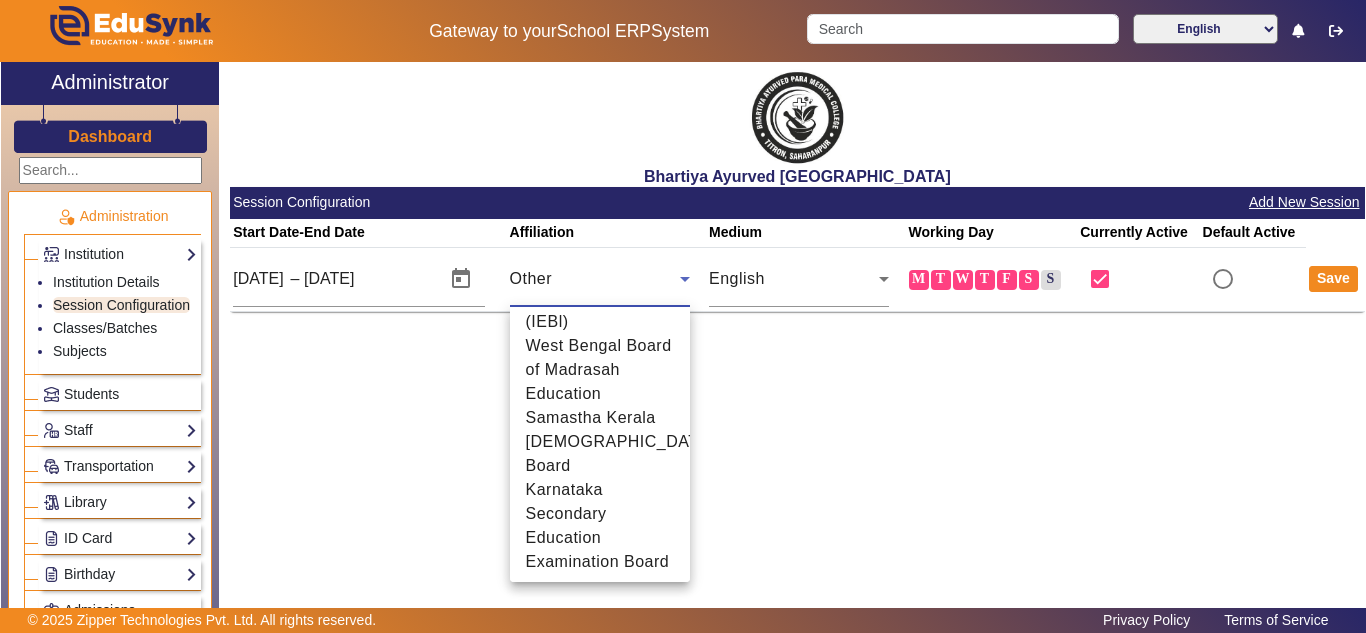 scroll, scrollTop: 2477, scrollLeft: 0, axis: vertical 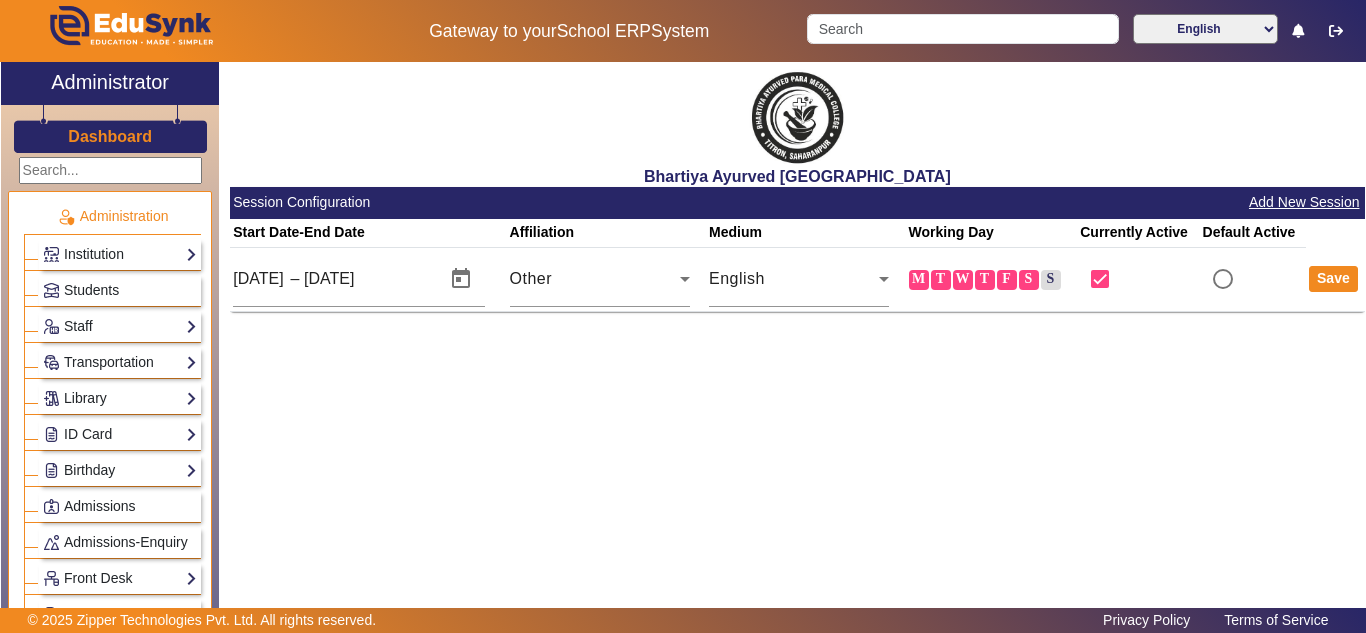 click on "Other" 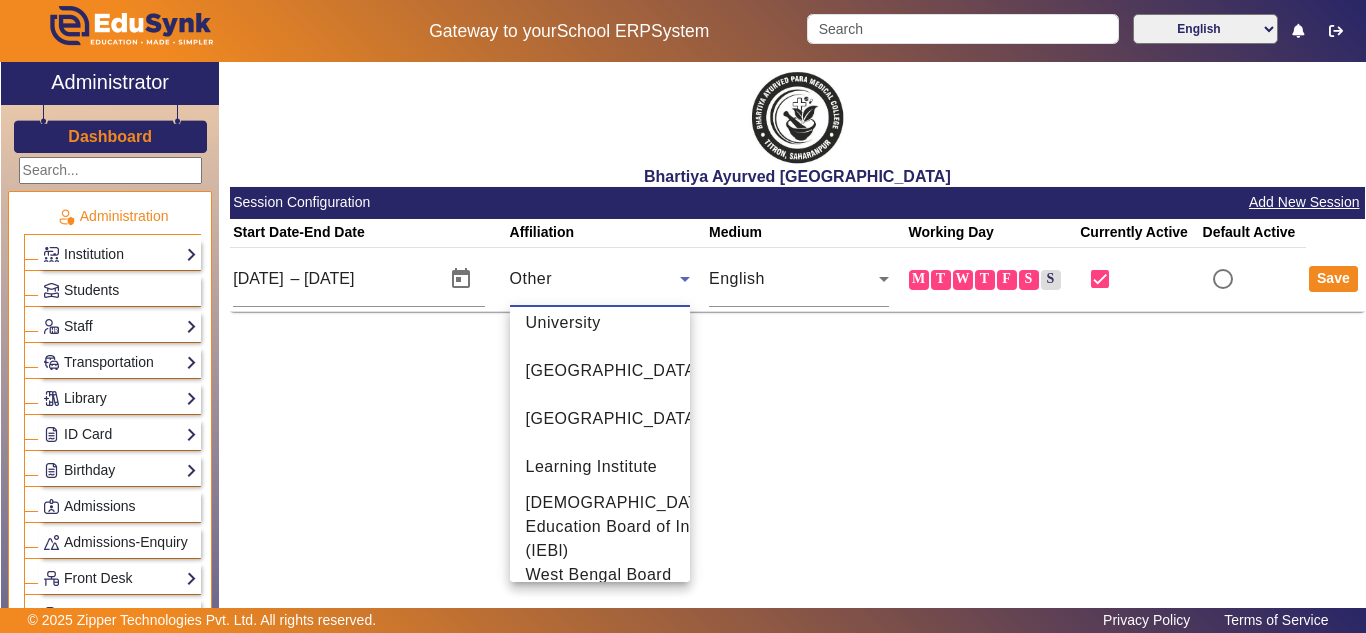 scroll, scrollTop: 2597, scrollLeft: 0, axis: vertical 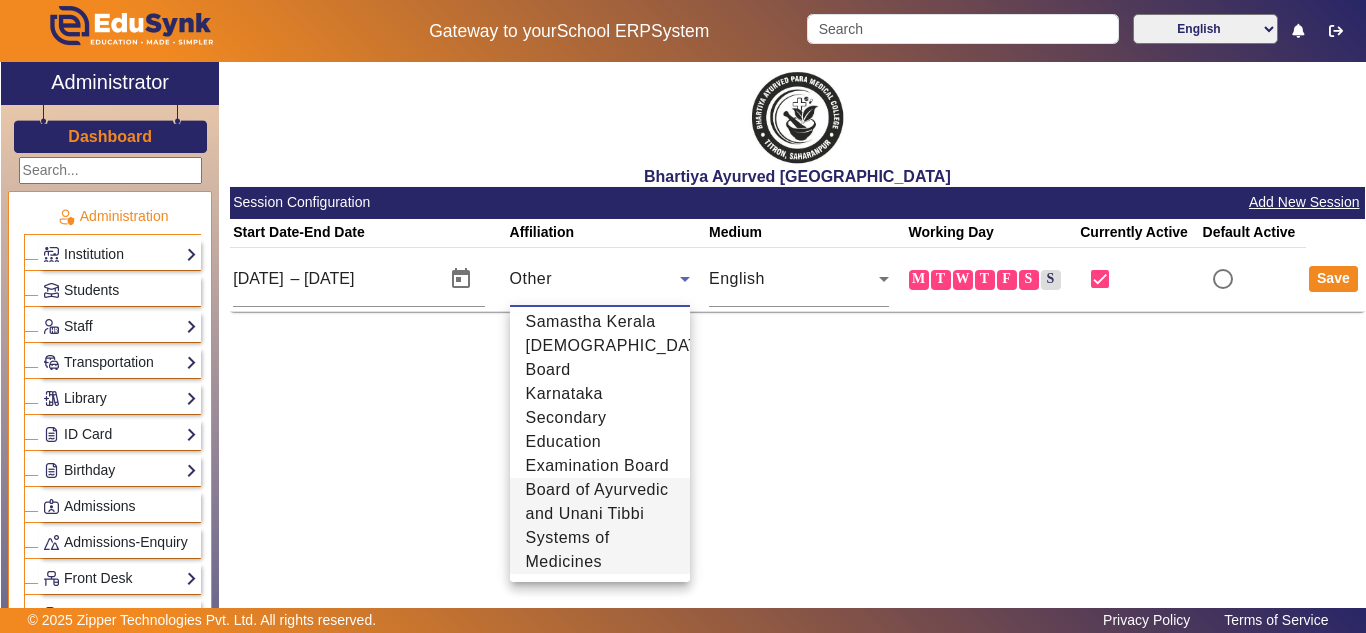 click on "Board of Ayurvedic and Unani Tibbi Systems of Medicines" at bounding box center (600, 526) 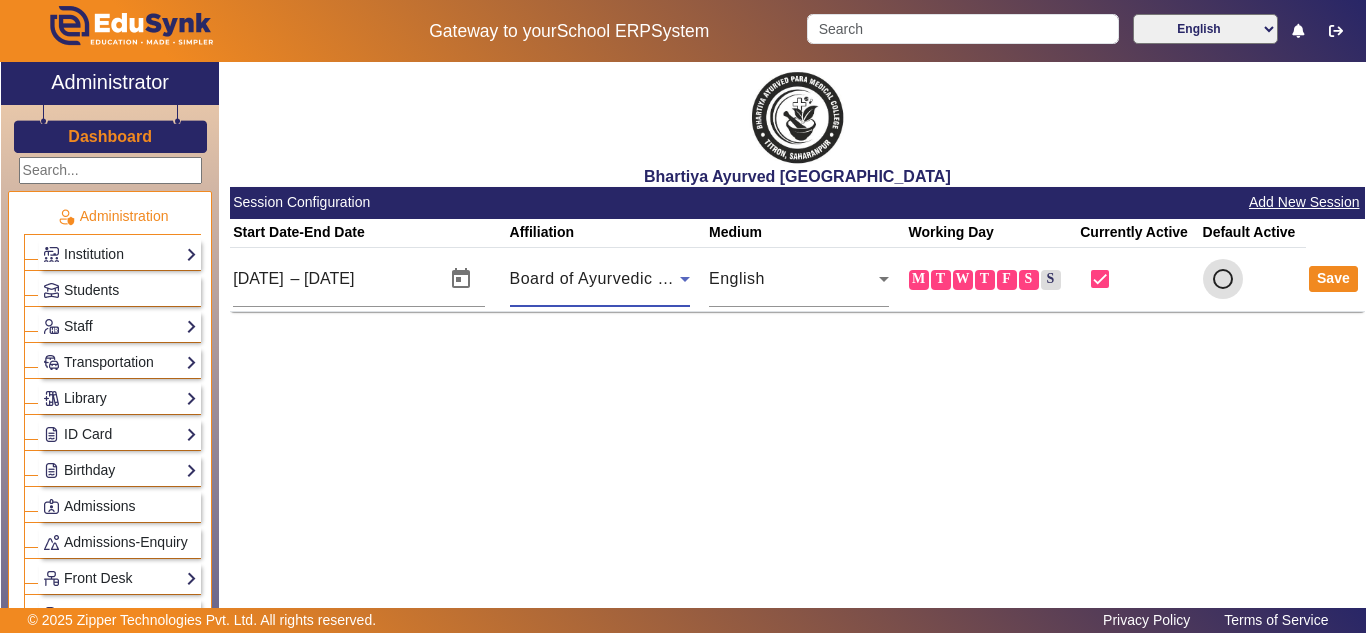 click at bounding box center (1223, 279) 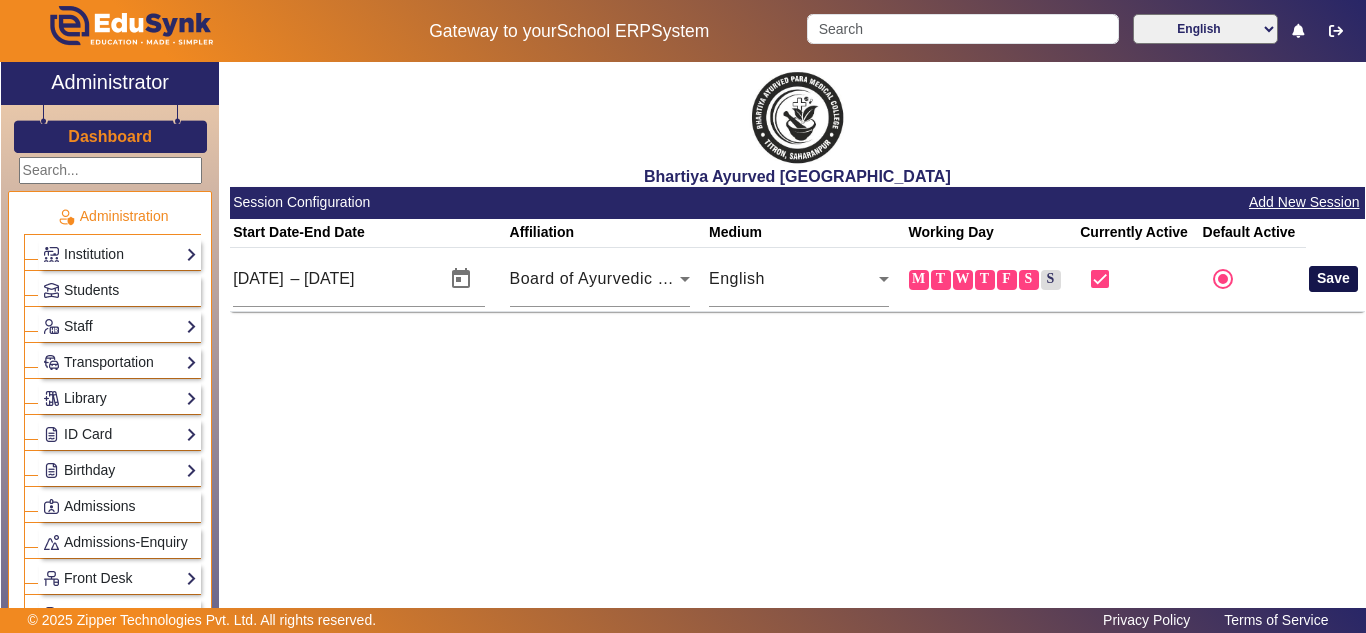 click on "Save" 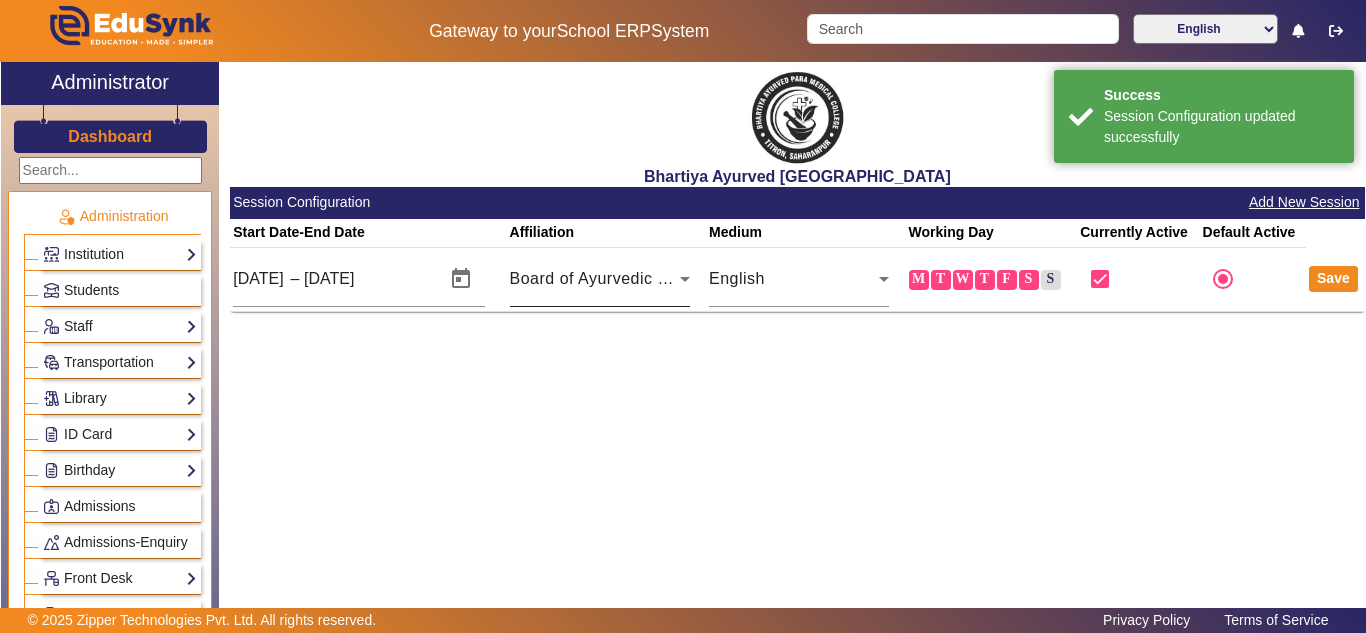 click on "Board of Ayurvedic and Unani Tibbi Systems of Medicines" 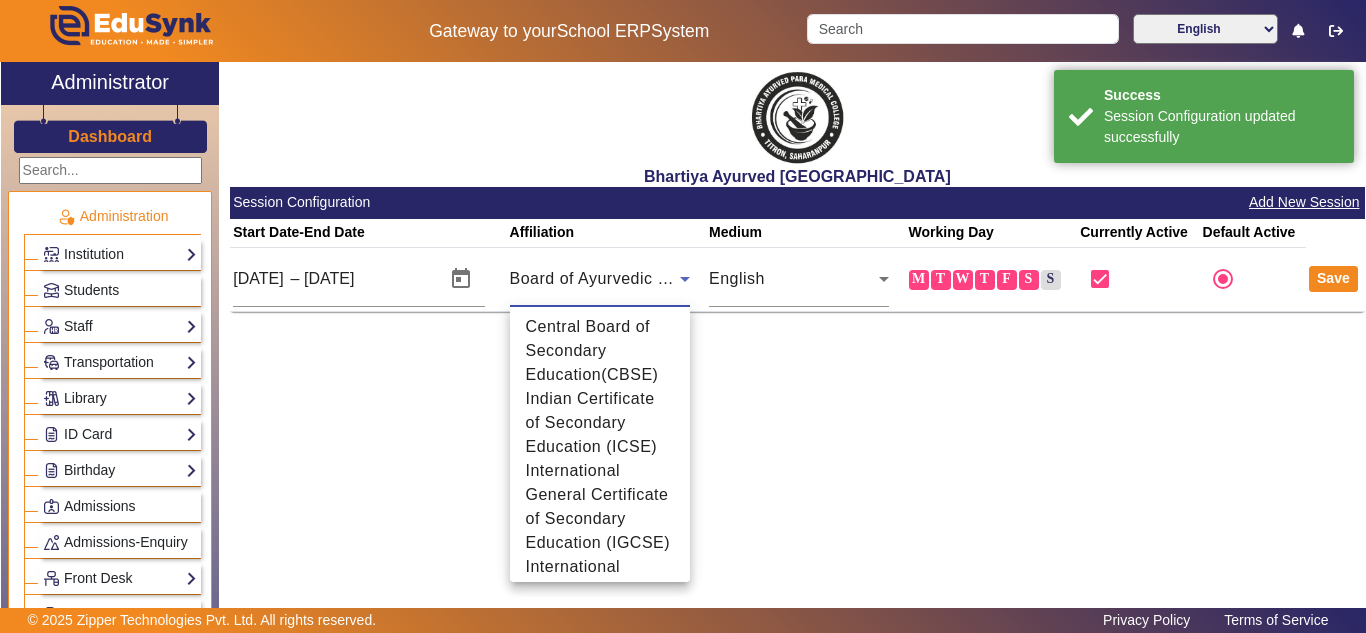 scroll, scrollTop: 2613, scrollLeft: 0, axis: vertical 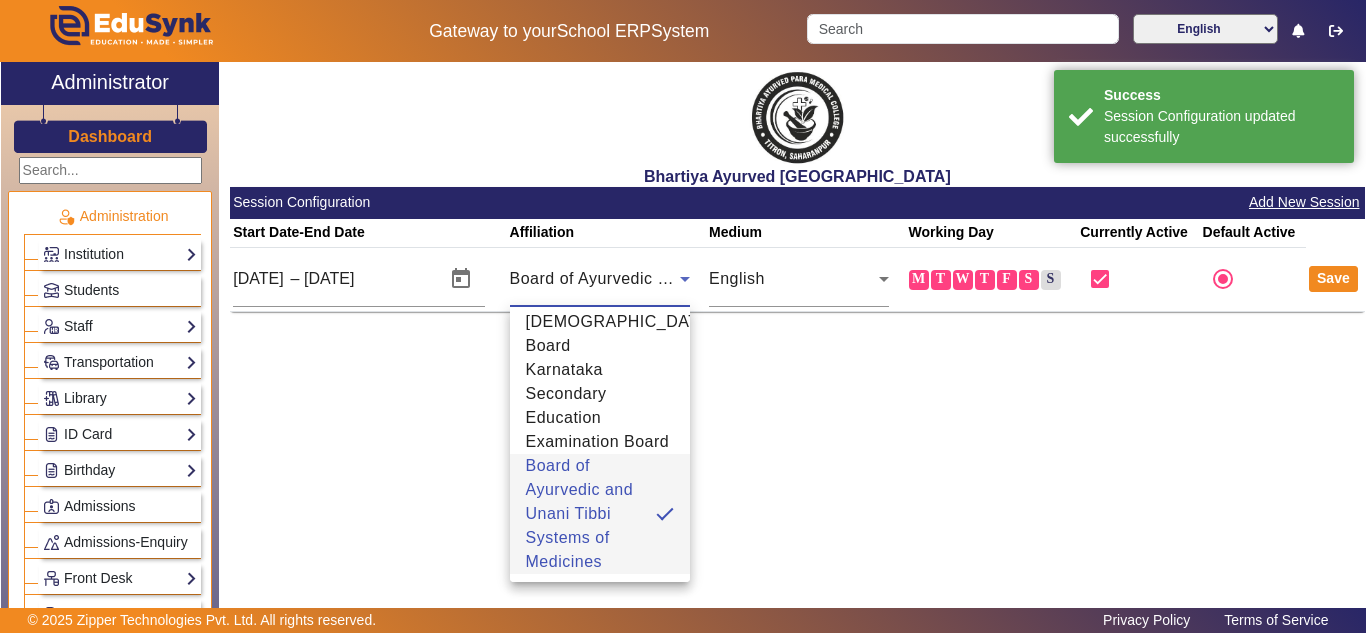 click at bounding box center [683, 316] 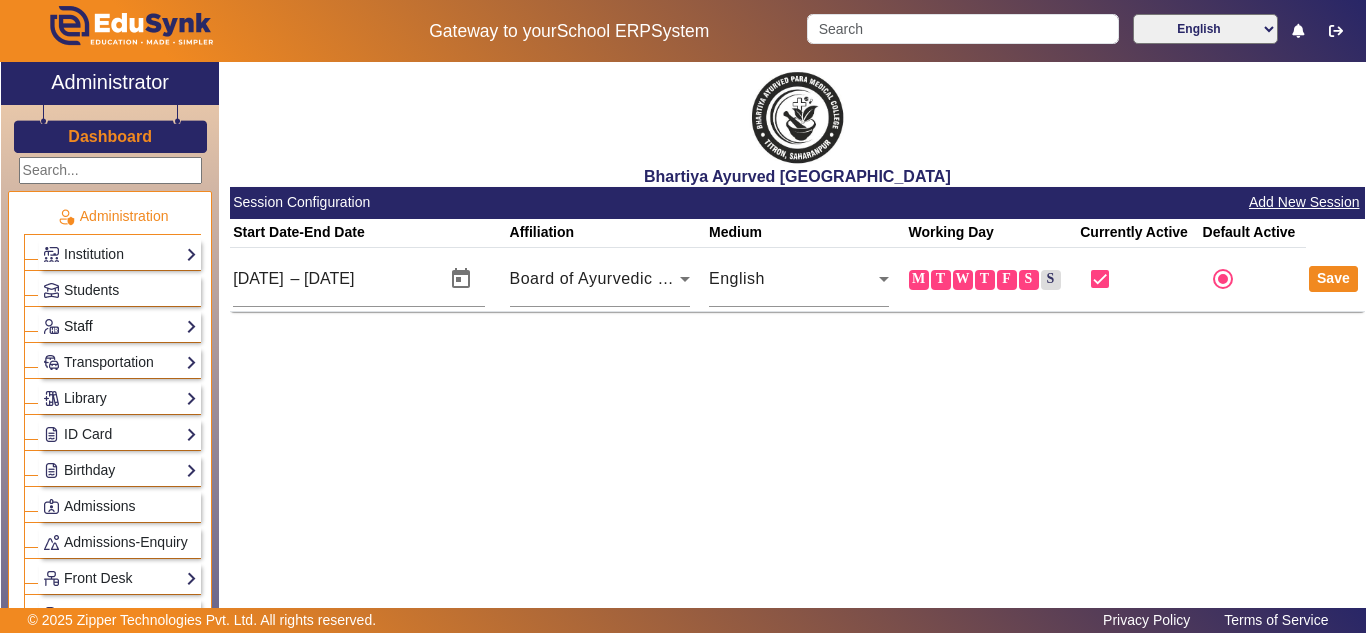click on "Staff" 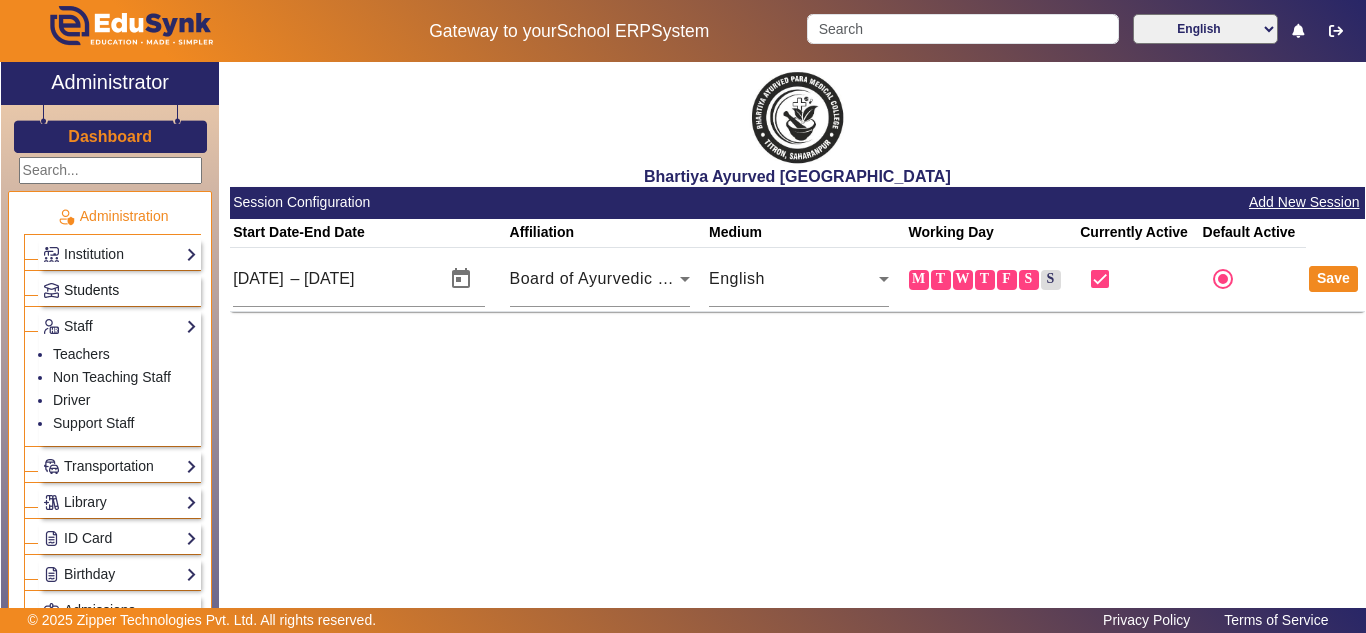 click on "Students" 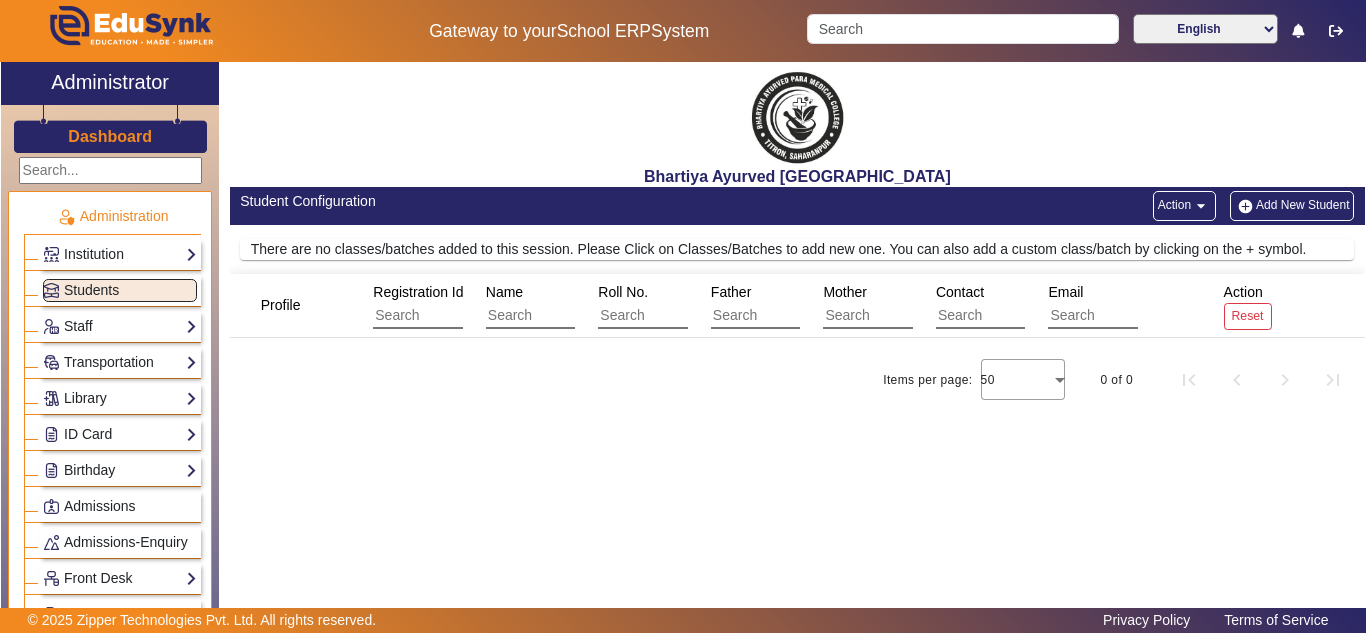 click on "Institution  Institution Details   Session Configuration   Classes/Batches   Subjects" 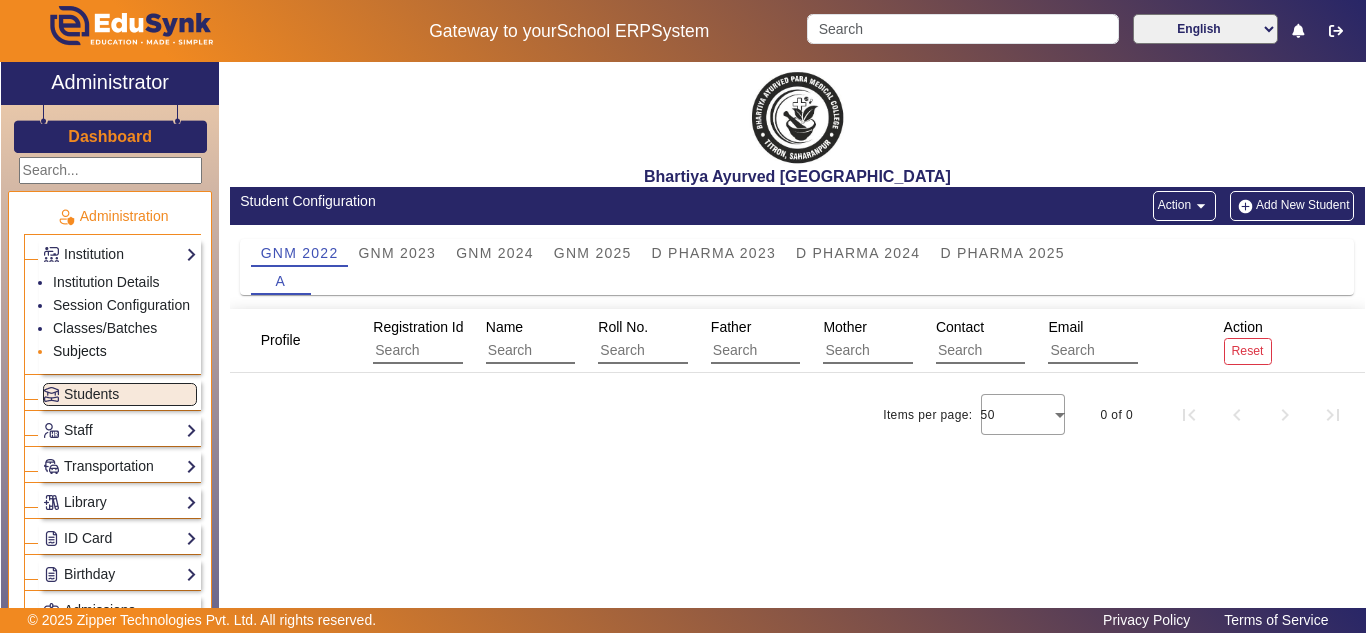 click on "Subjects" 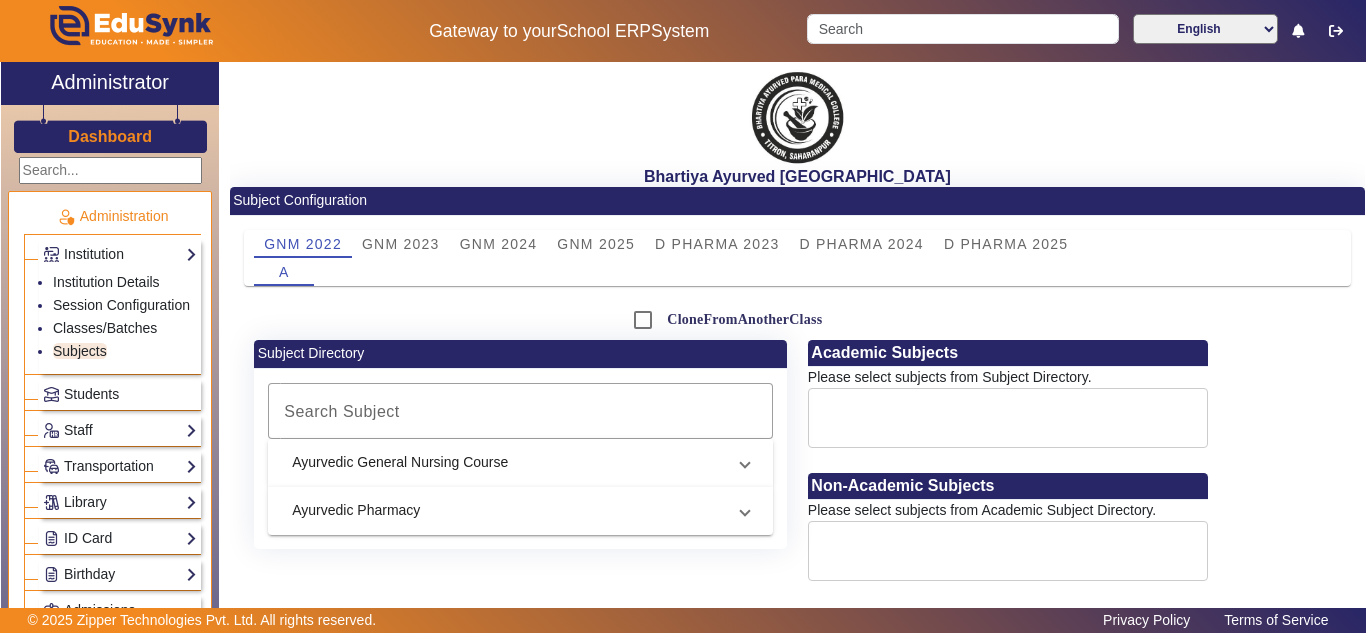 click on "Ayurvedic General Nursing Course" at bounding box center [516, 462] 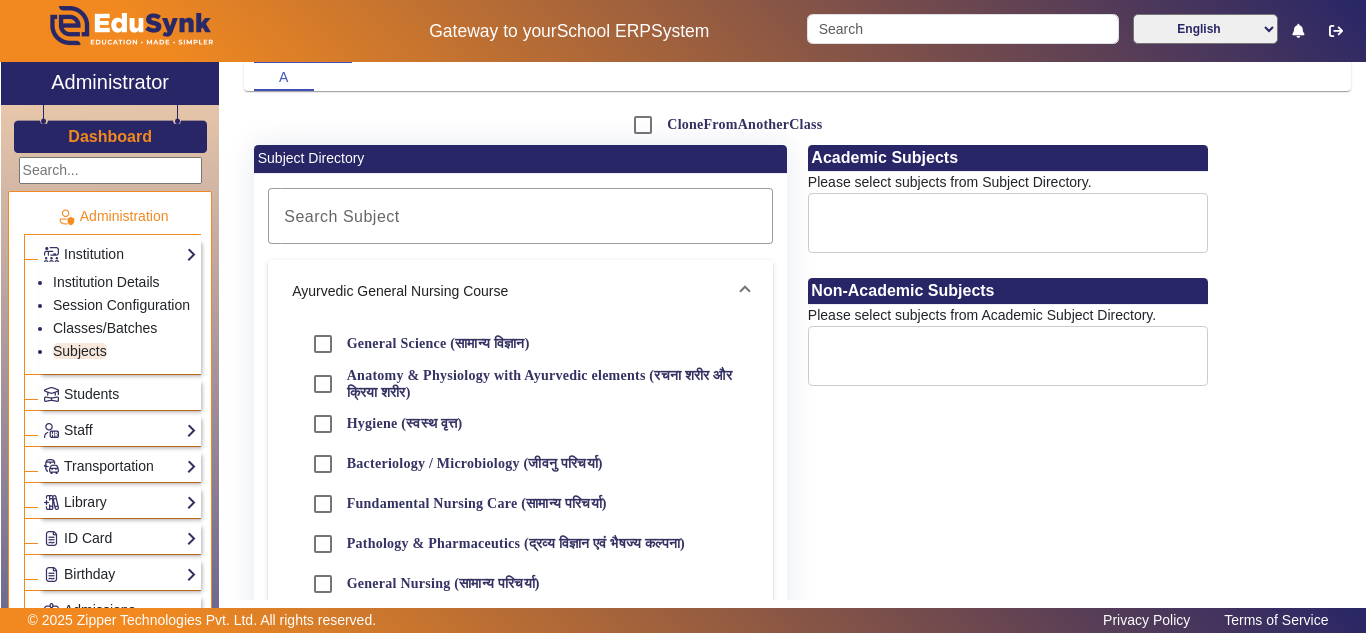 scroll, scrollTop: 500, scrollLeft: 0, axis: vertical 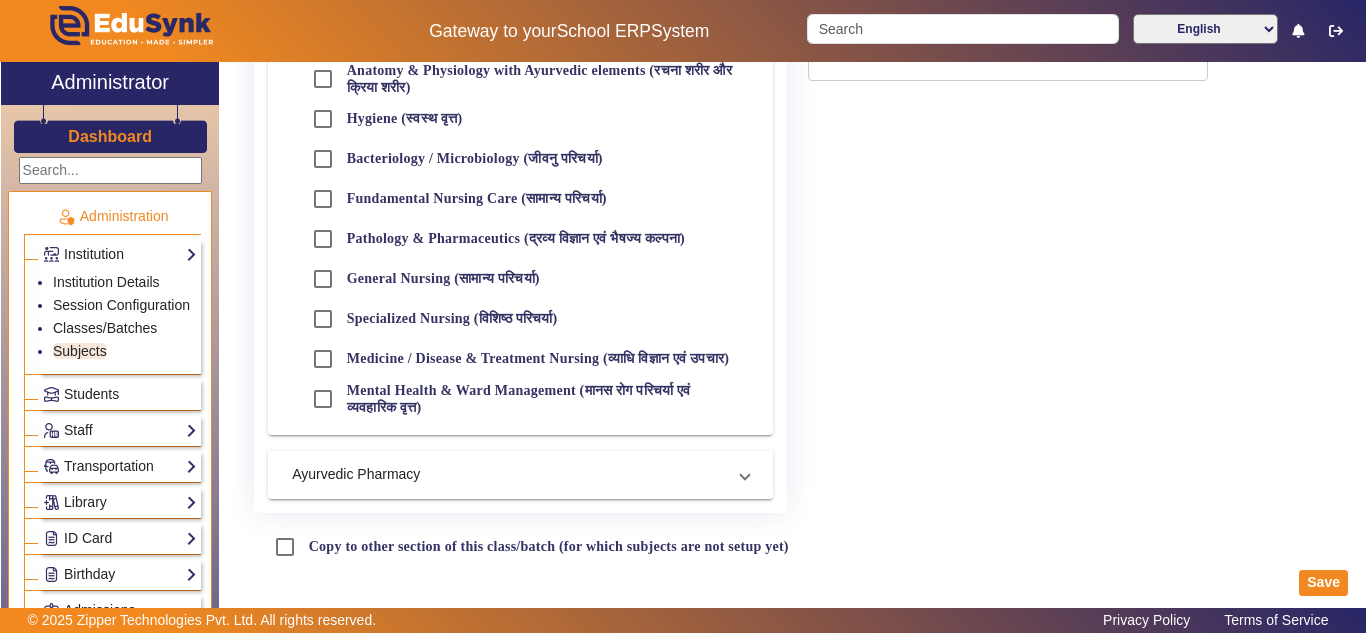 click at bounding box center [745, 474] 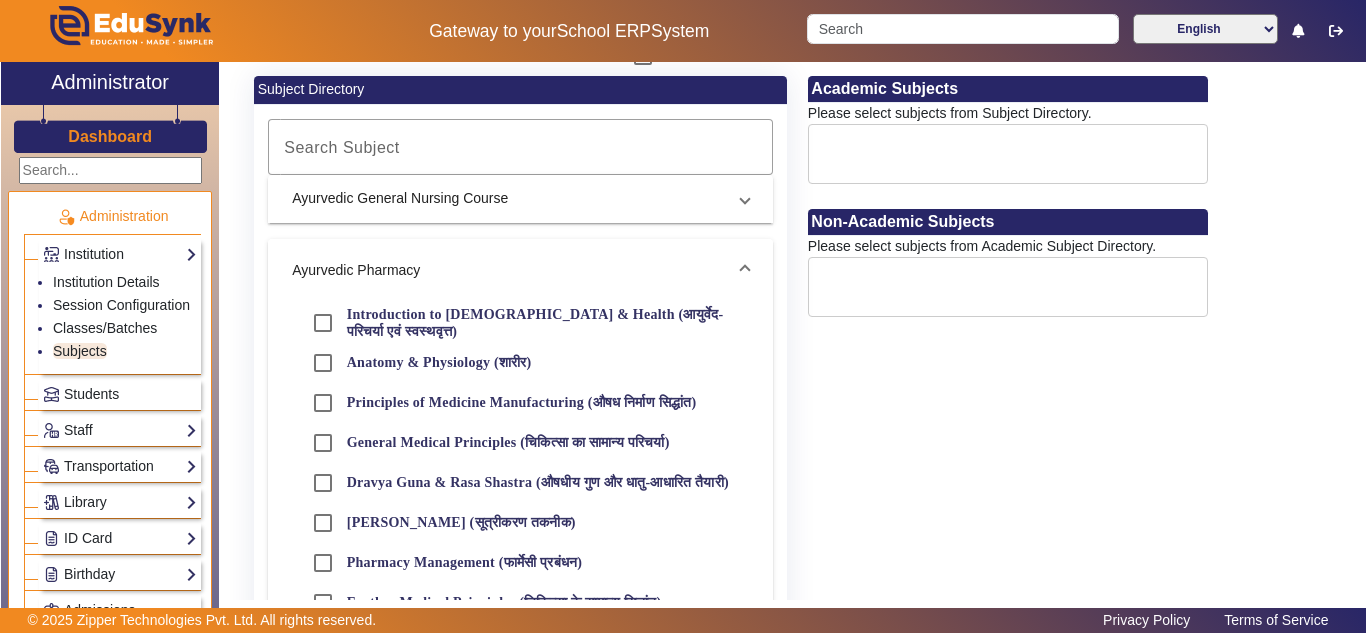 scroll, scrollTop: 98, scrollLeft: 0, axis: vertical 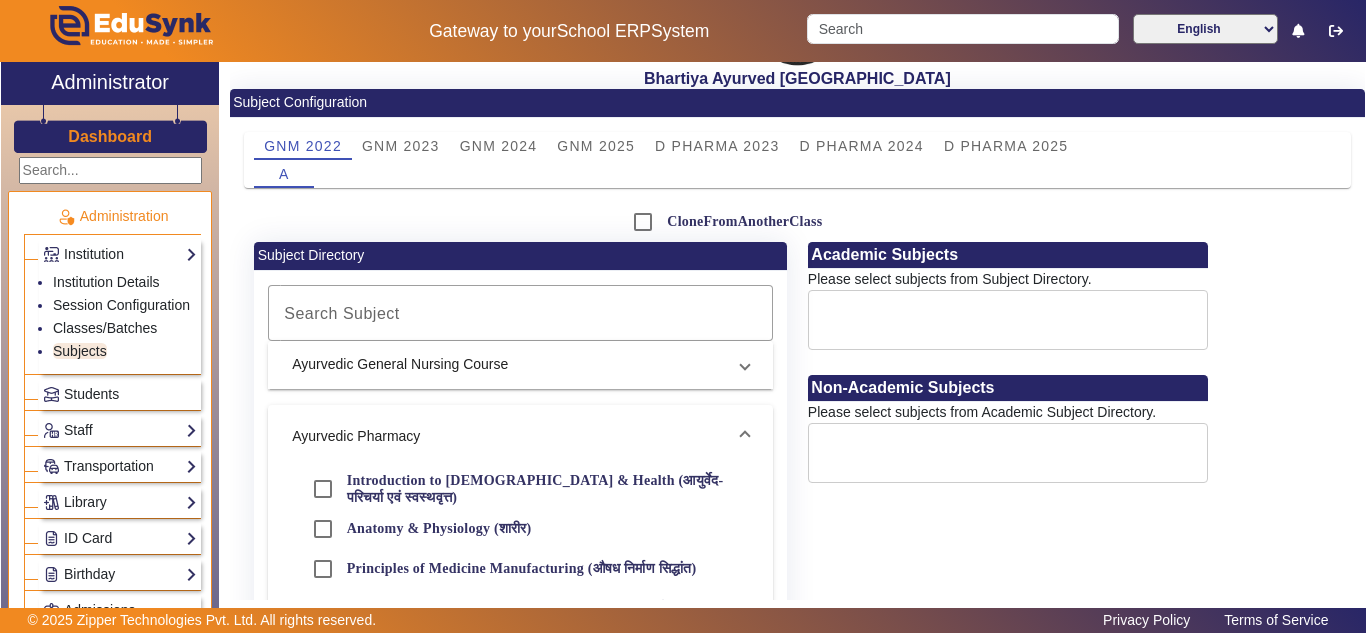 click on "Ayurvedic General Nursing Course" at bounding box center [516, 364] 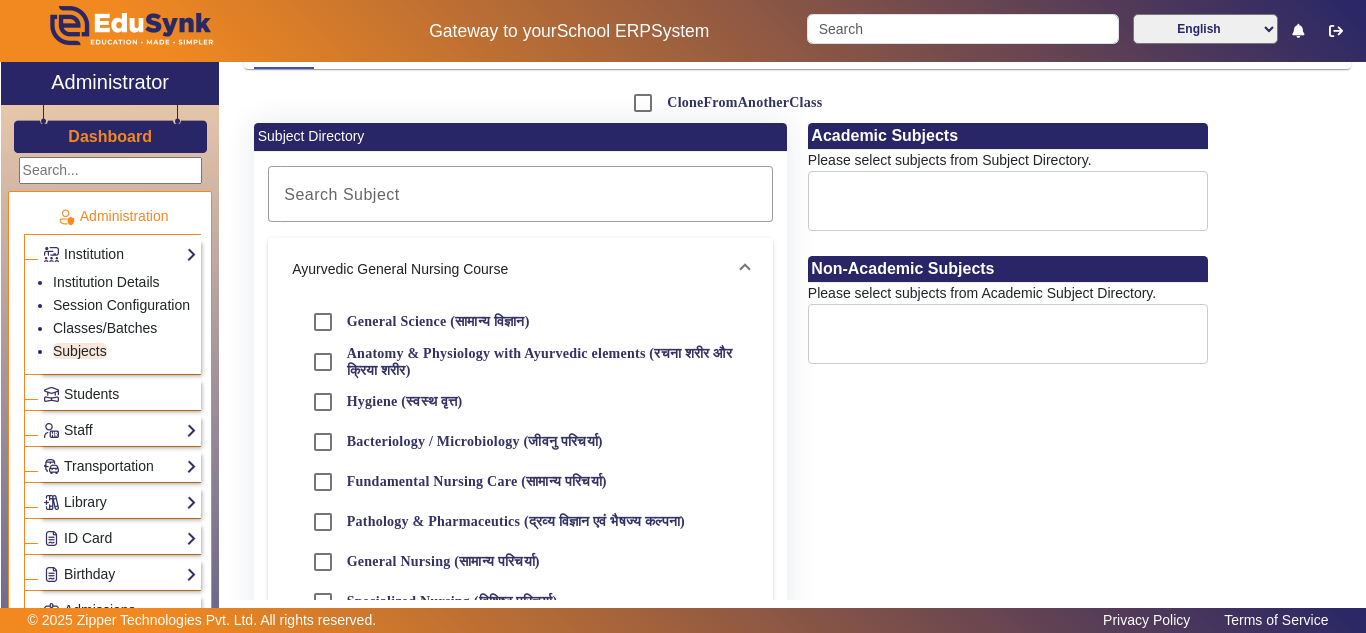 scroll, scrollTop: 264, scrollLeft: 0, axis: vertical 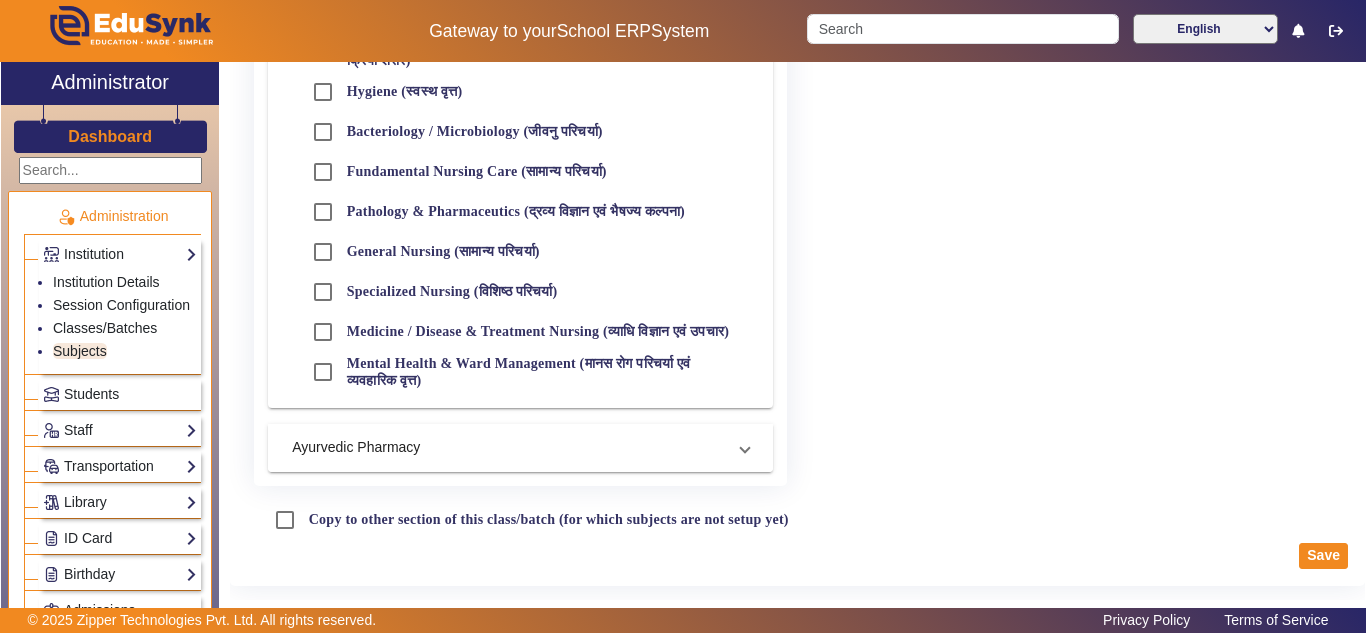 click on "Ayurvedic Pharmacy" at bounding box center [516, 447] 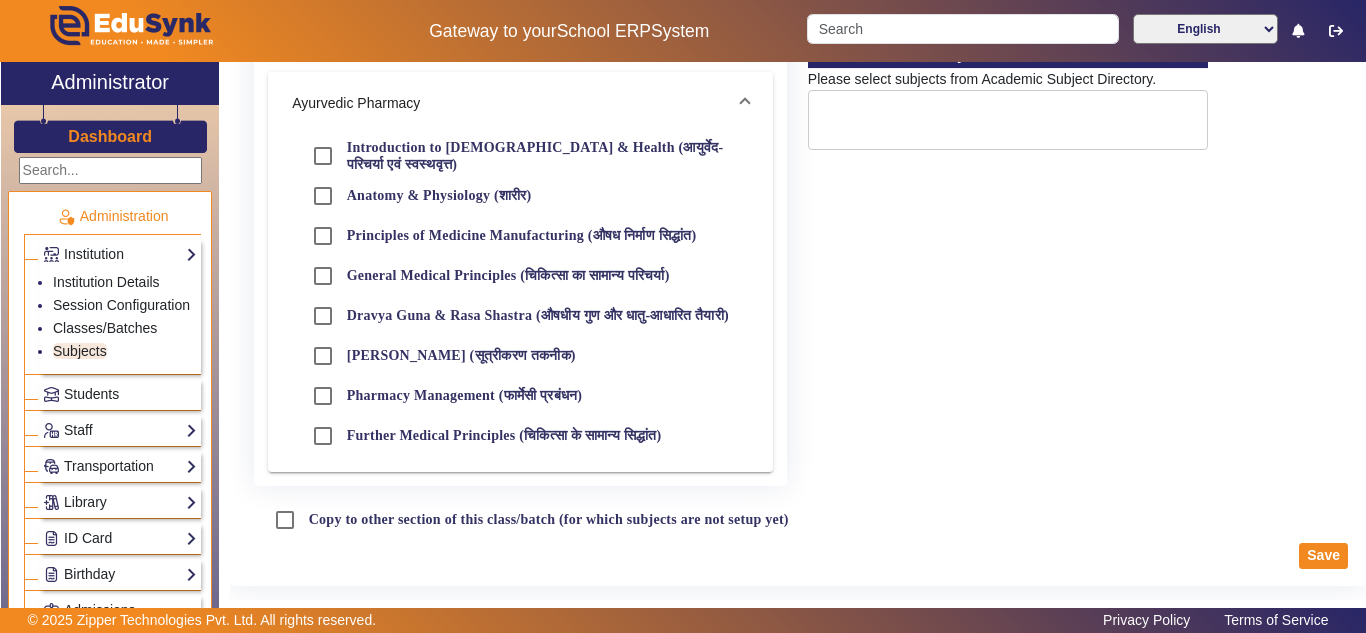 scroll, scrollTop: 431, scrollLeft: 0, axis: vertical 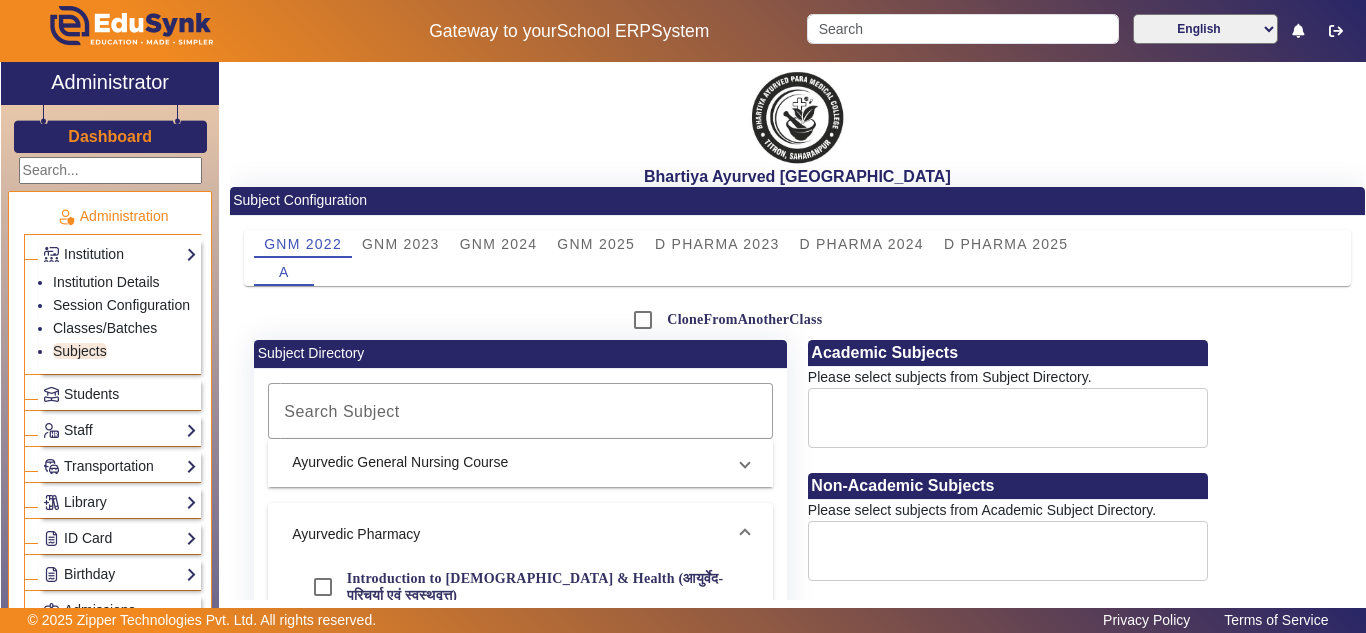 click on "Bhartiya Ayurved [GEOGRAPHIC_DATA]" 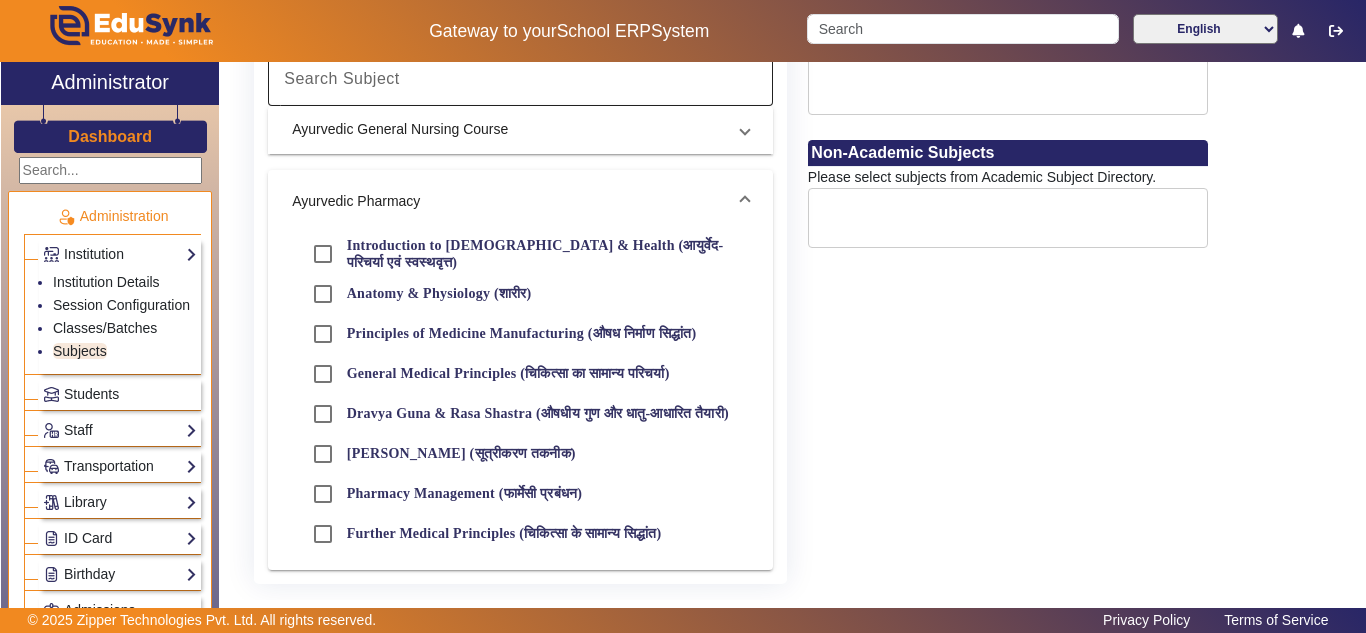 scroll, scrollTop: 0, scrollLeft: 0, axis: both 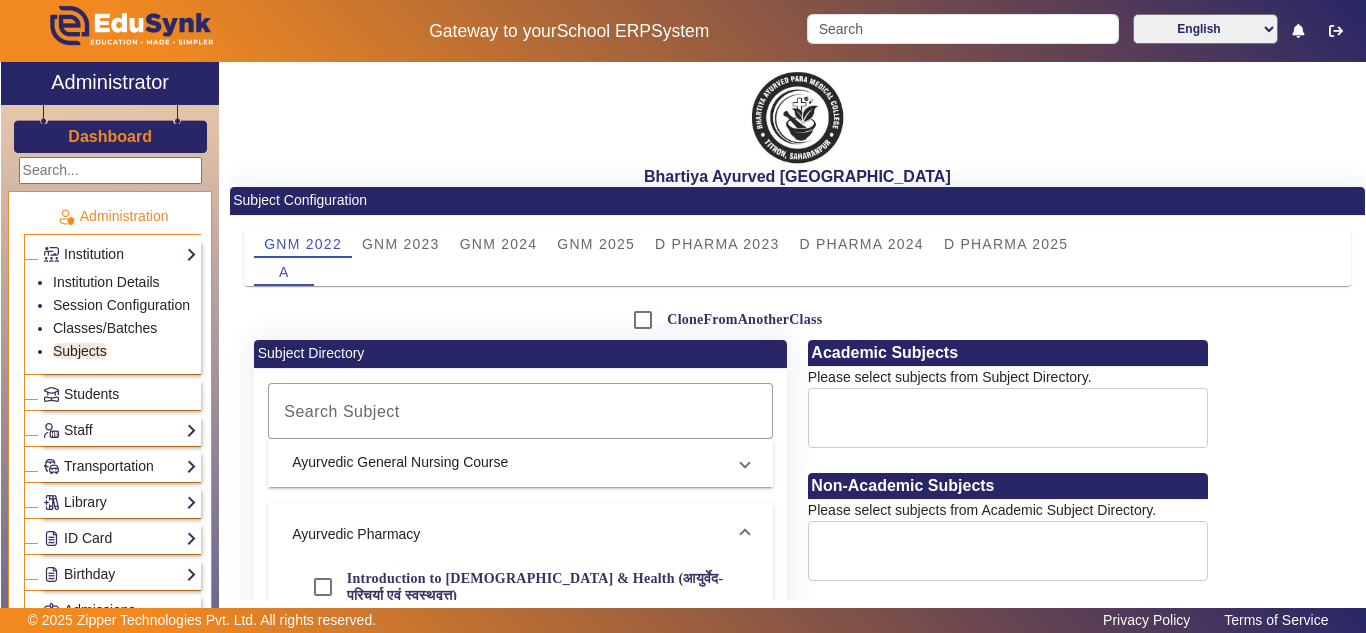 click on "Ayurvedic General Nursing Course" at bounding box center (508, 462) 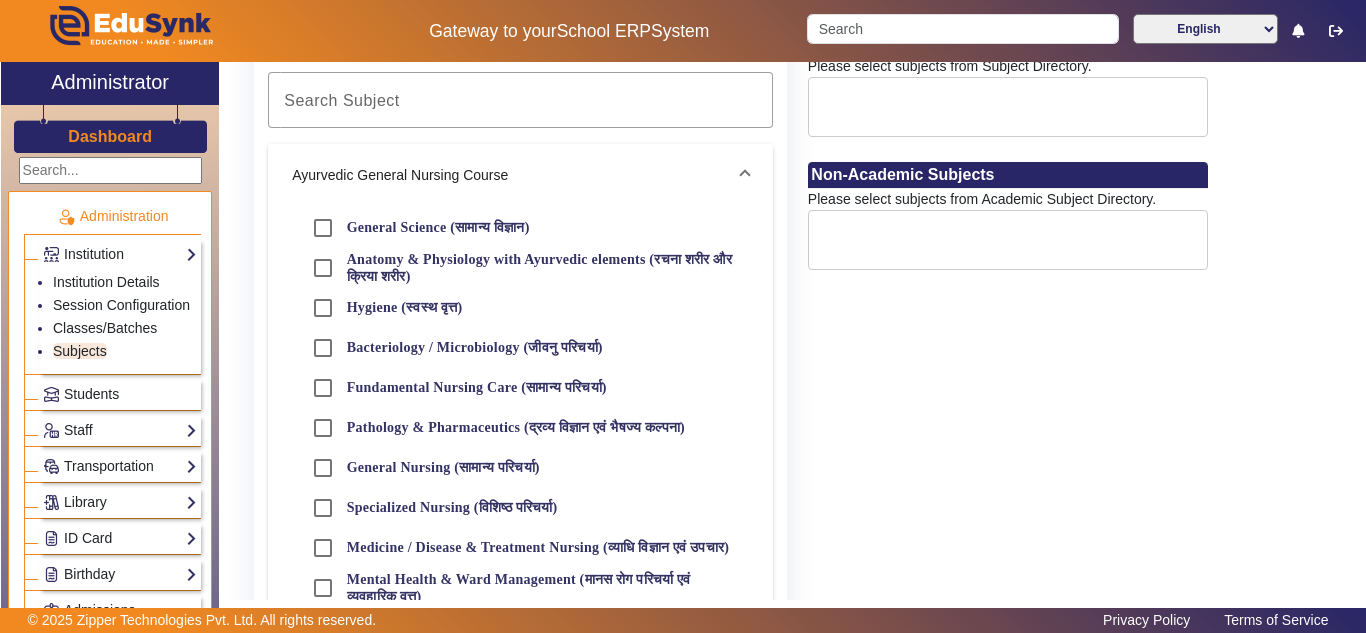 scroll, scrollTop: 333, scrollLeft: 0, axis: vertical 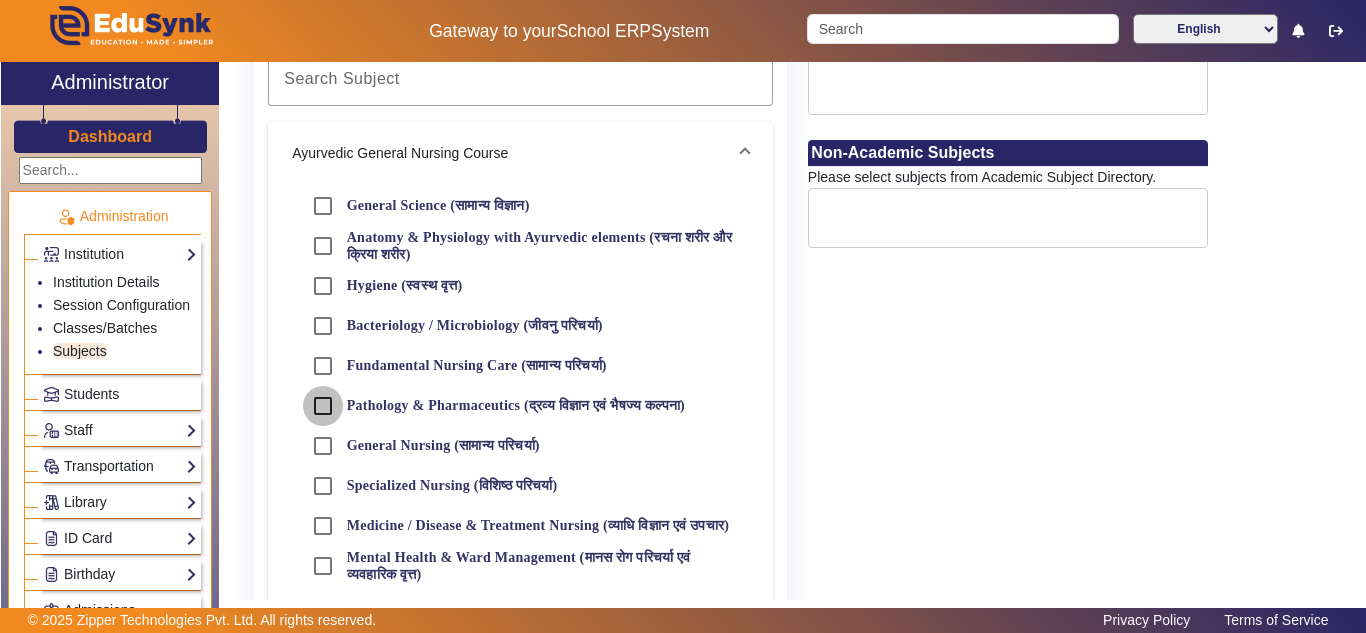 click on "Pathology & Pharmaceutics (द्रव्य विज्ञान एवं भैषज्य कल्पना)" at bounding box center [323, 406] 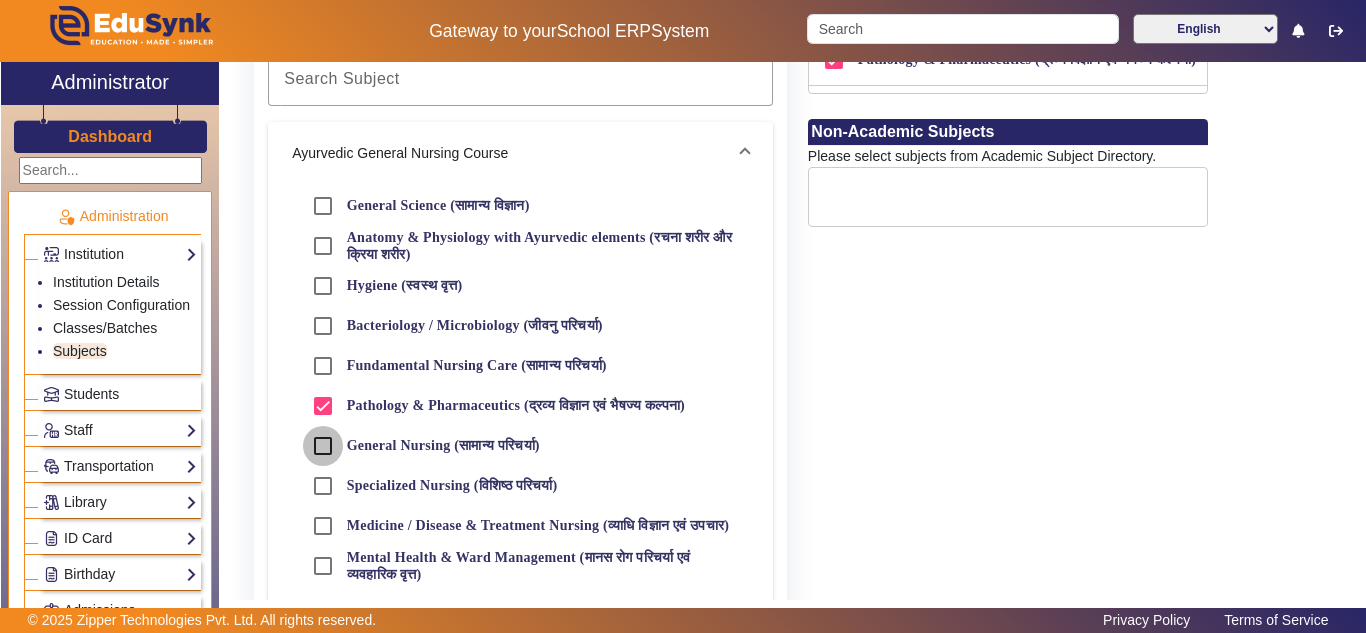 click on "General Nursing (सामान्य परिचर्या)" at bounding box center [323, 446] 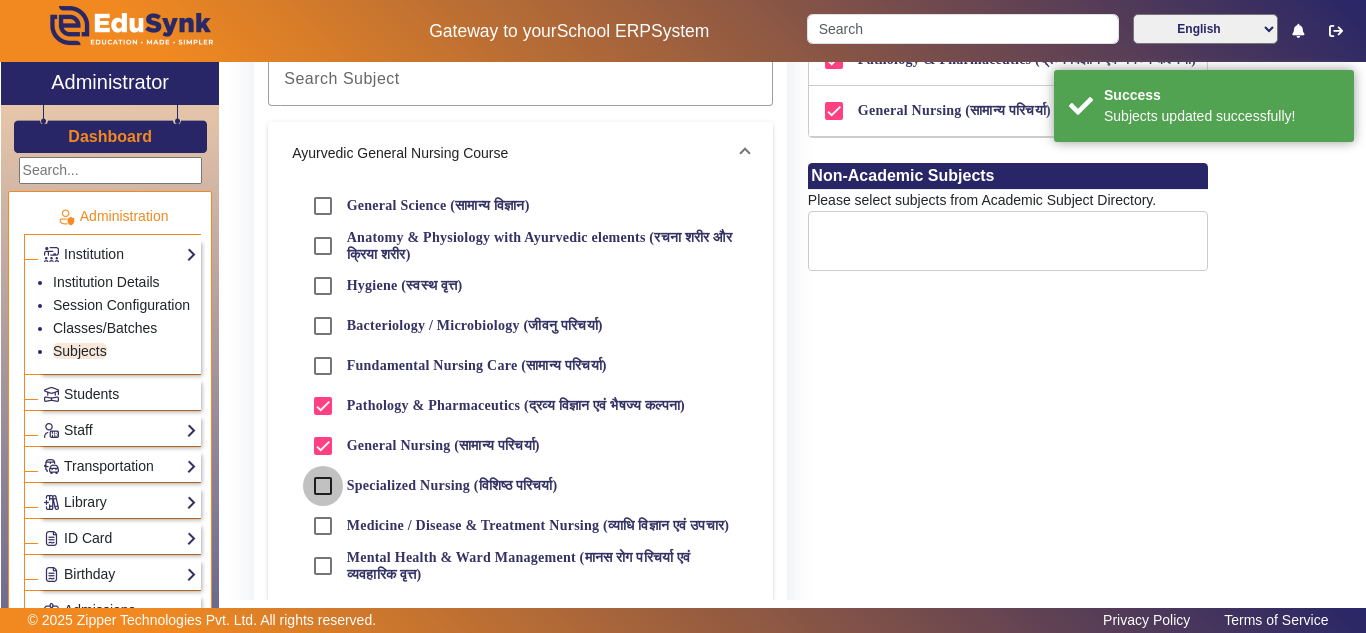 click on "Specialized Nursing (विशिष्ठ परिचर्या)" at bounding box center [323, 486] 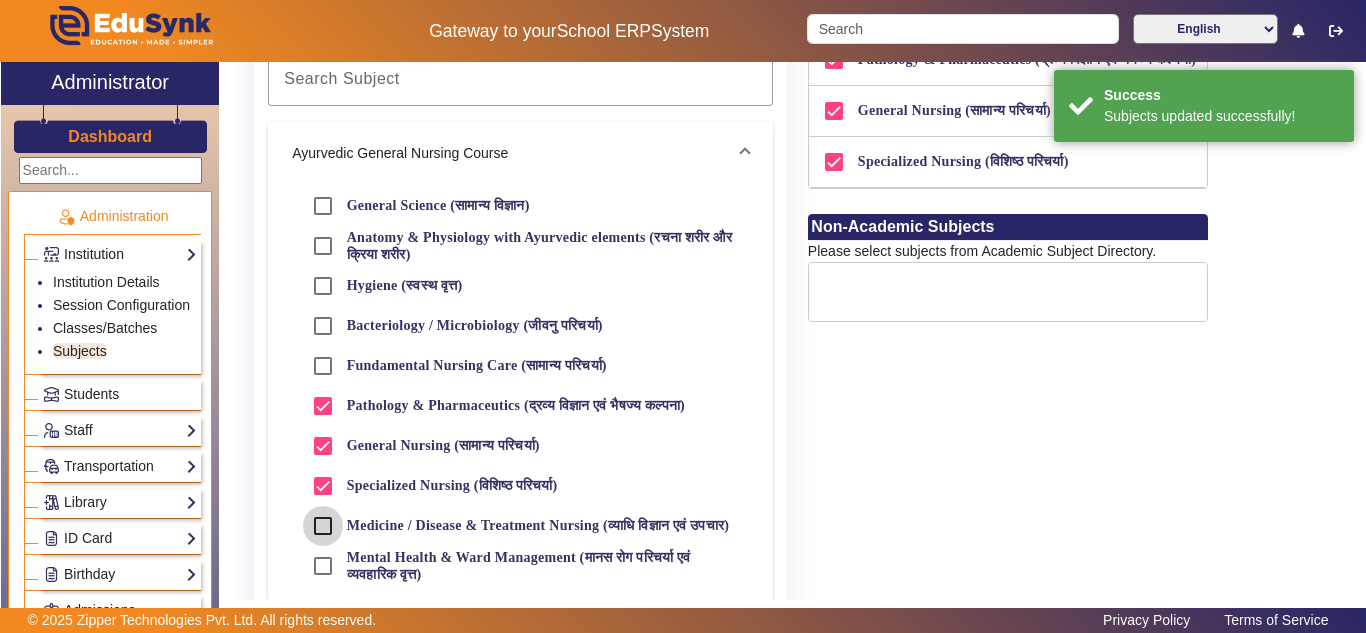 click on "Medicine / Disease & Treatment Nursing (व्याधि विज्ञान एवं उपचार)" at bounding box center (323, 526) 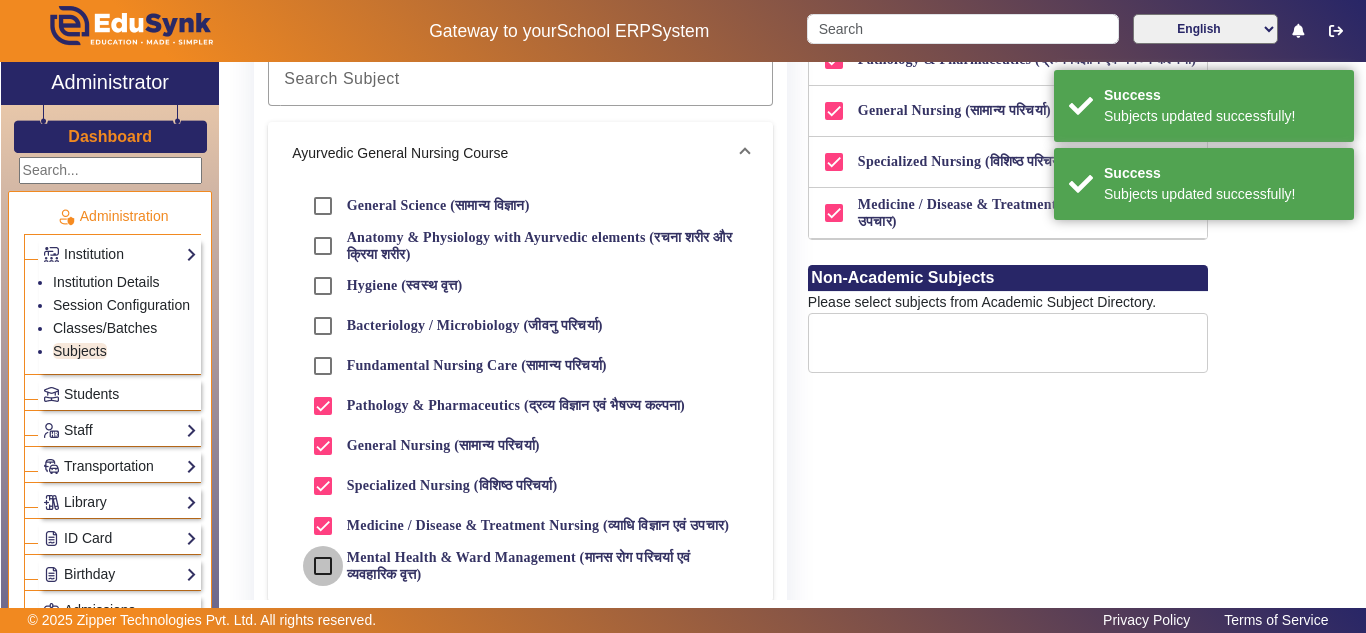 click on "Mental Health & Ward Management (मानस रोग परिचर्या एवं व्यवहारिक वृत्त)" at bounding box center (323, 566) 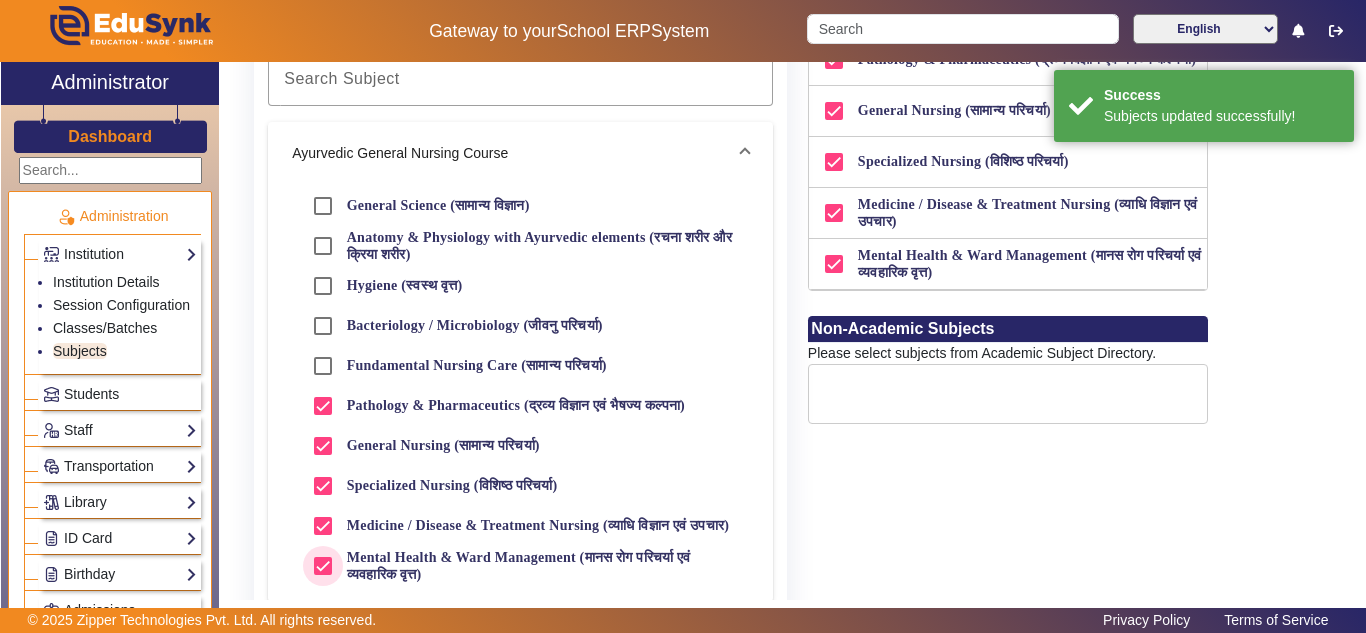 scroll, scrollTop: 0, scrollLeft: 0, axis: both 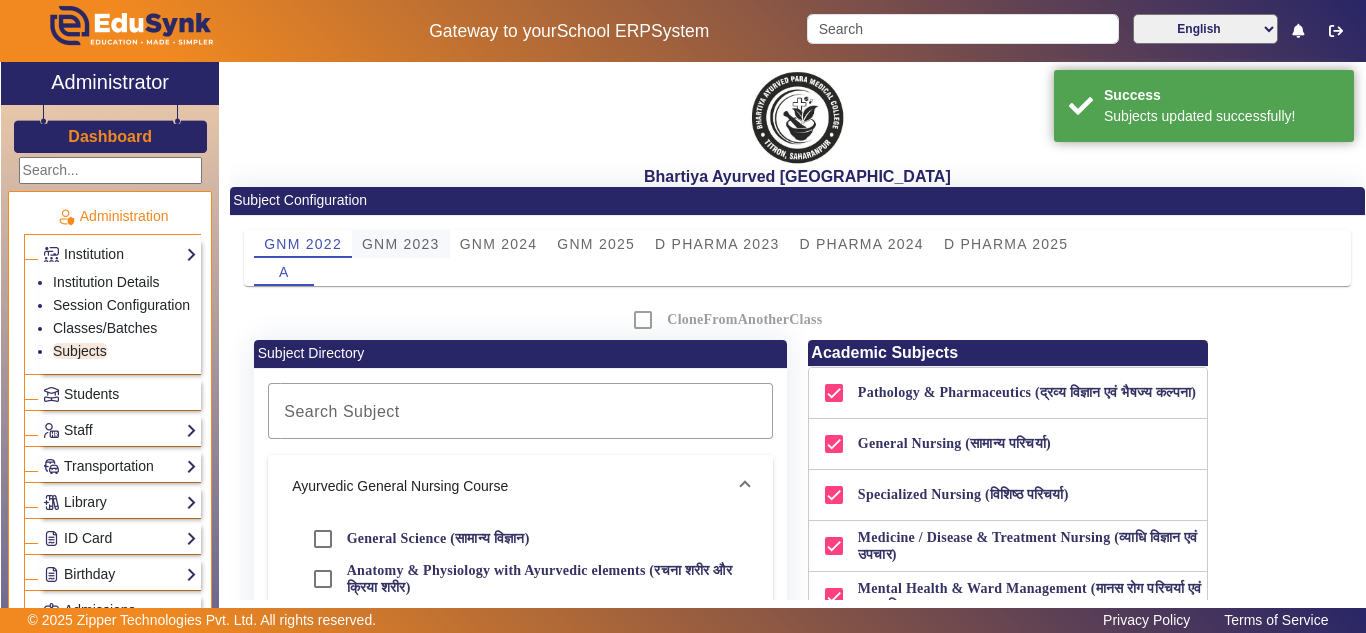 click on "GNM 2023" at bounding box center (401, 244) 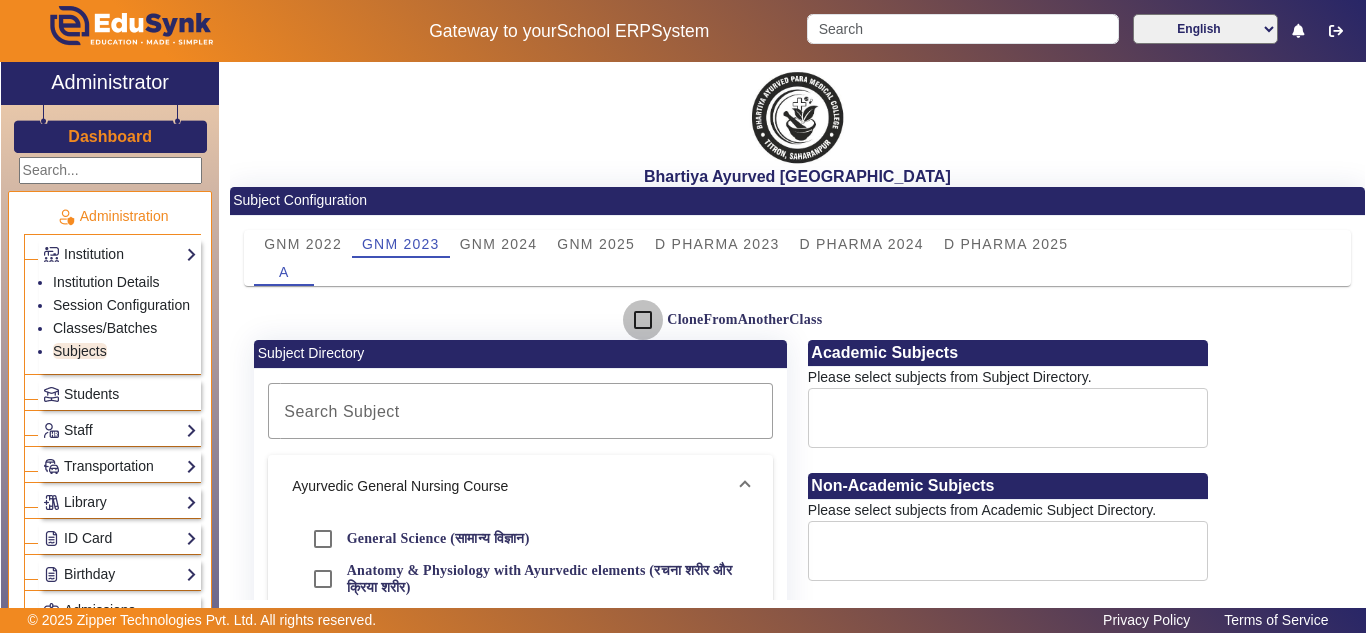 click on "CloneFromAnotherClass" at bounding box center [643, 320] 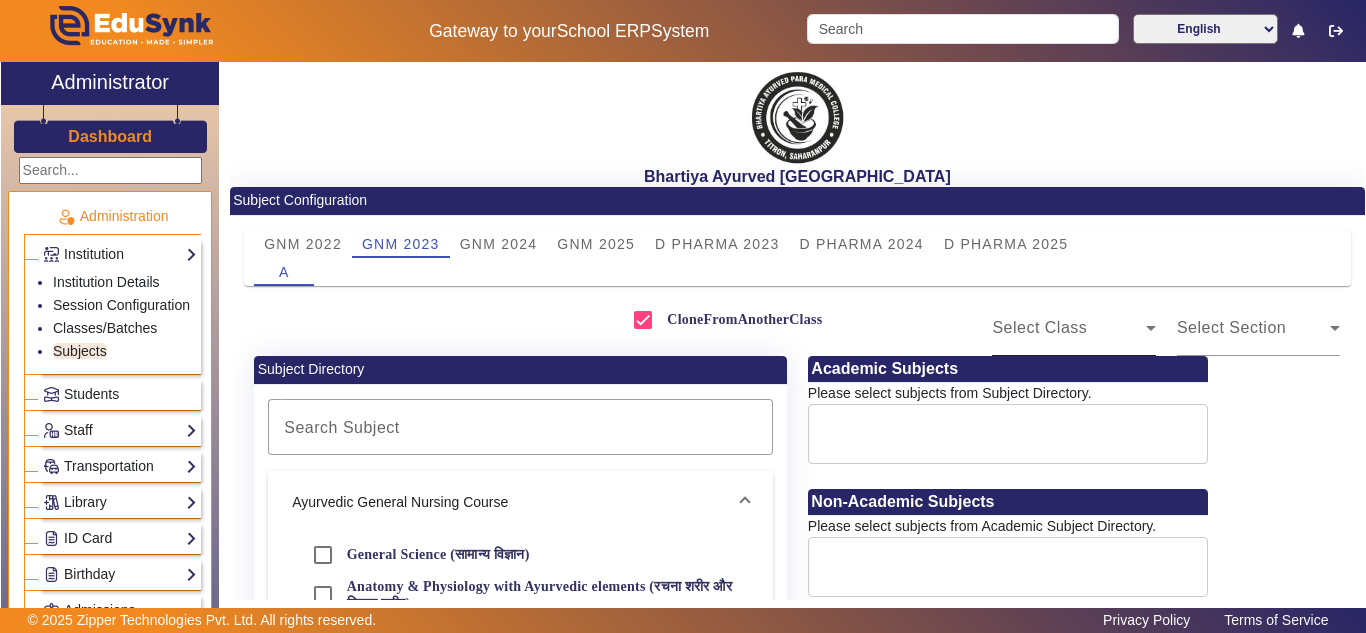 click on "Select Class" at bounding box center (1069, 328) 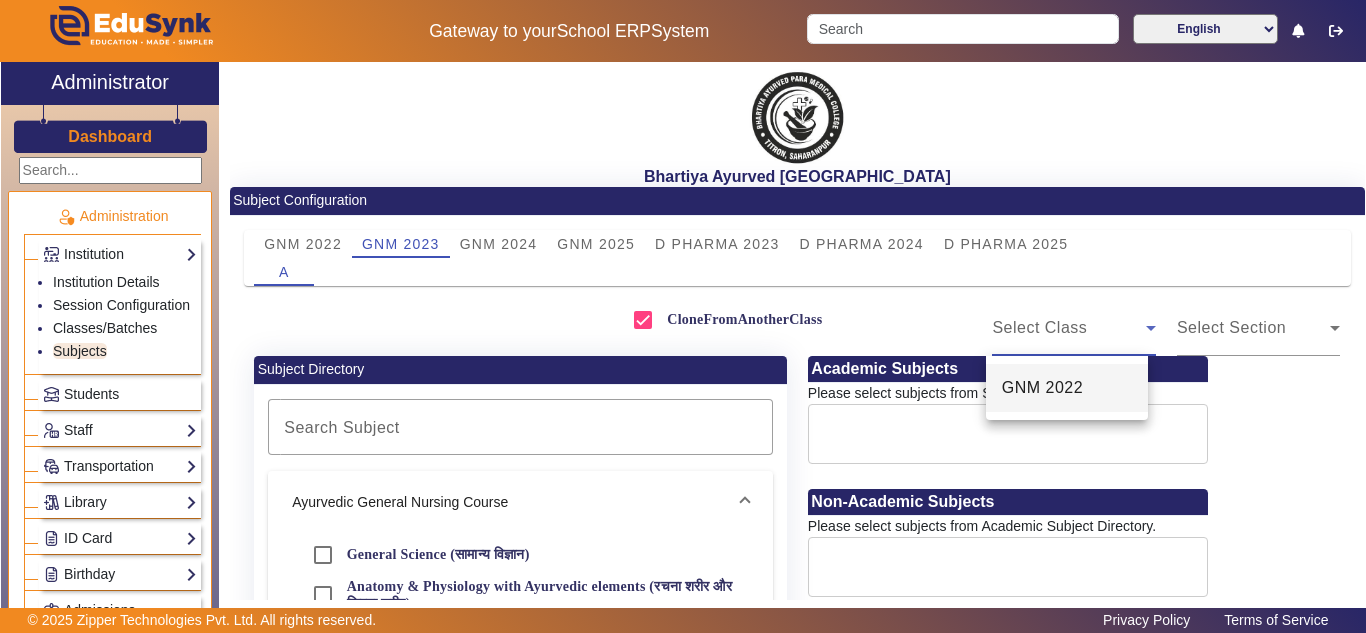 click on "GNM 2022" at bounding box center (1042, 388) 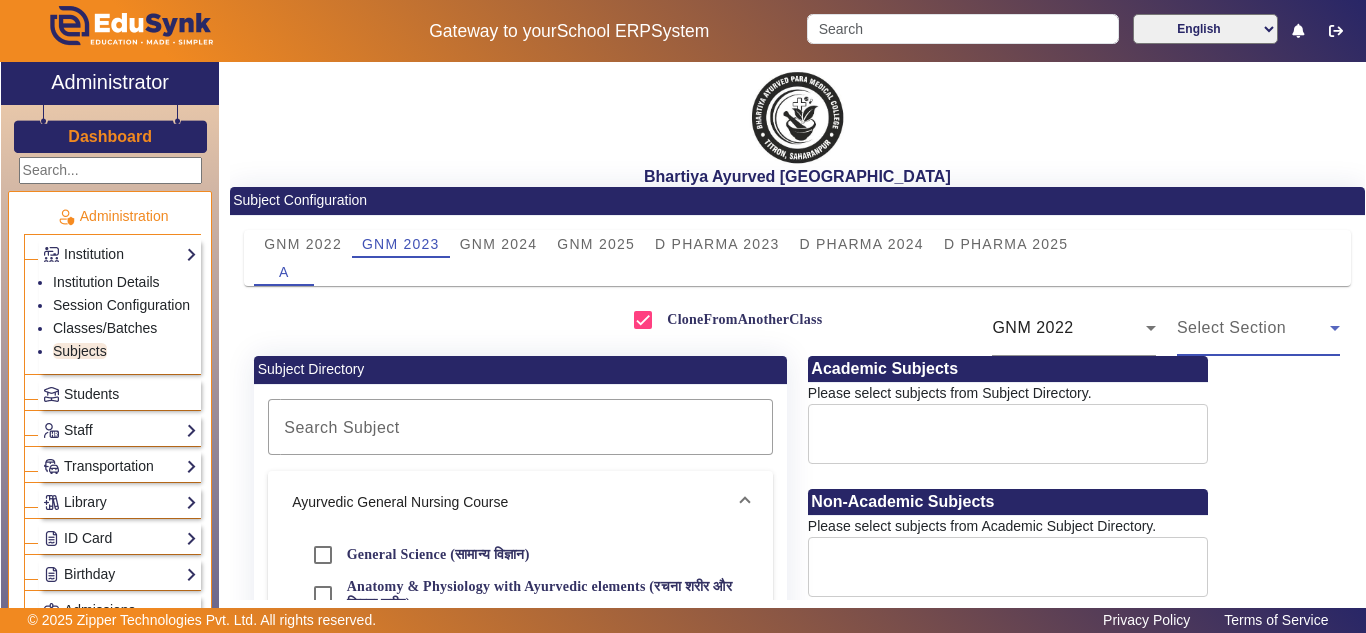 click on "Select Section" at bounding box center (1231, 327) 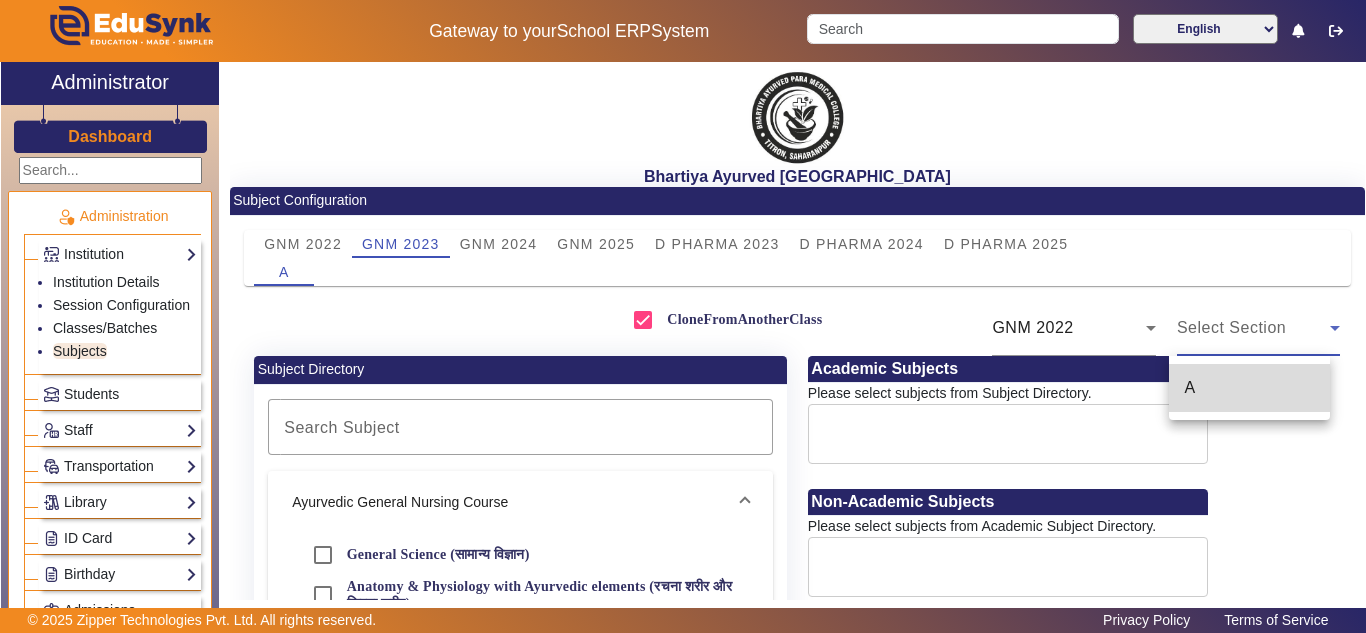 click on "A" at bounding box center (1250, 388) 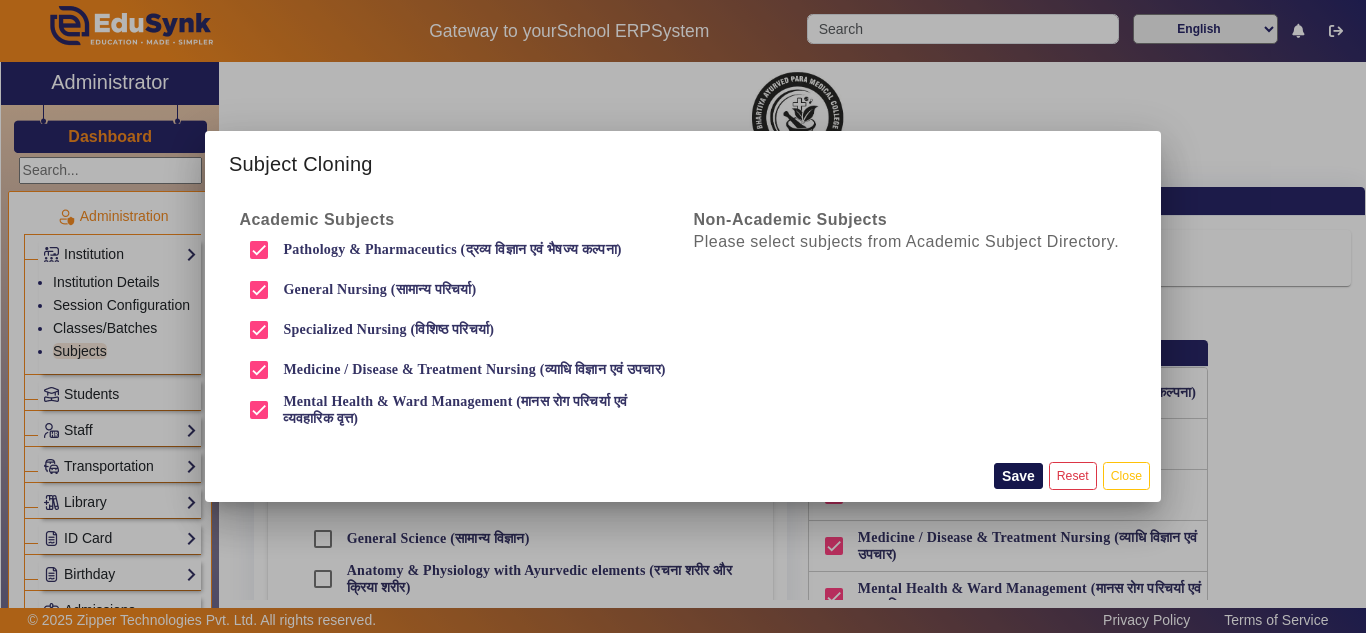 click on "Save" at bounding box center (1018, 476) 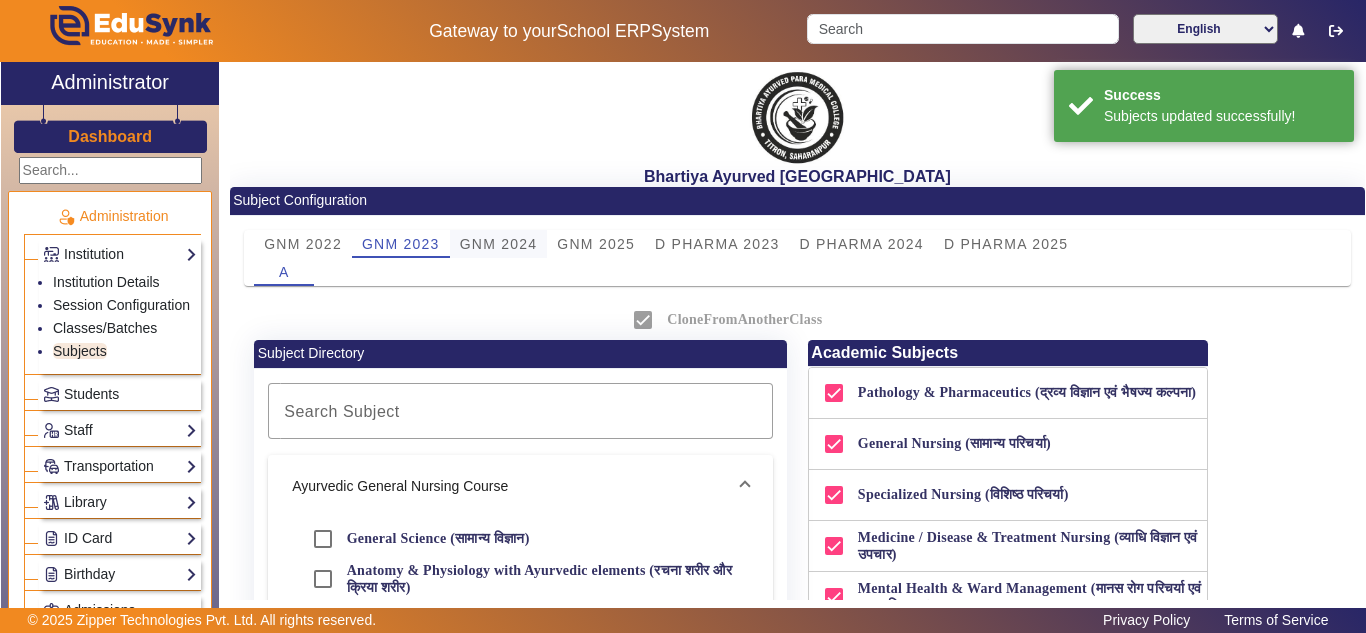 click on "GNM 2024" at bounding box center (499, 244) 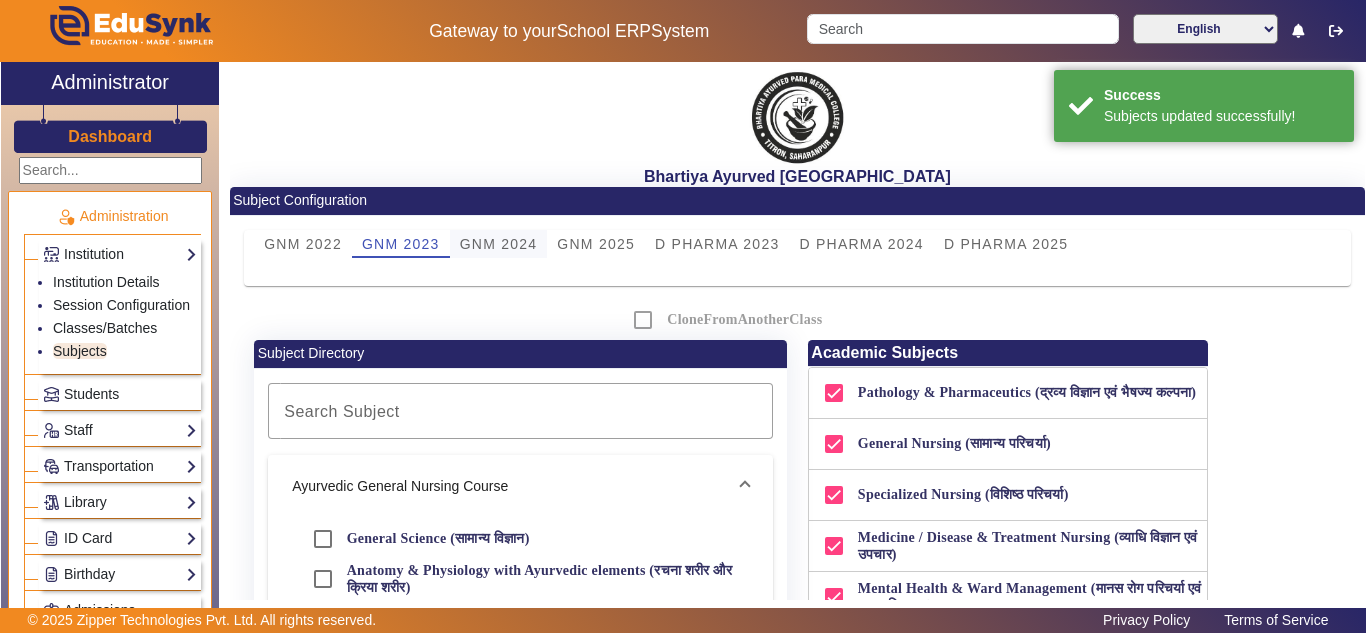 checkbox on "false" 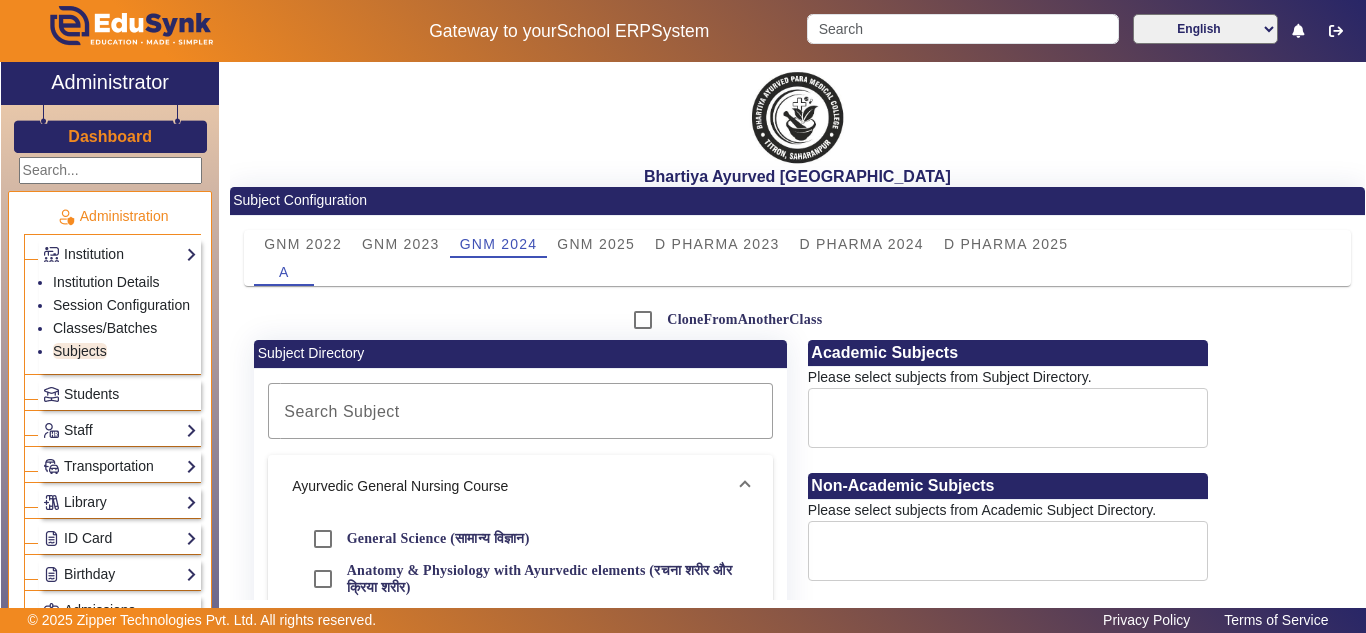click on "General Science (सामान्य विज्ञान)" at bounding box center (436, 538) 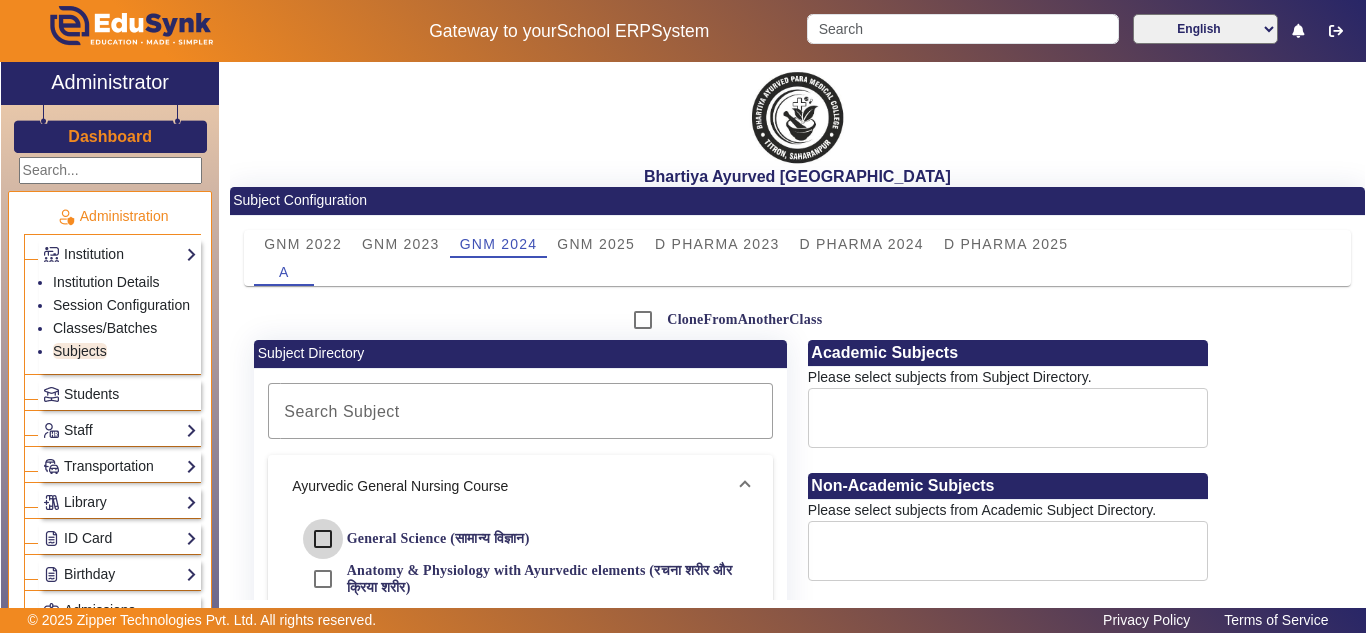 click on "General Science (सामान्य विज्ञान)" at bounding box center (323, 539) 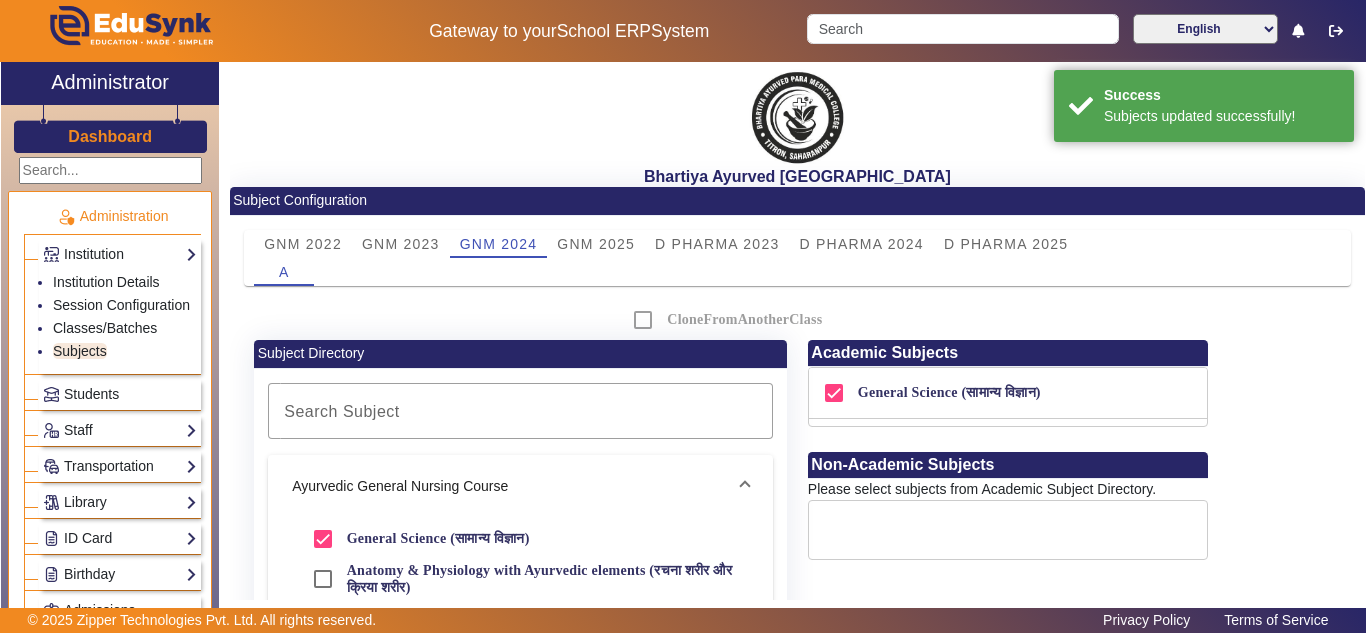 click on "Anatomy & Physiology with Ayurvedic elements (रचना शरीर और क्रिया शरीर)" at bounding box center [541, 579] 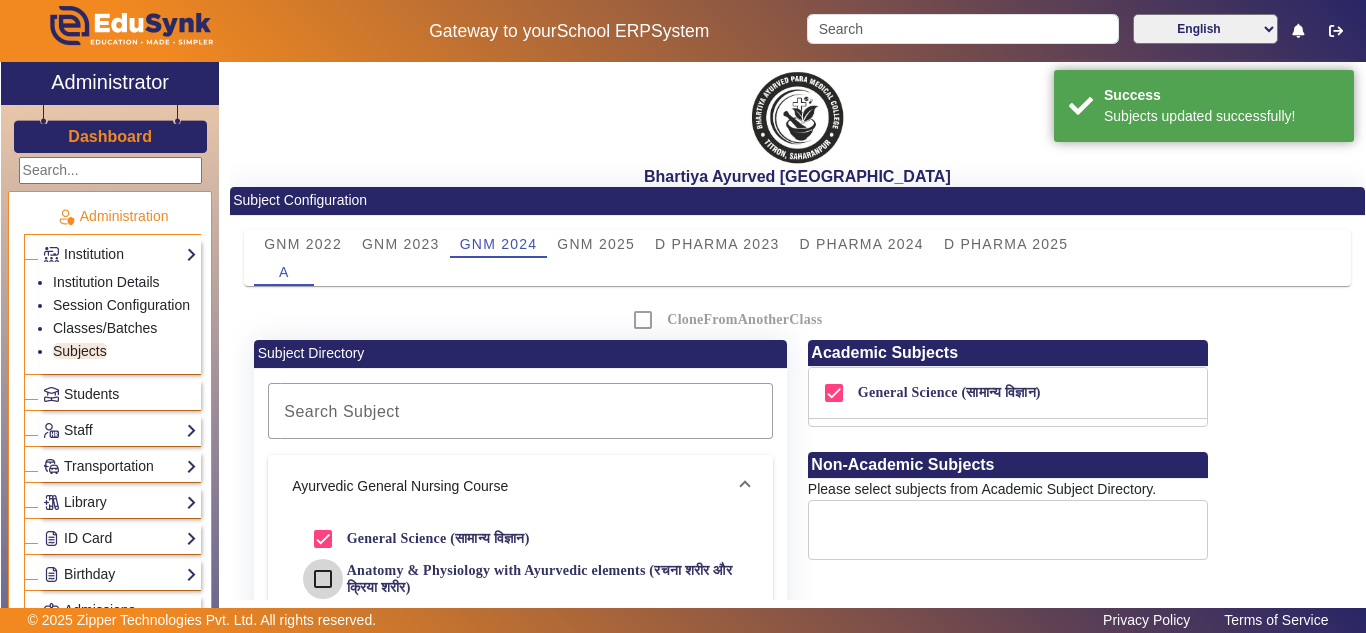 click on "Anatomy & Physiology with Ayurvedic elements (रचना शरीर और क्रिया शरीर)" at bounding box center (323, 579) 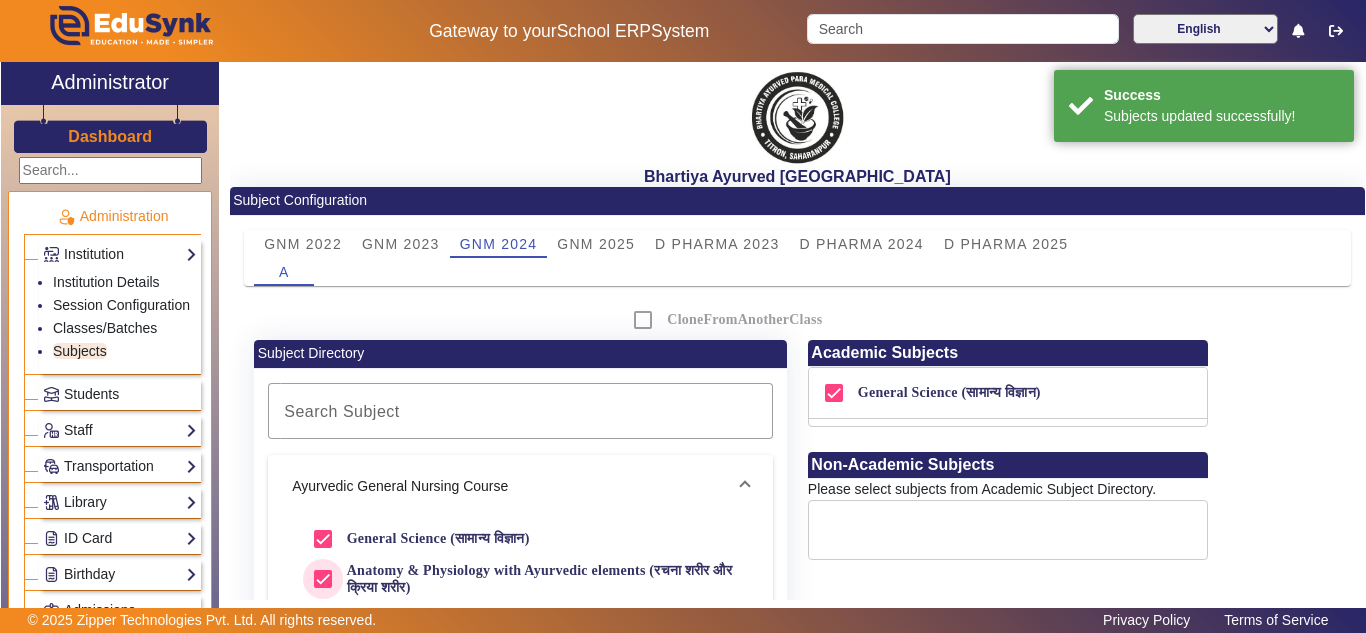 checkbox on "true" 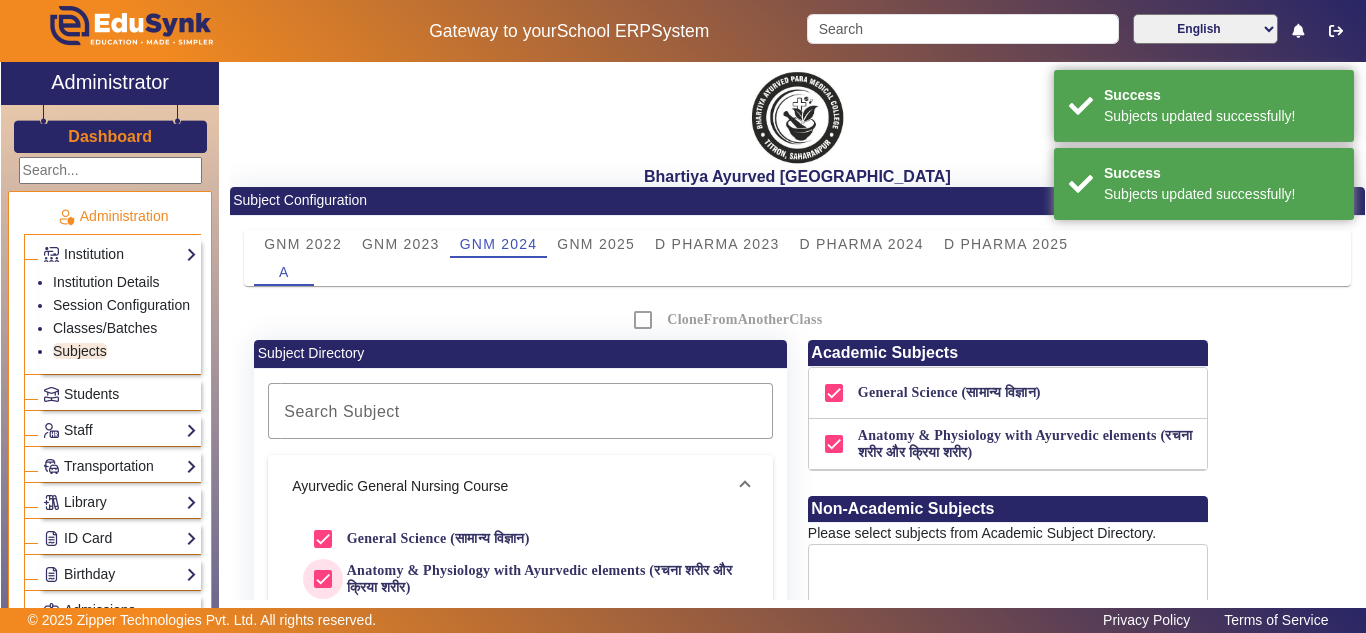 scroll, scrollTop: 167, scrollLeft: 0, axis: vertical 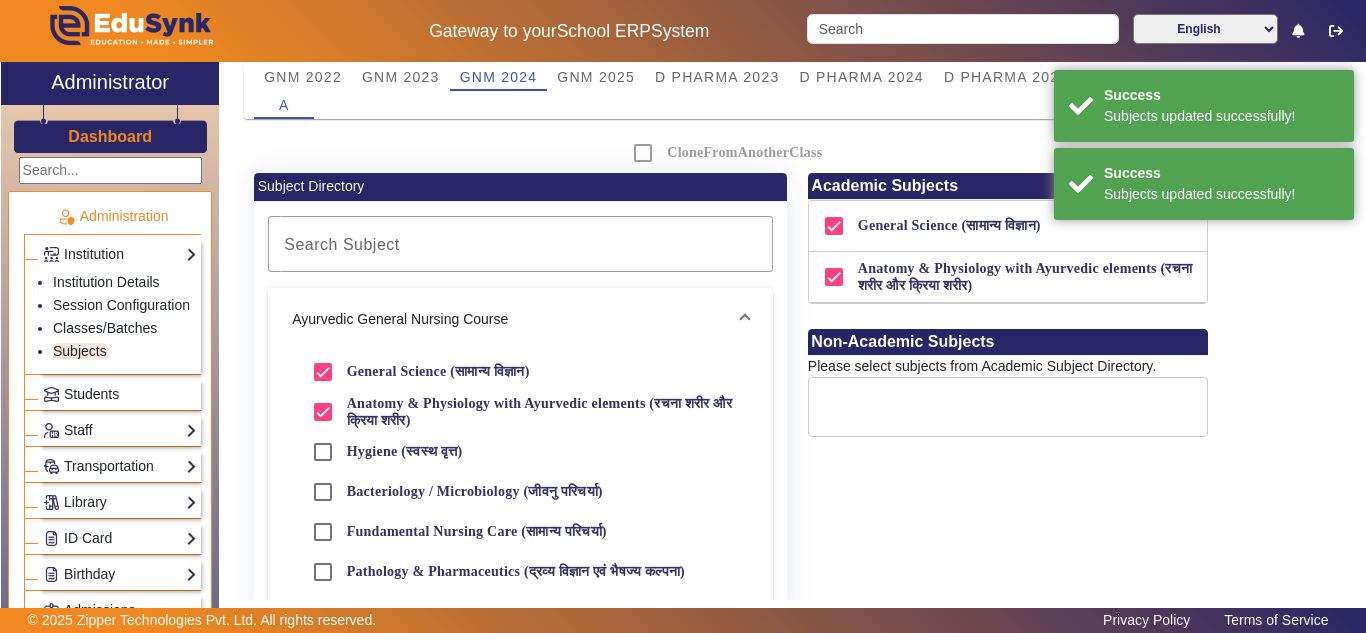 click on "Hygiene (स्वस्थ वृत्त)" at bounding box center (383, 452) 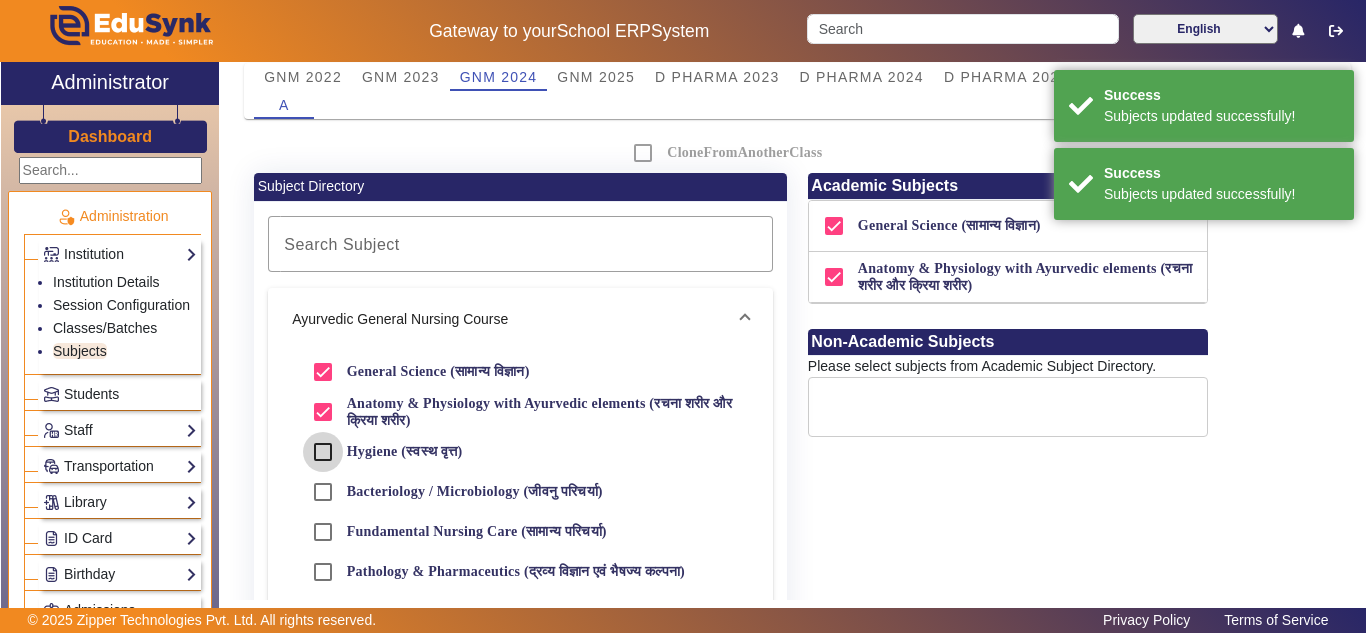 click on "Hygiene (स्वस्थ वृत्त)" at bounding box center (323, 452) 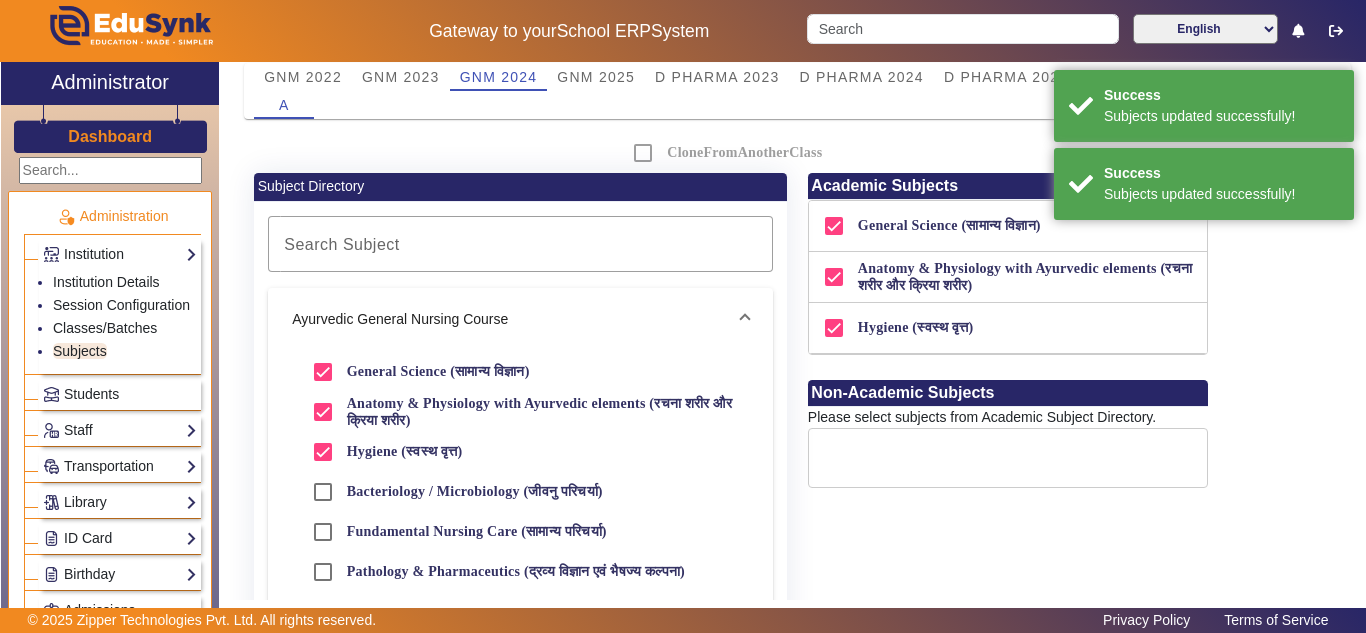click on "Bacteriology / Microbiology (जीवनु परिचर्या)" at bounding box center (473, 491) 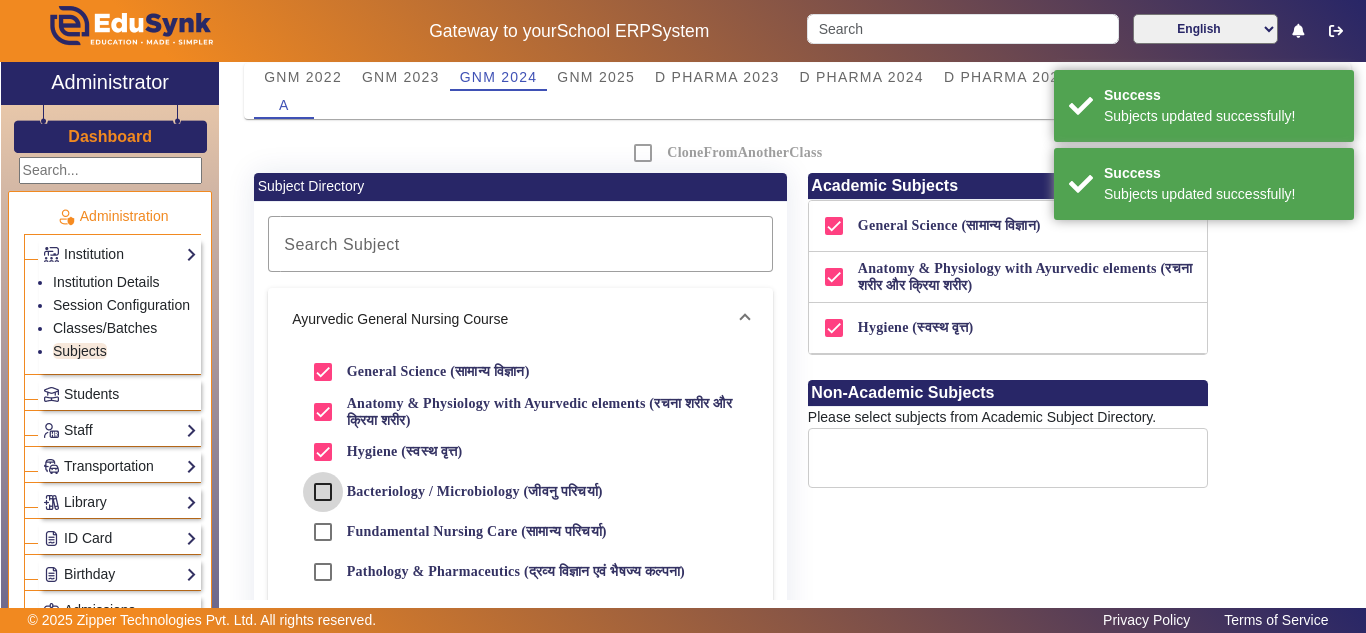 click on "Bacteriology / Microbiology (जीवनु परिचर्या)" at bounding box center (323, 492) 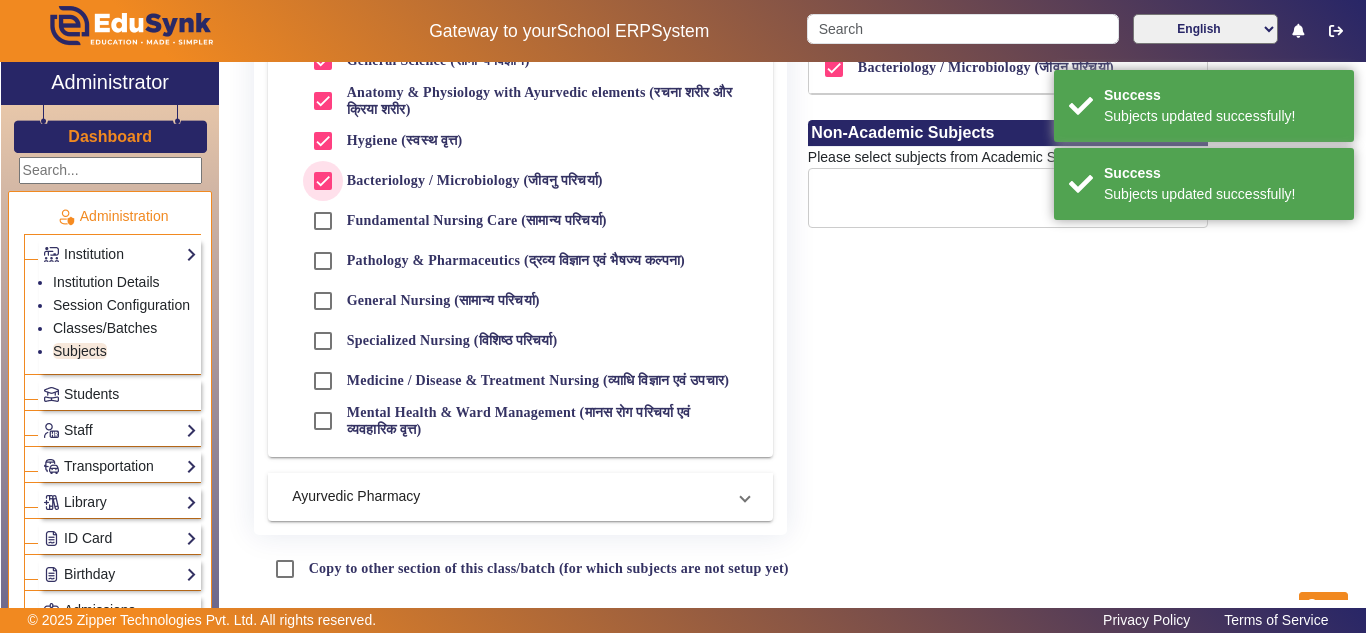 scroll, scrollTop: 500, scrollLeft: 0, axis: vertical 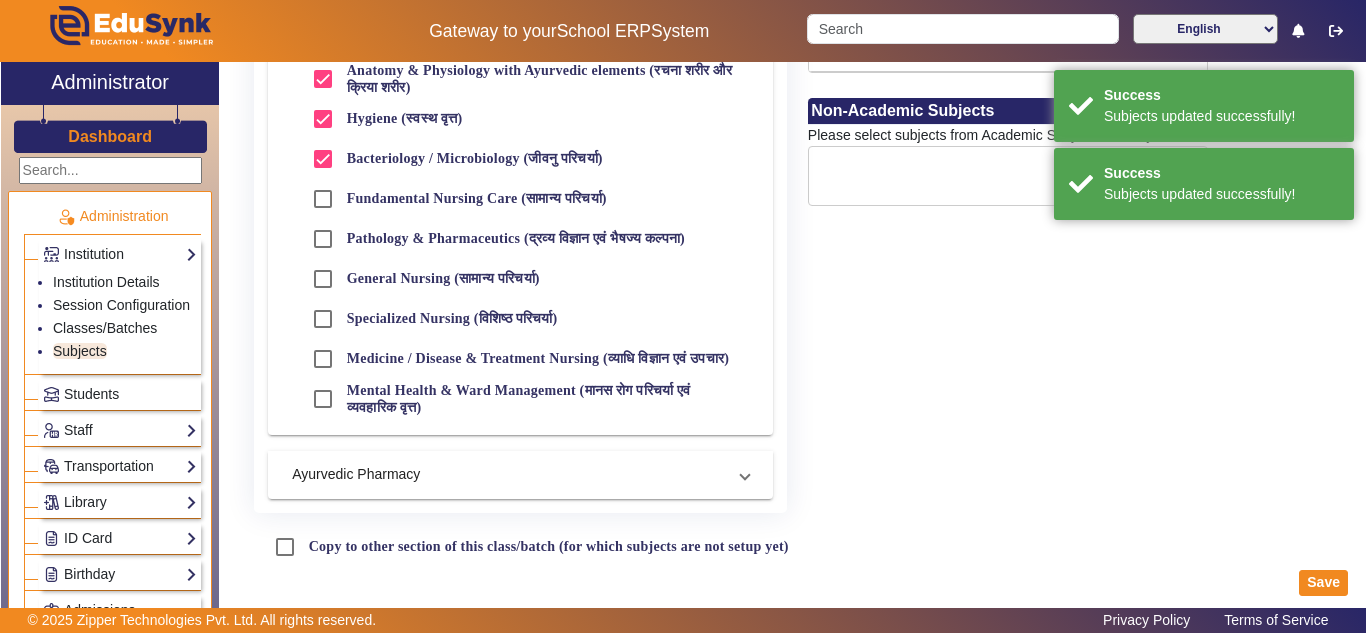 click on "General Nursing (सामान्य परिचर्या)" at bounding box center [441, 278] 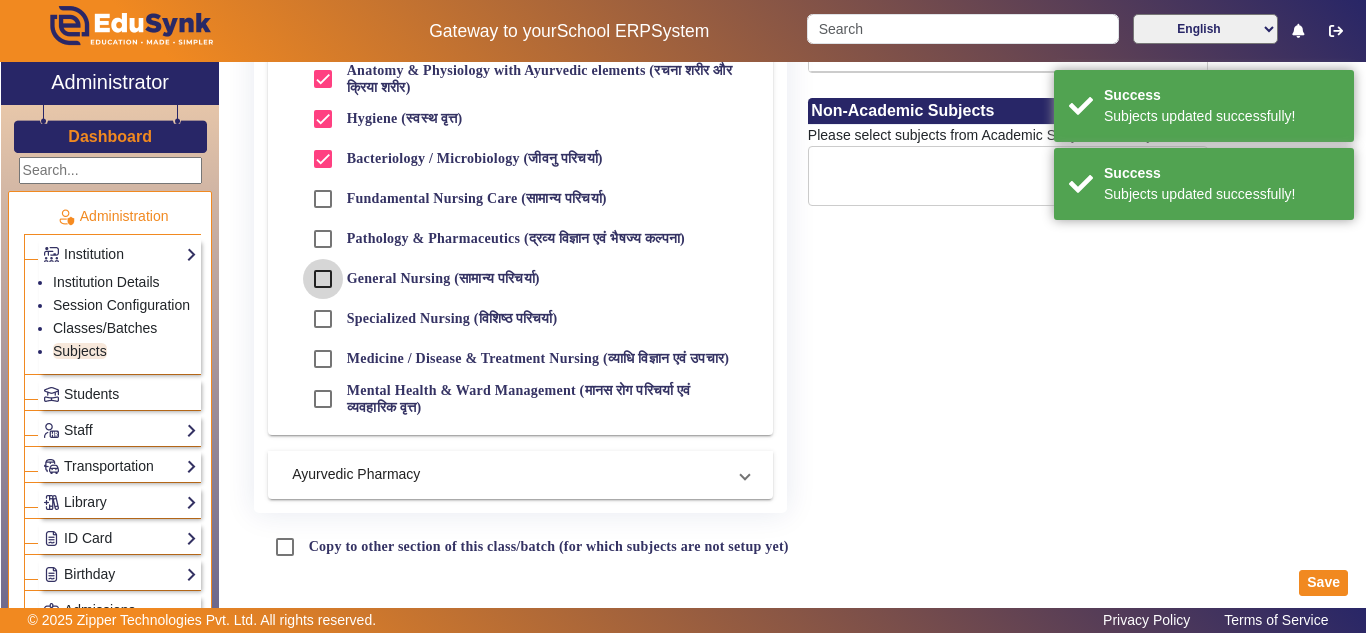 click on "General Nursing (सामान्य परिचर्या)" at bounding box center [323, 279] 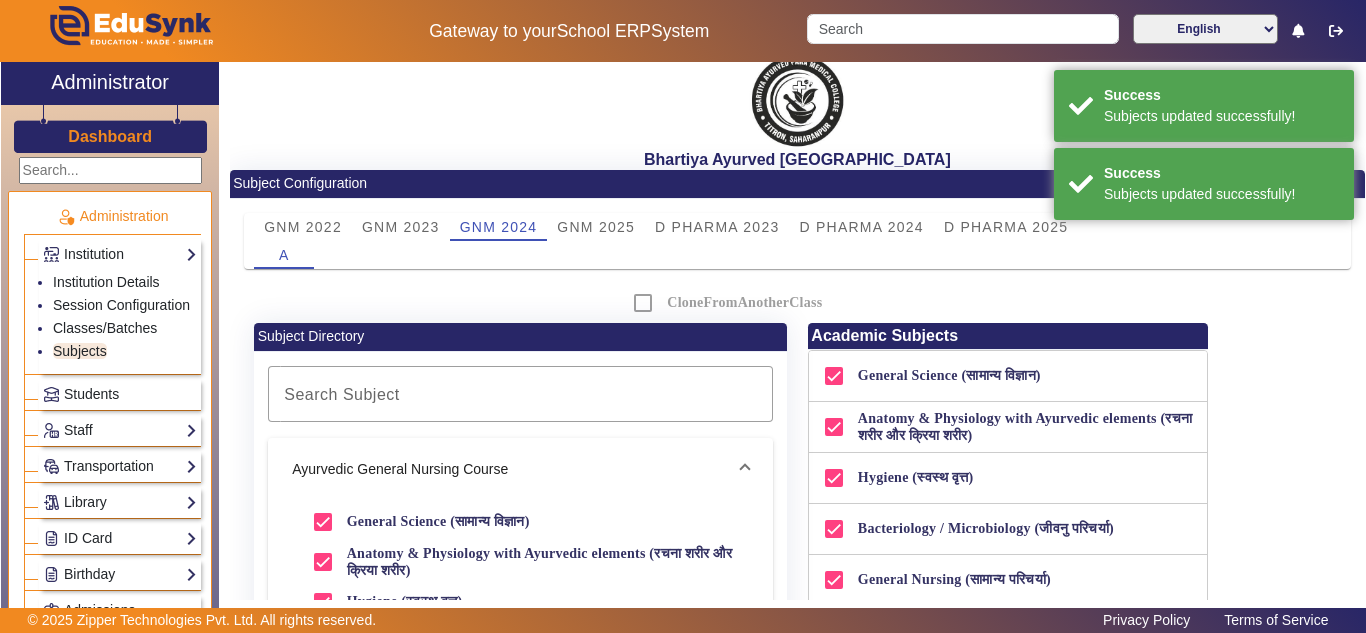scroll, scrollTop: 0, scrollLeft: 0, axis: both 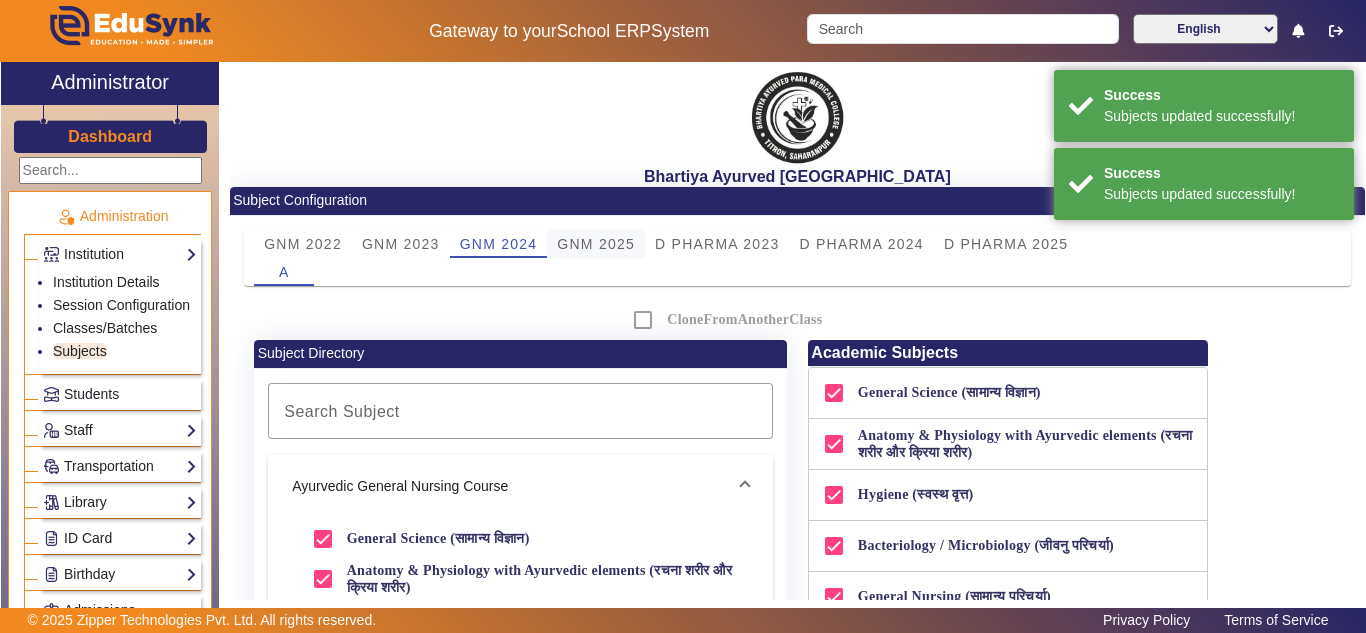 click on "GNM 2025" at bounding box center [596, 244] 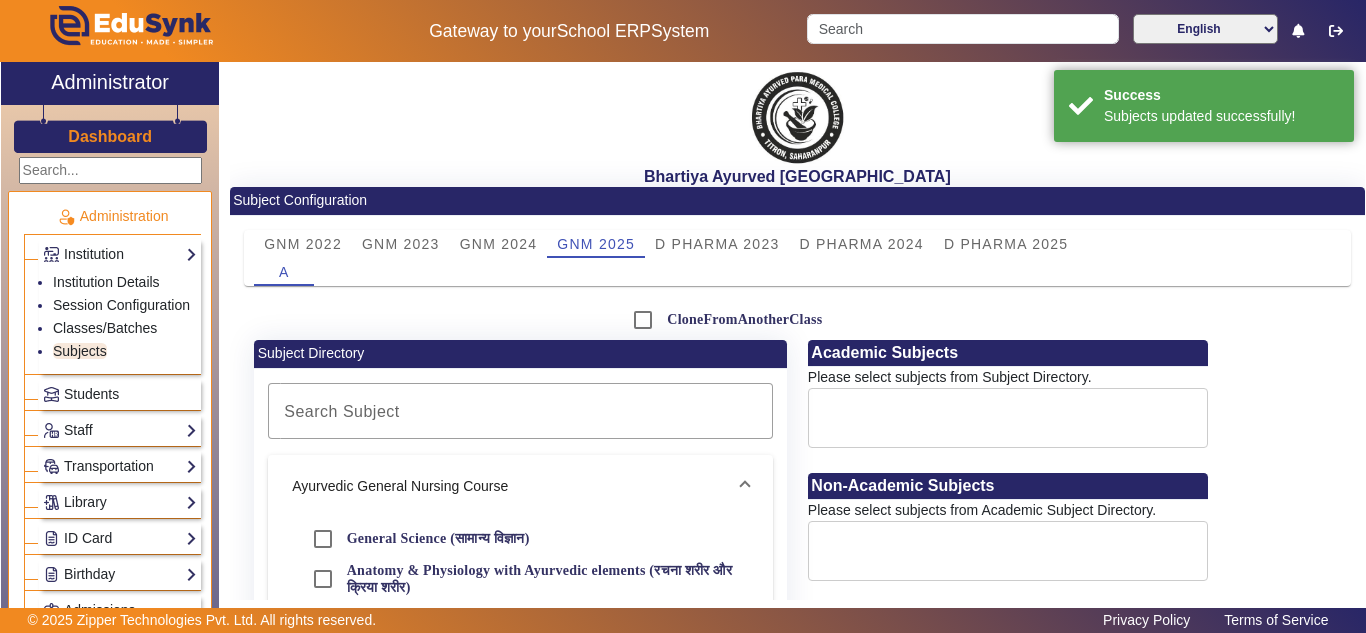 click on "CloneFromAnotherClass" at bounding box center (742, 319) 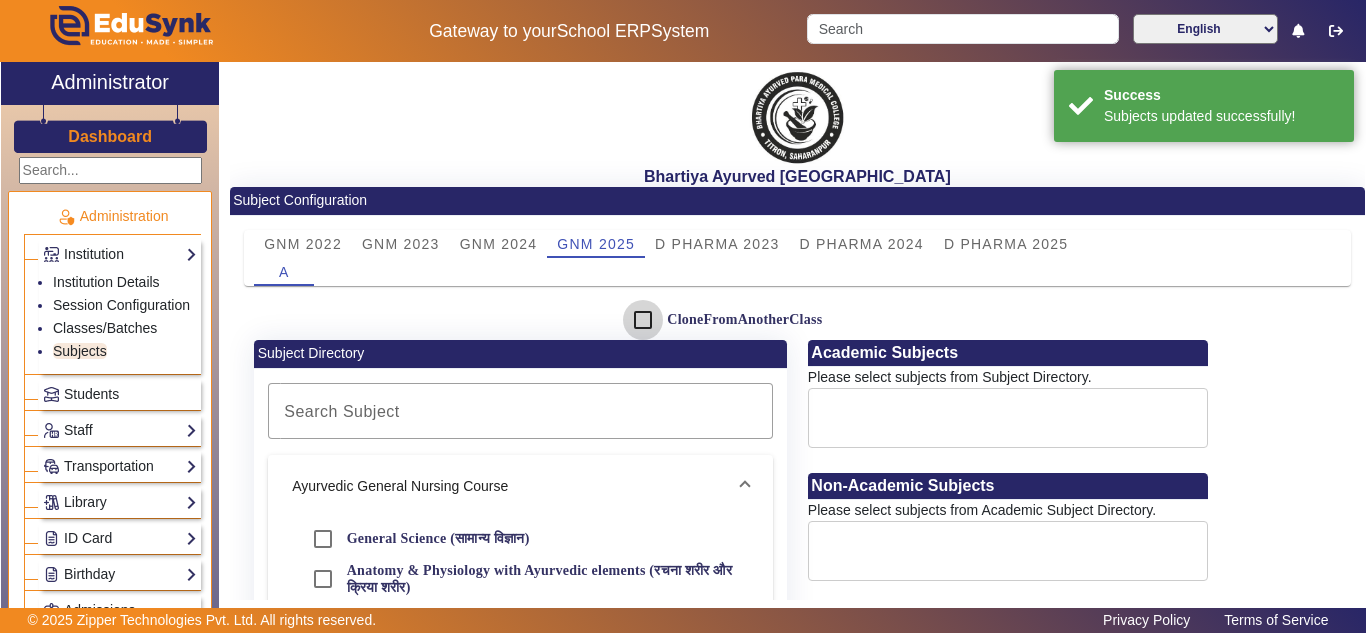 click on "CloneFromAnotherClass" at bounding box center [643, 320] 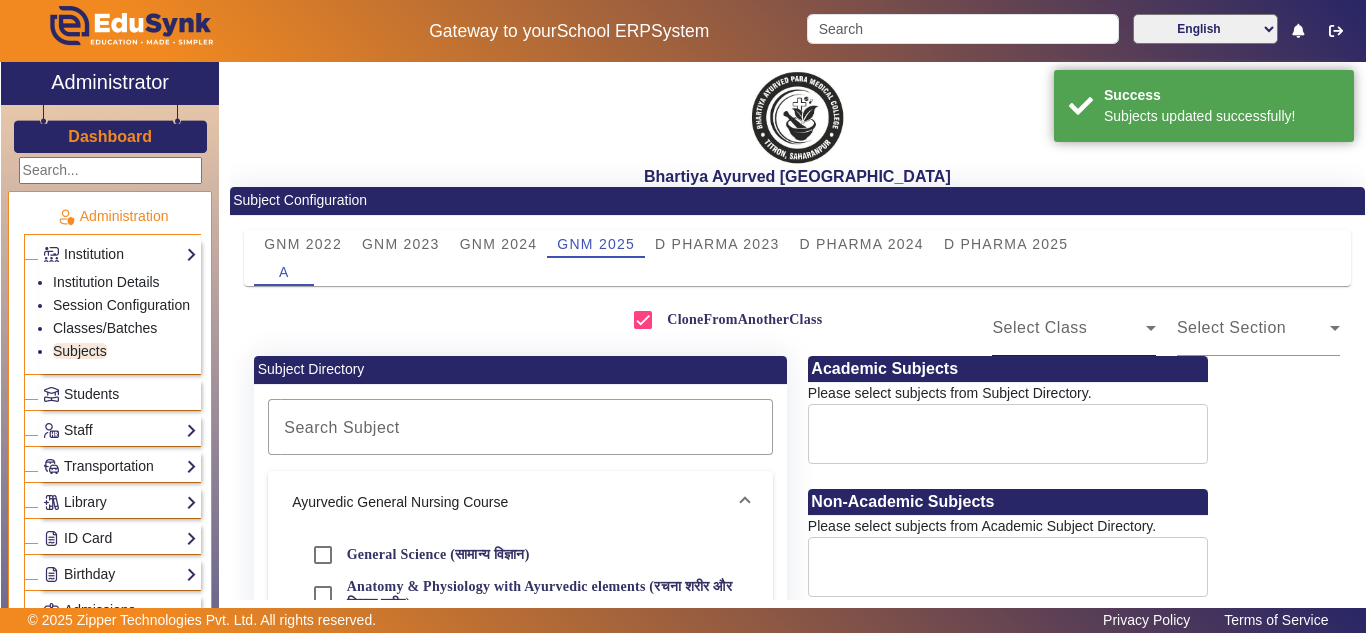 click on "Select Class" 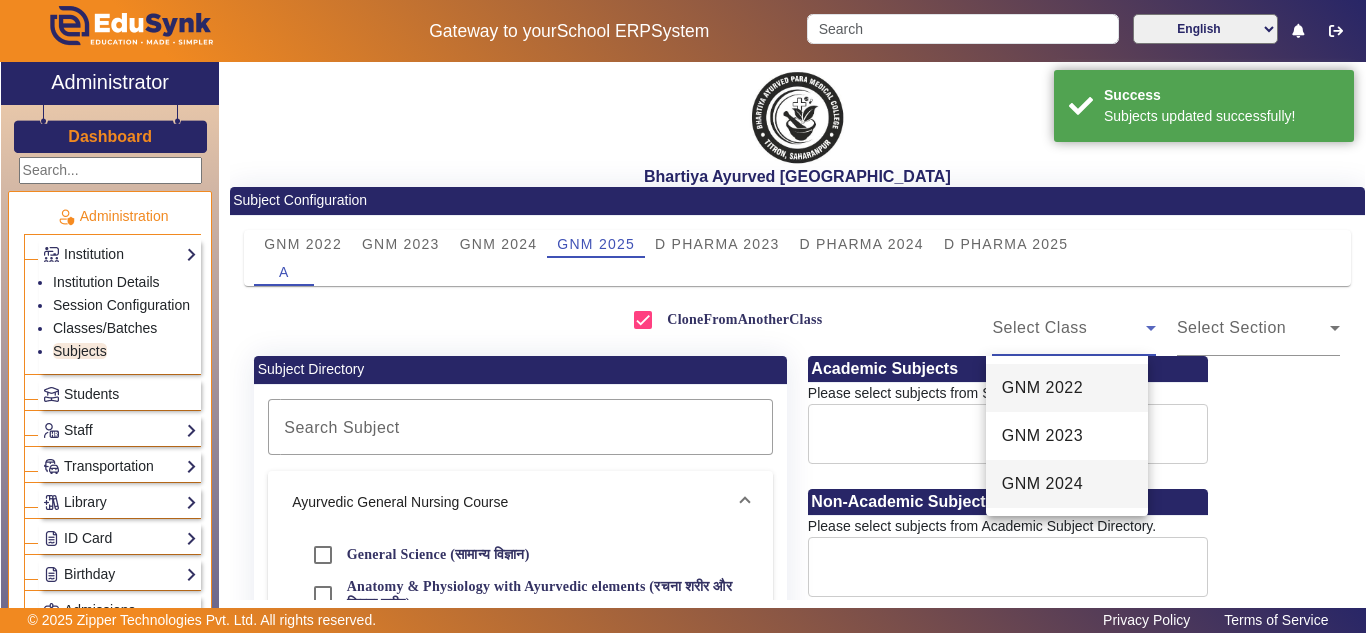 click on "GNM 2024" at bounding box center (1042, 484) 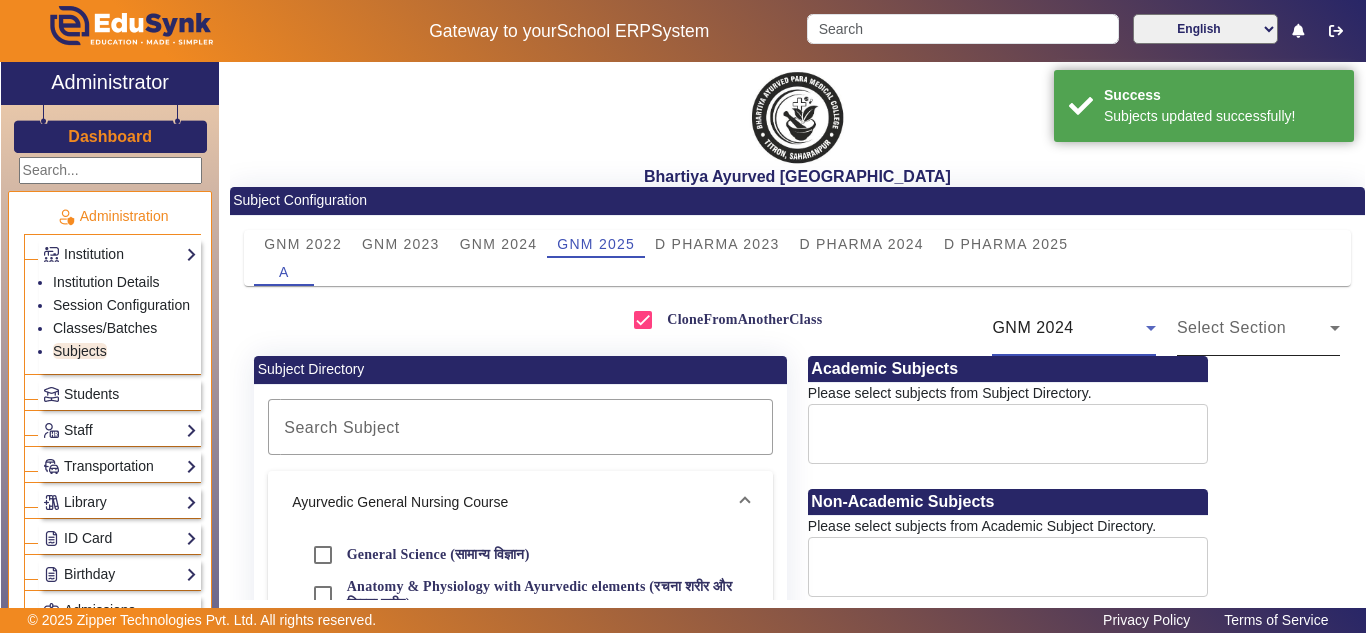 click on "Select Section" at bounding box center [1254, 328] 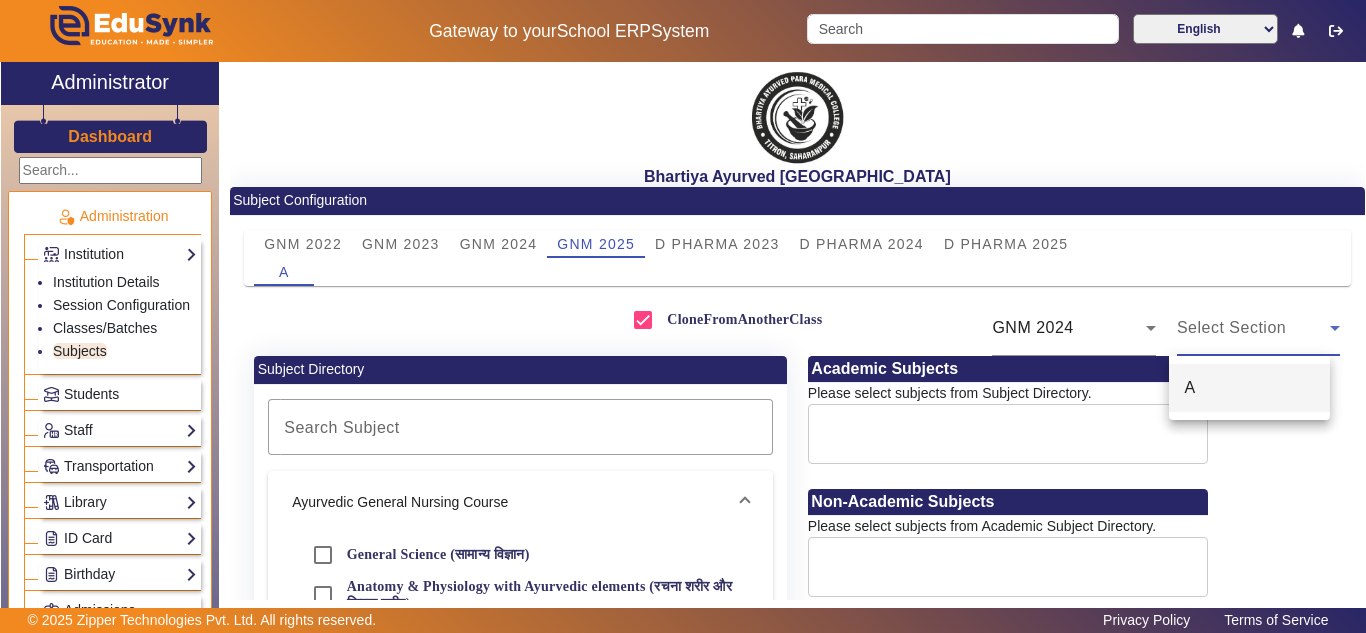 click on "A" at bounding box center (1250, 388) 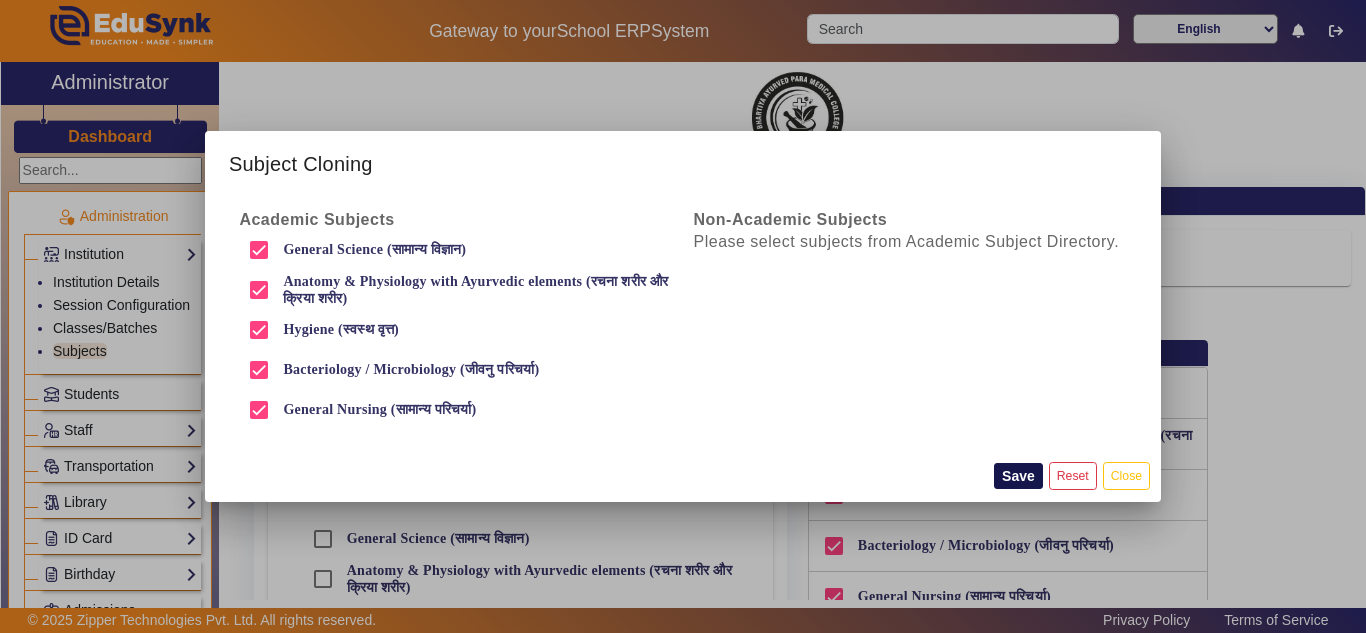 click on "Save" at bounding box center (1018, 476) 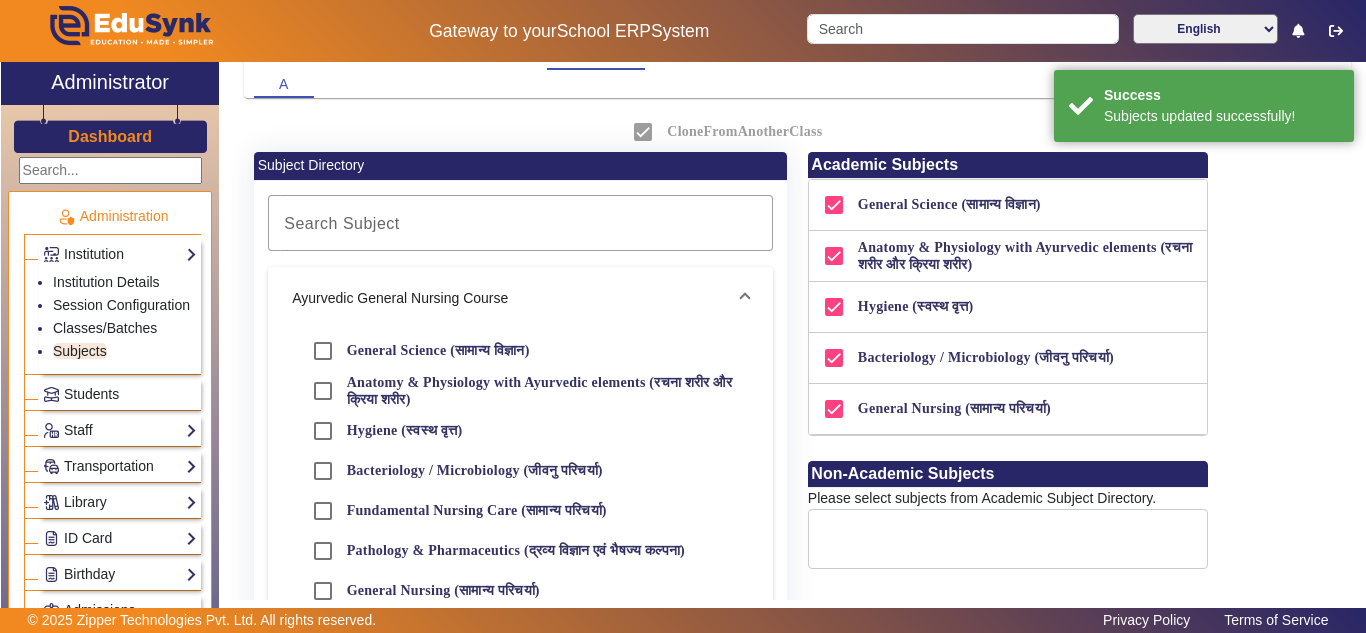 scroll, scrollTop: 0, scrollLeft: 0, axis: both 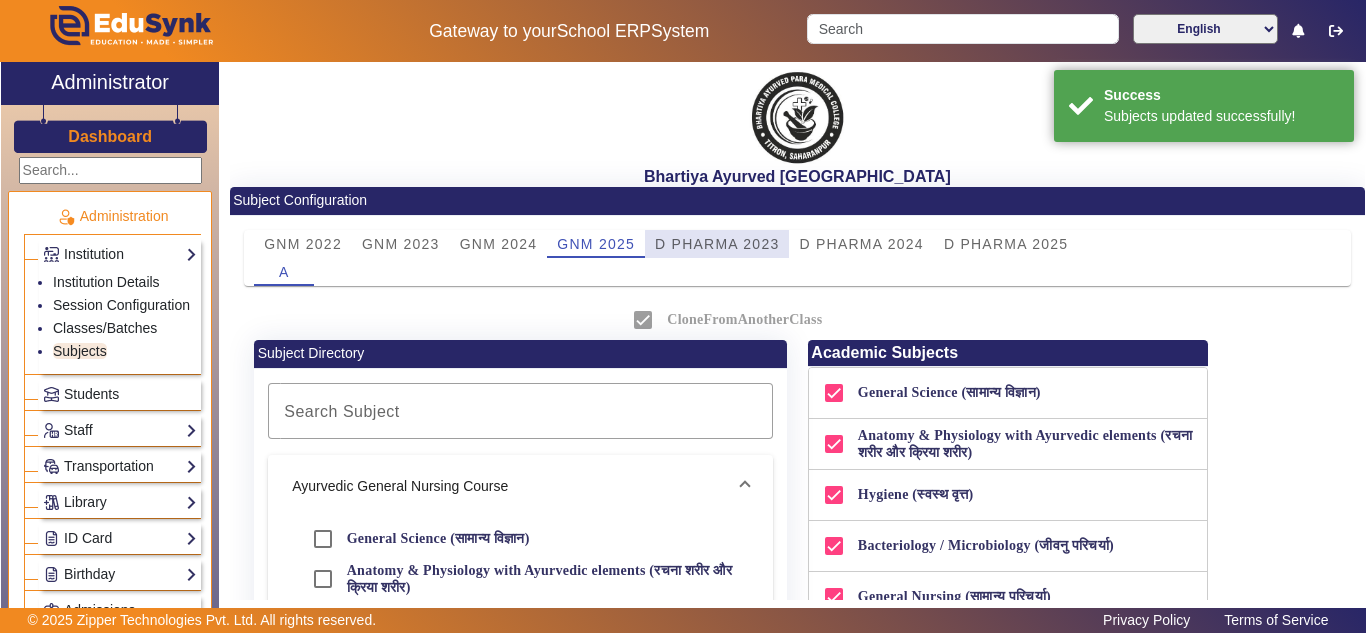 click on "D PHARMA 2023" at bounding box center [717, 244] 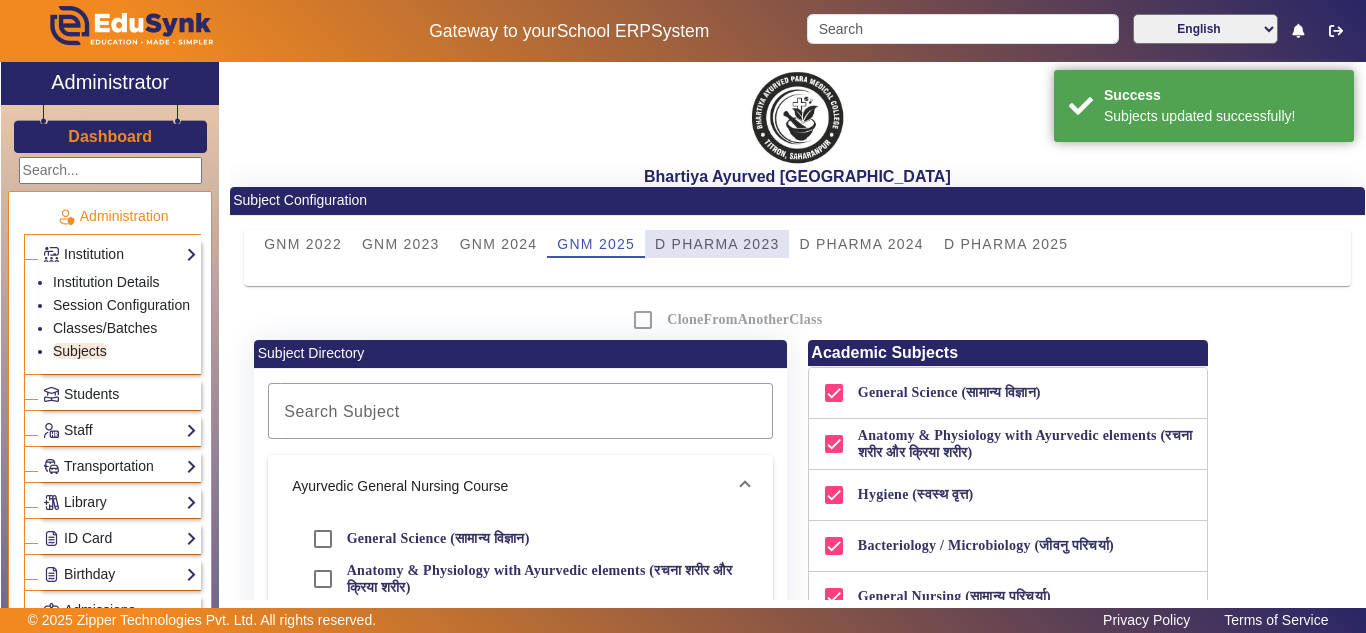 checkbox on "false" 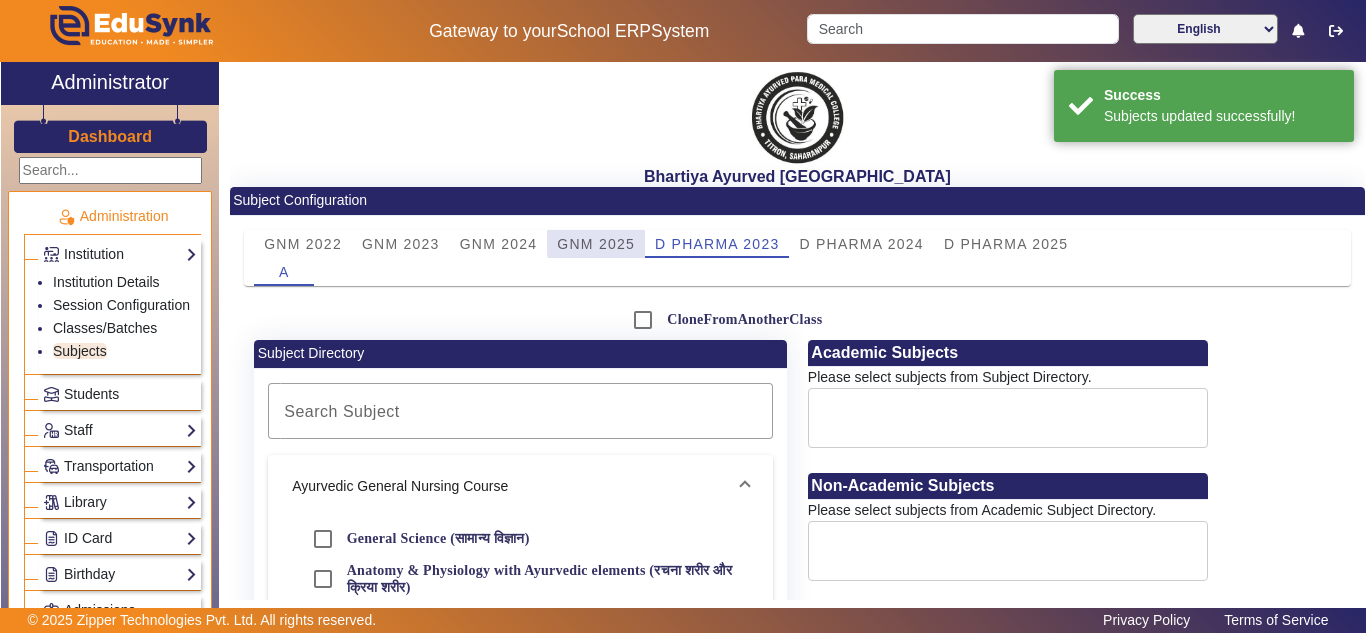 click on "GNM 2025" at bounding box center (596, 244) 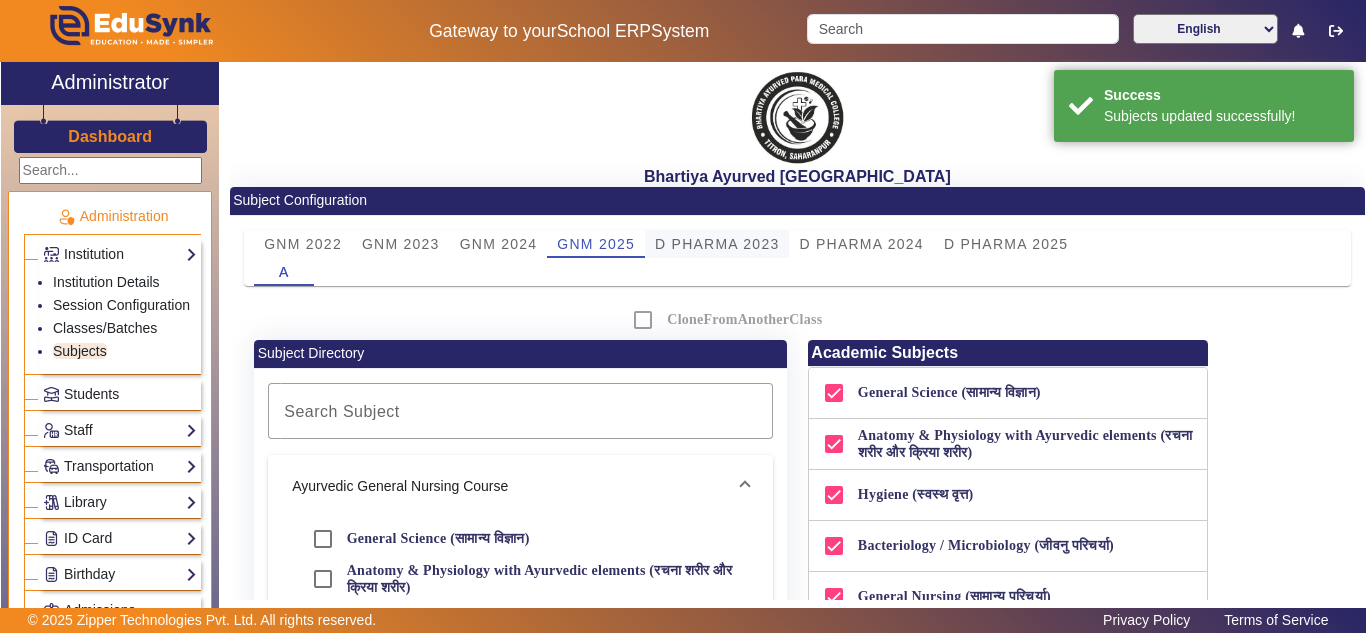 click on "D PHARMA 2023" at bounding box center (717, 244) 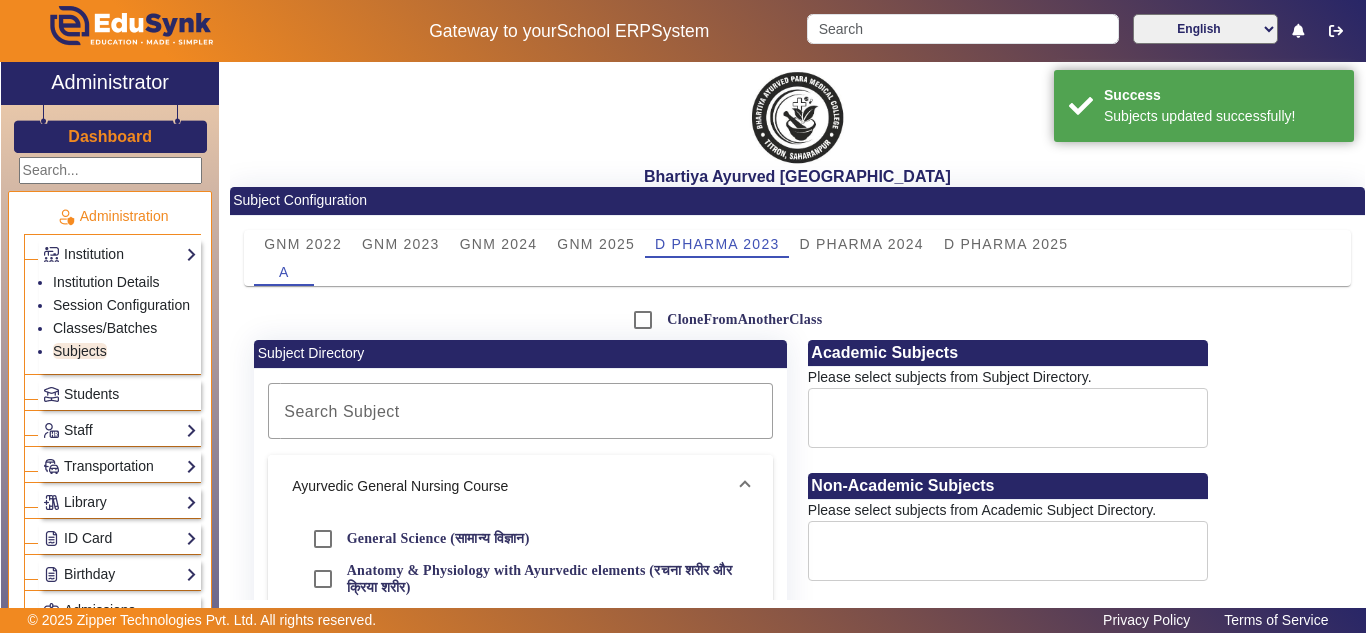 click on "Ayurvedic General Nursing Course" at bounding box center (520, 487) 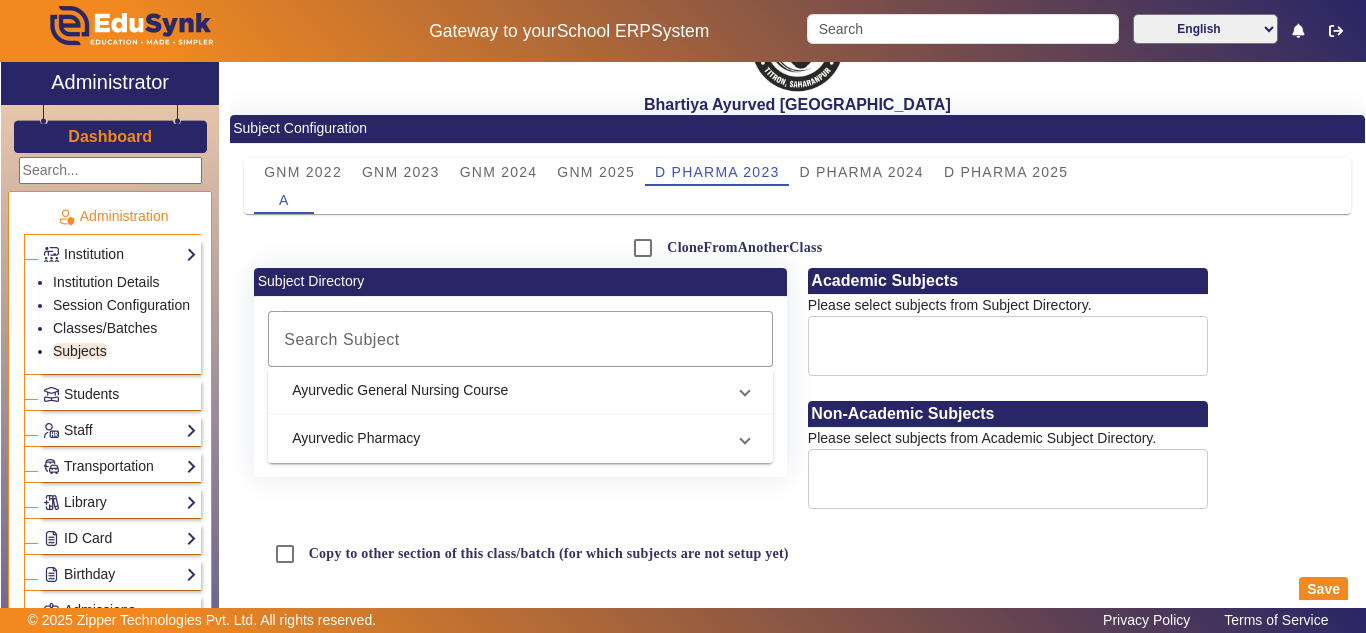 scroll, scrollTop: 106, scrollLeft: 0, axis: vertical 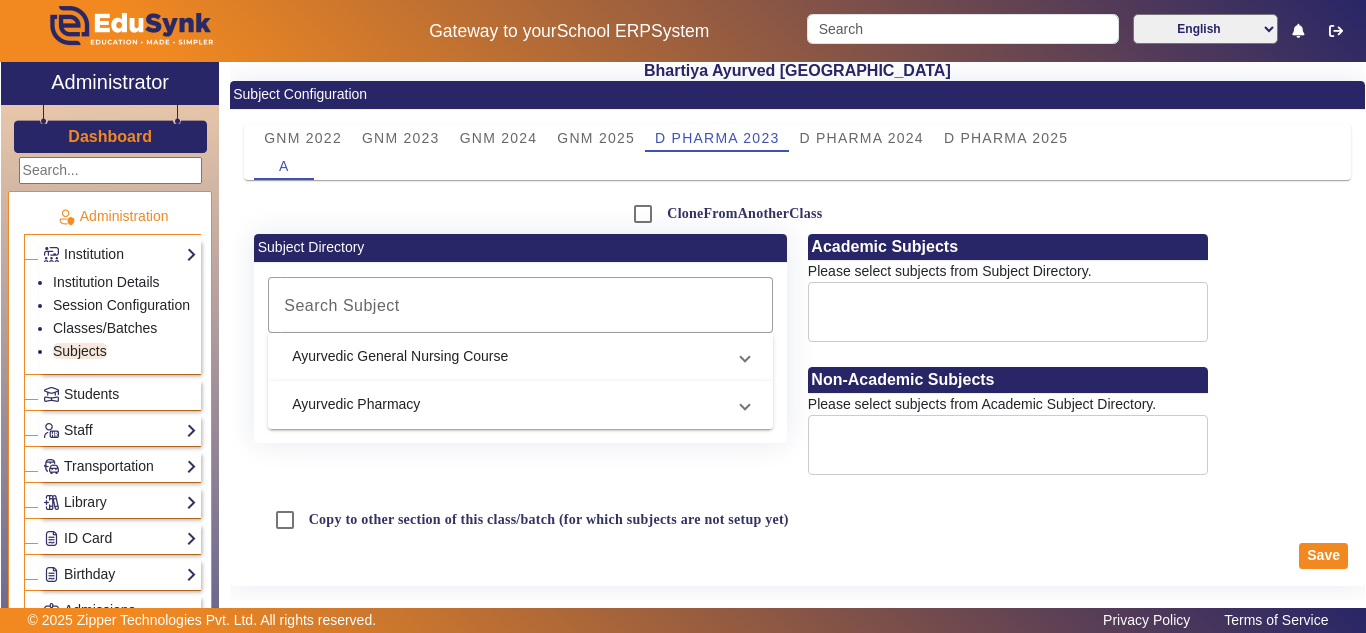 click on "Ayurvedic Pharmacy" at bounding box center (508, 404) 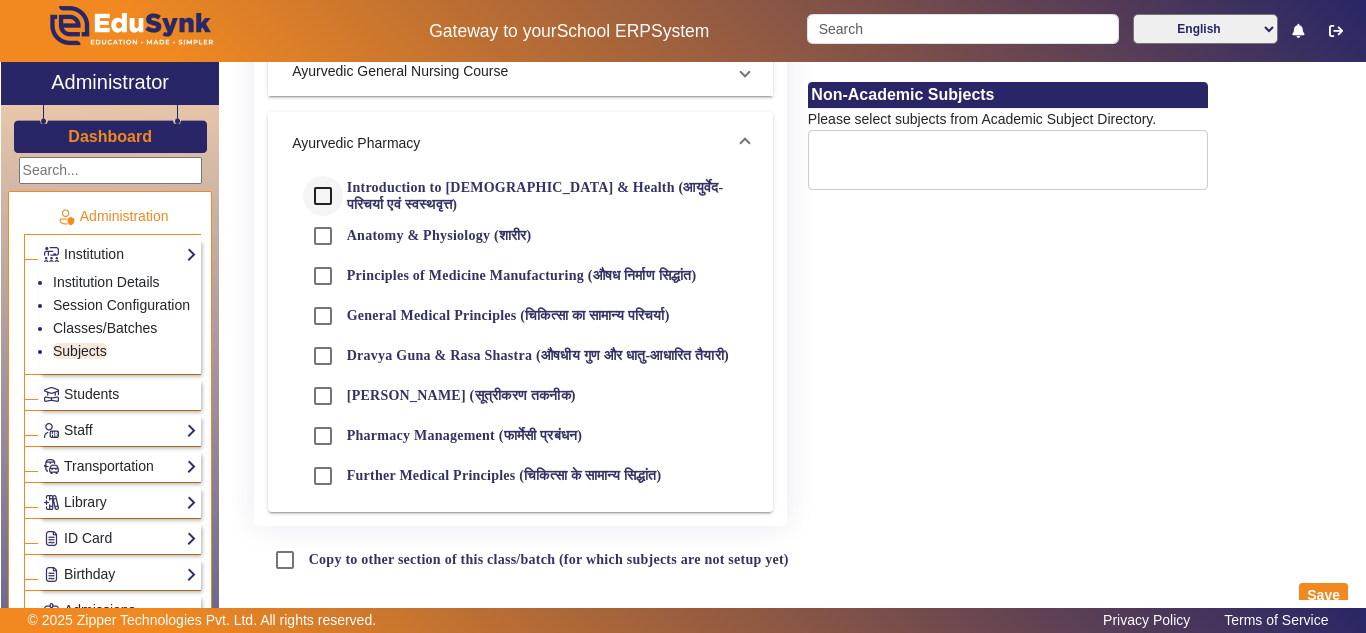 scroll, scrollTop: 431, scrollLeft: 0, axis: vertical 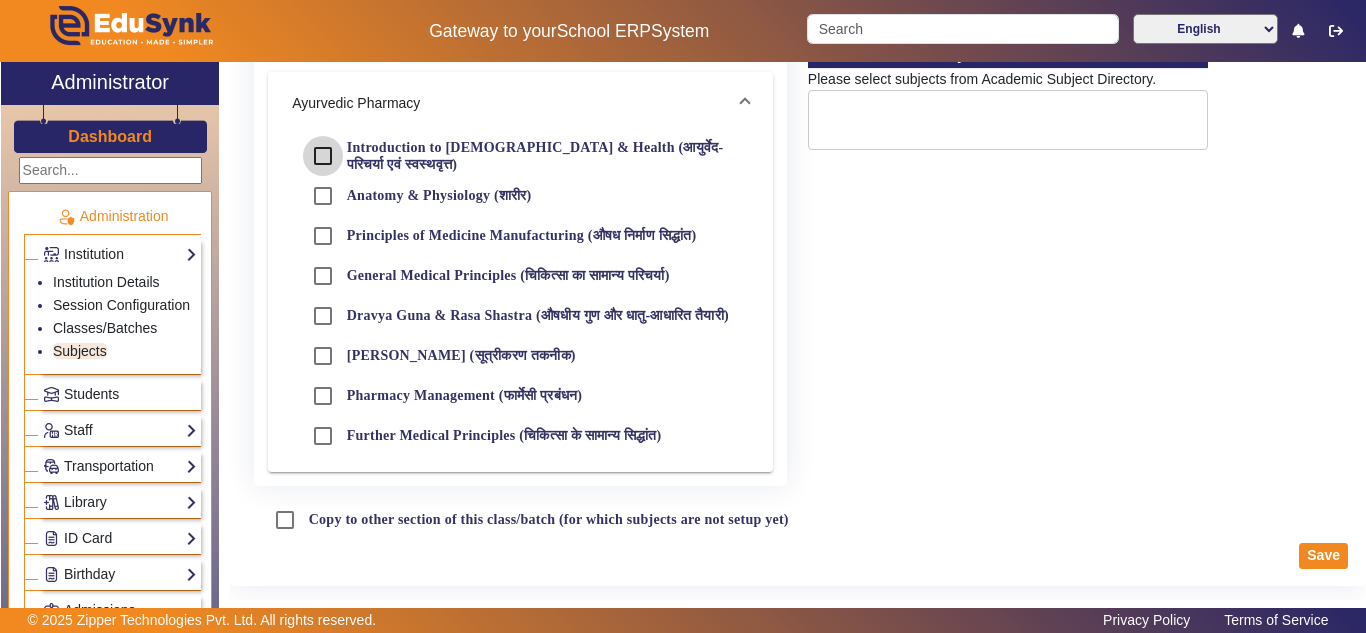 click on "Introduction to Ayurveda & Health (आयुर्वेद-परिचर्या एवं स्वस्थवृत्त)" at bounding box center (323, 156) 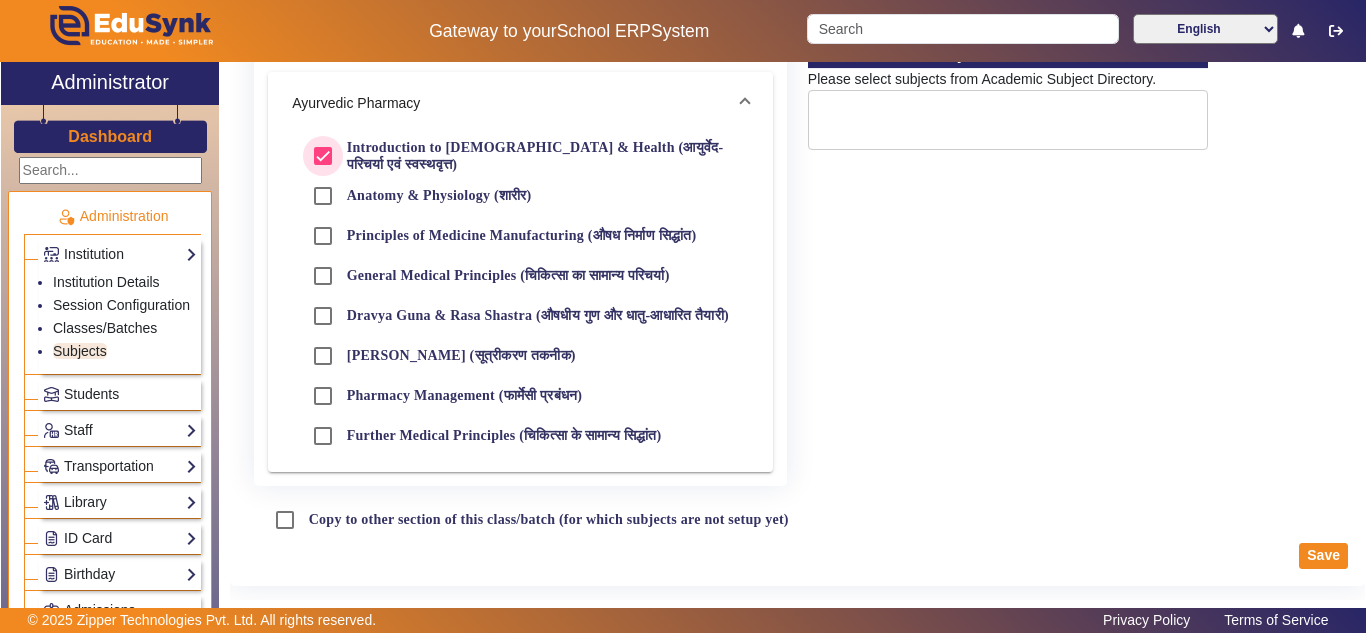 checkbox on "true" 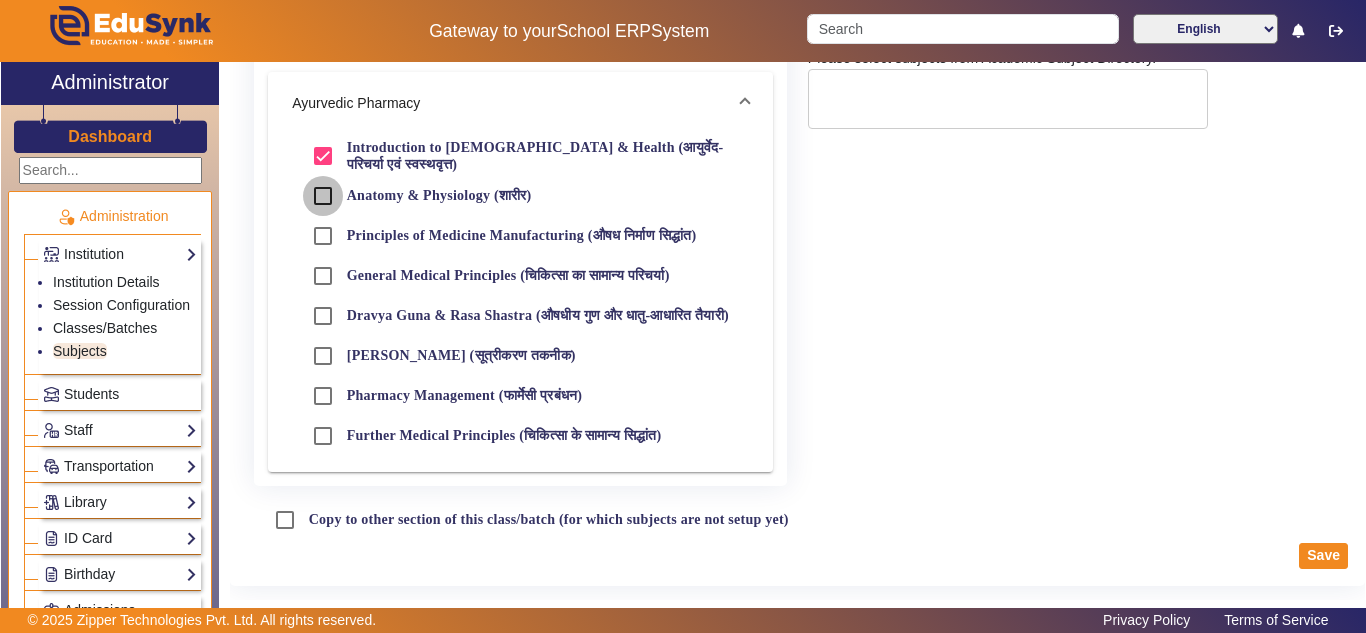 click on "Anatomy & Physiology (शारीर)" at bounding box center [323, 196] 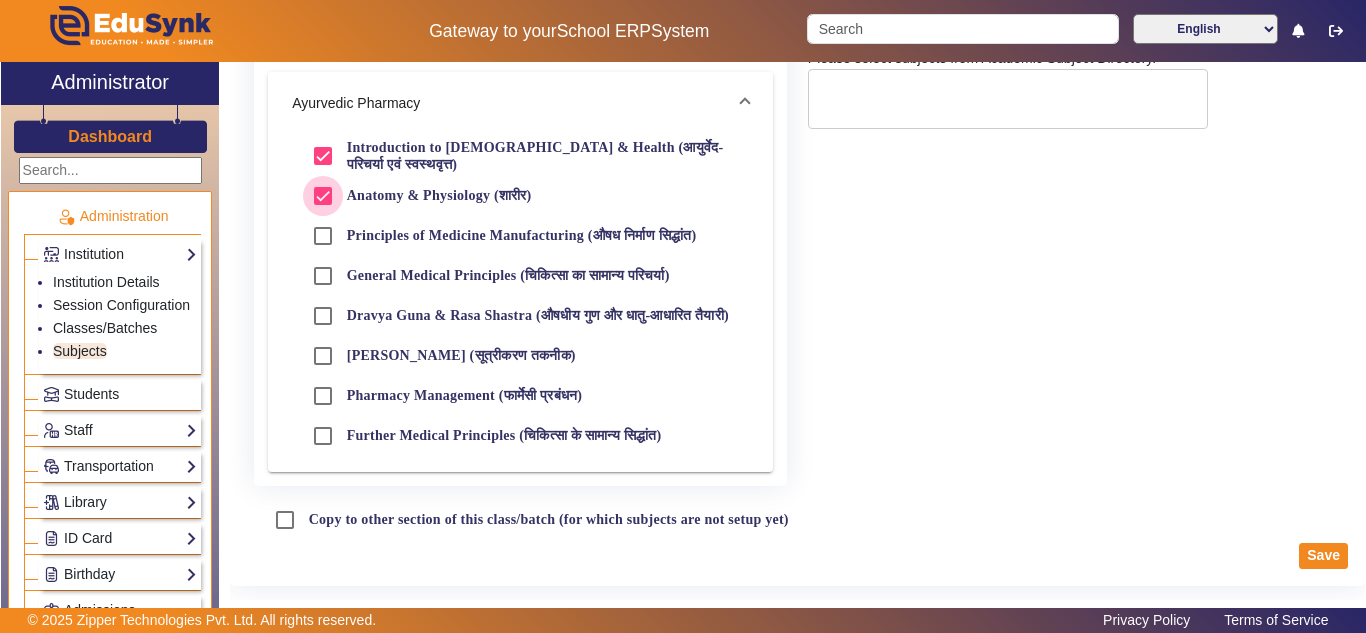 checkbox on "true" 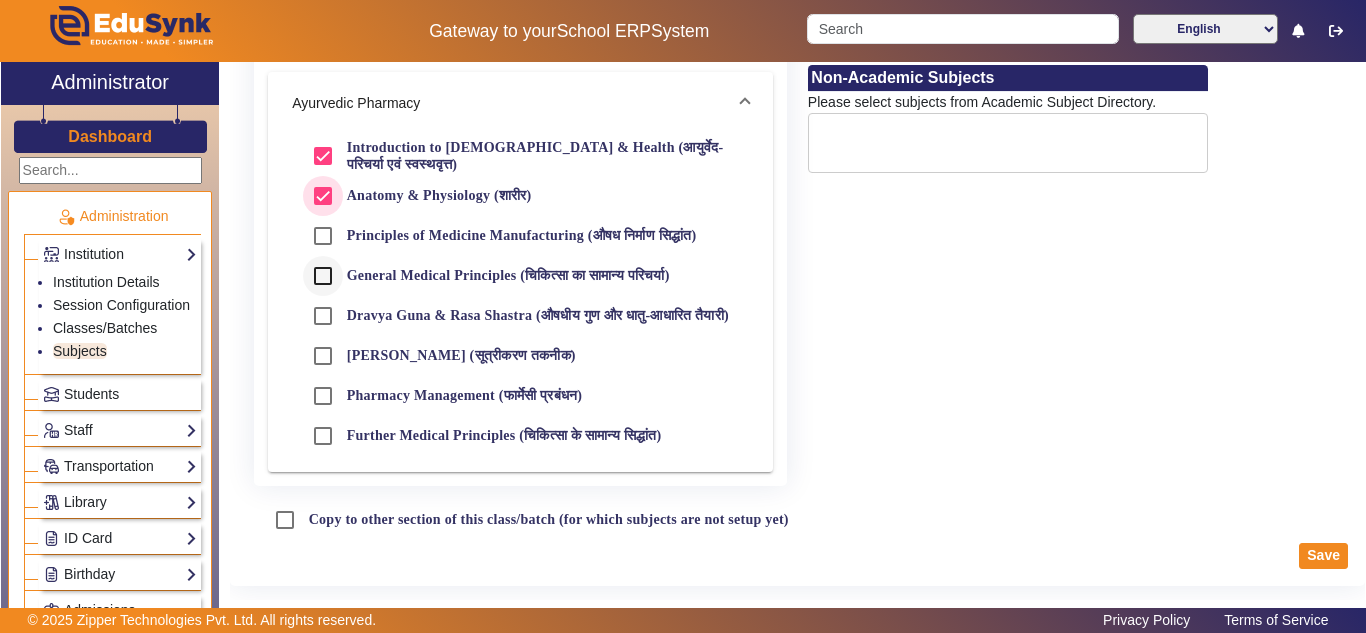 scroll, scrollTop: 98, scrollLeft: 0, axis: vertical 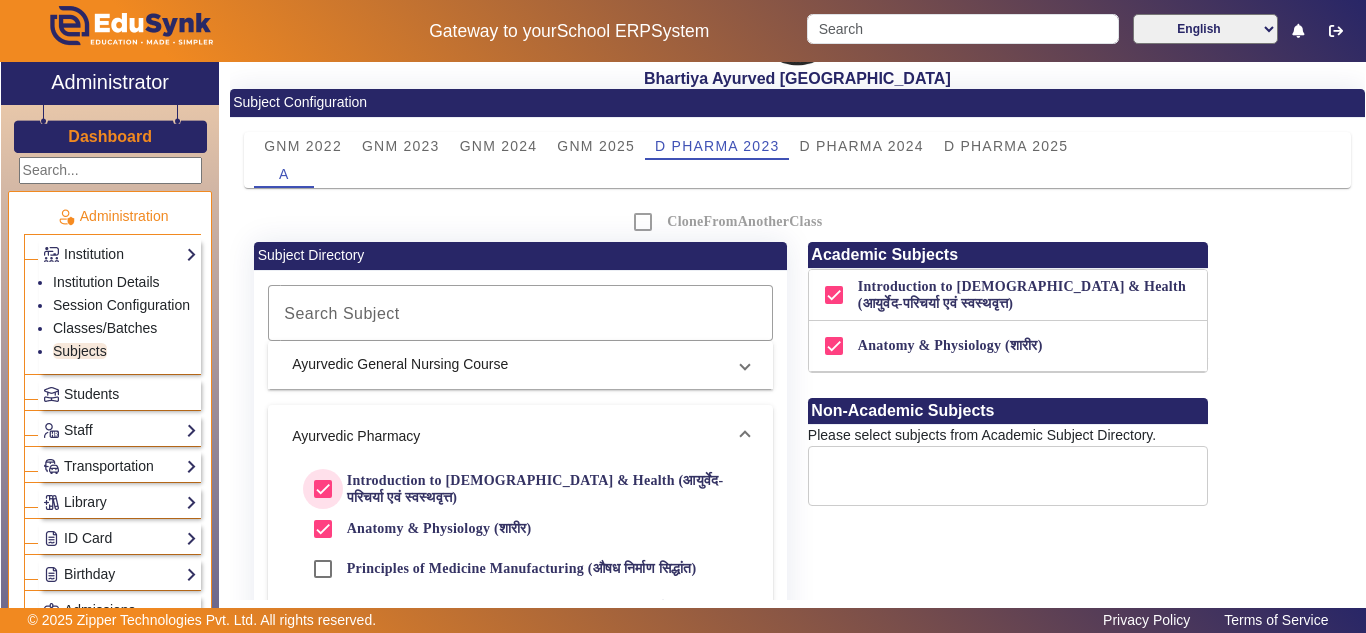 click on "Introduction to Ayurveda & Health (आयुर्वेद-परिचर्या एवं स्वस्थवृत्त)" at bounding box center [323, 489] 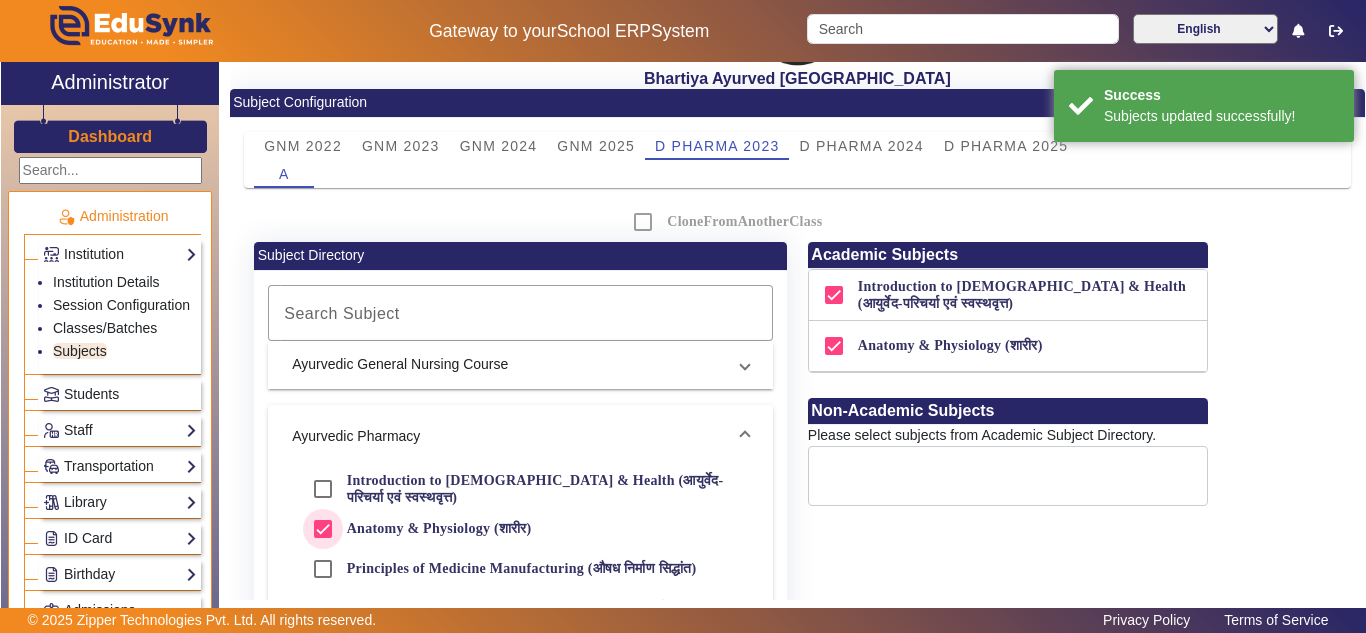 click on "Anatomy & Physiology (शारीर)" at bounding box center (323, 529) 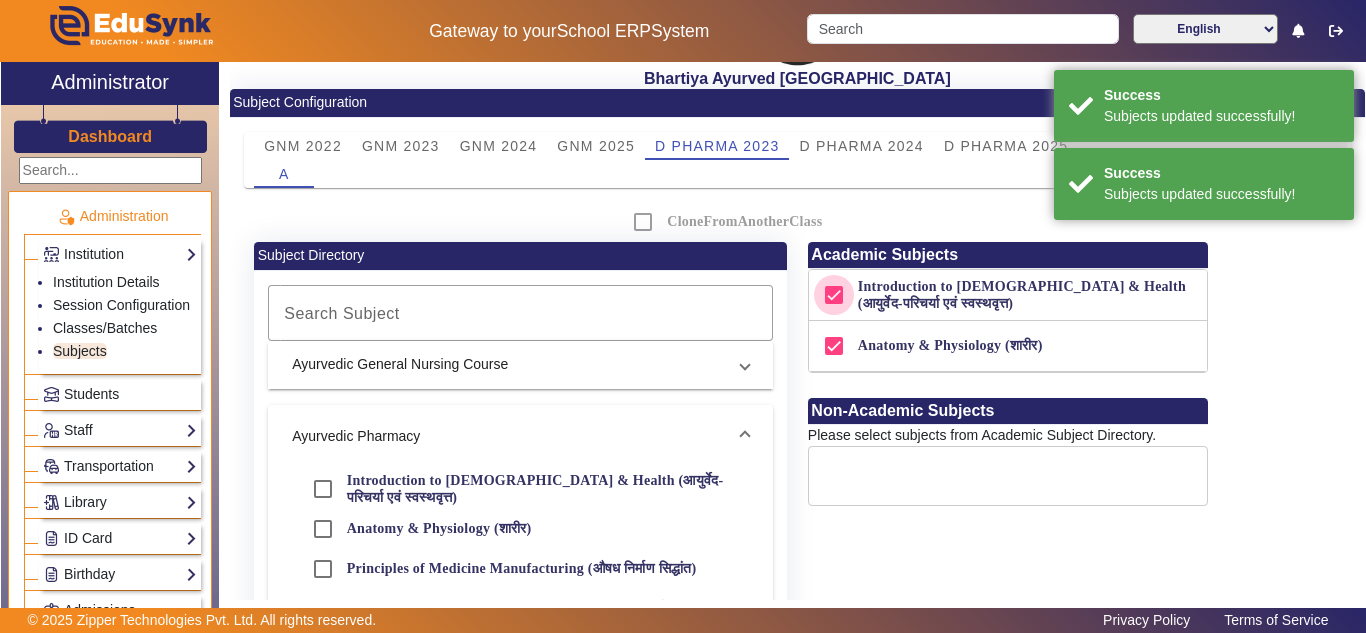 click on "Introduction to Ayurveda & Health (आयुर्वेद-परिचर्या एवं स्वस्थवृत्त)" at bounding box center (834, 295) 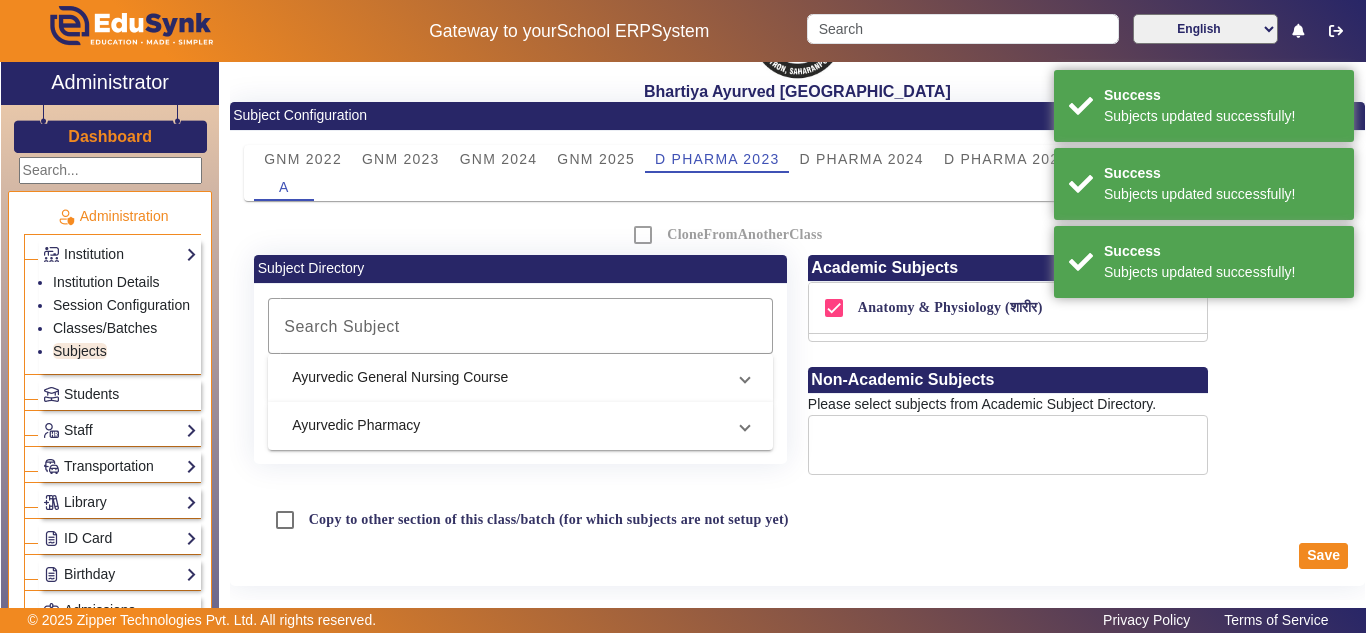 scroll, scrollTop: 85, scrollLeft: 0, axis: vertical 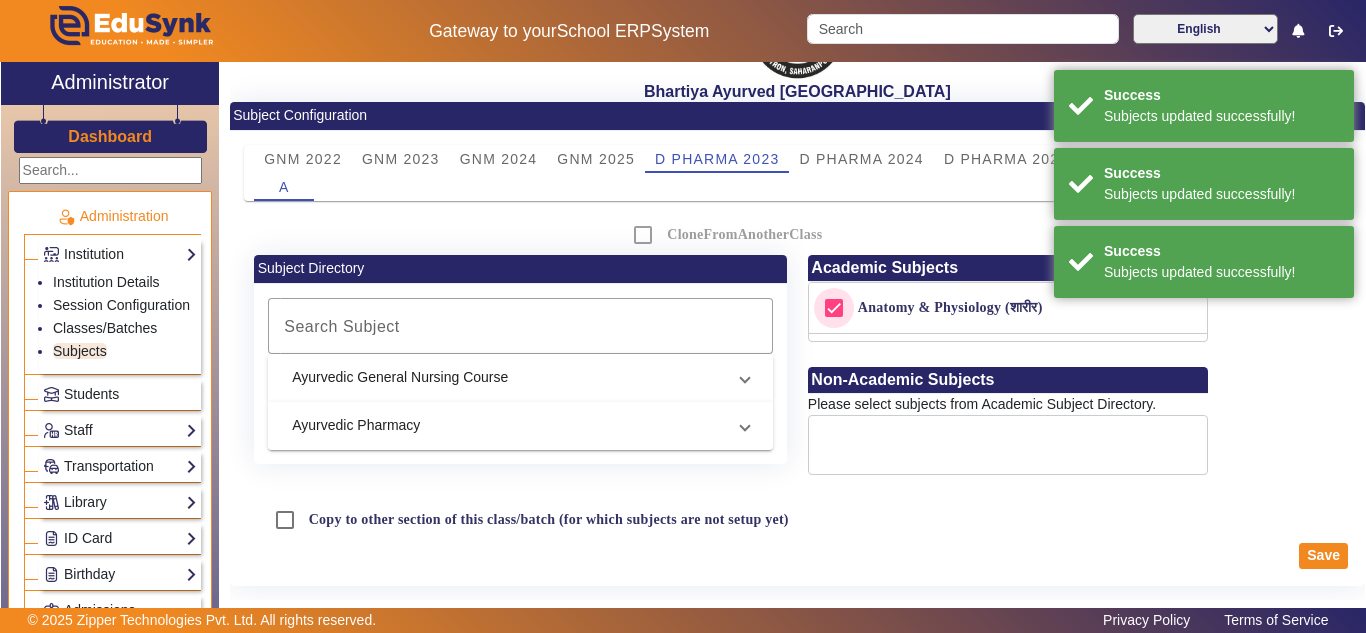 click on "Anatomy & Physiology (शारीर)" at bounding box center [834, 308] 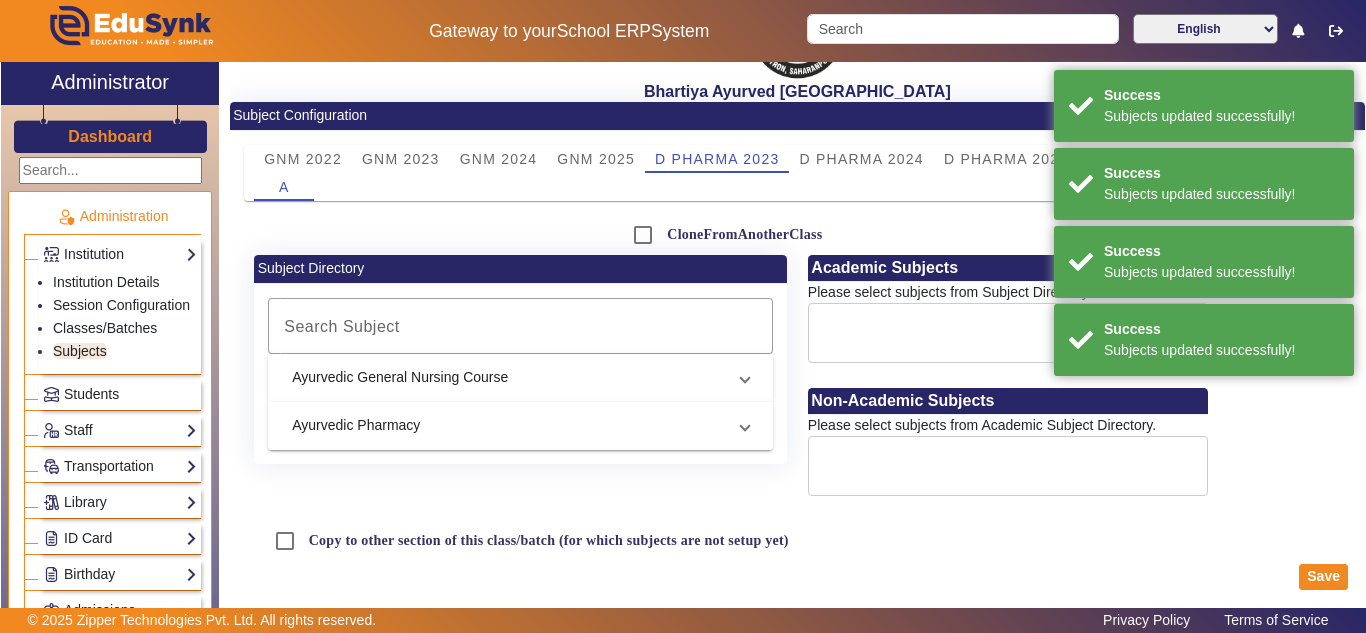 click on "Ayurvedic Pharmacy" at bounding box center (508, 425) 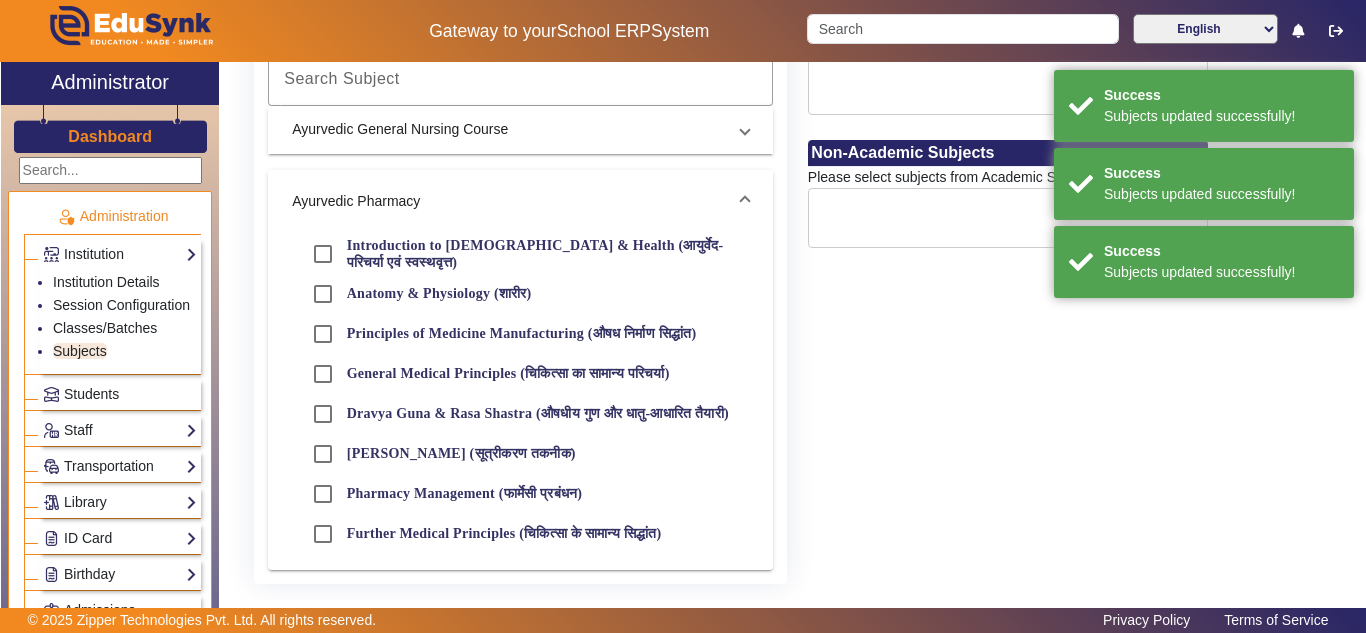 scroll, scrollTop: 418, scrollLeft: 0, axis: vertical 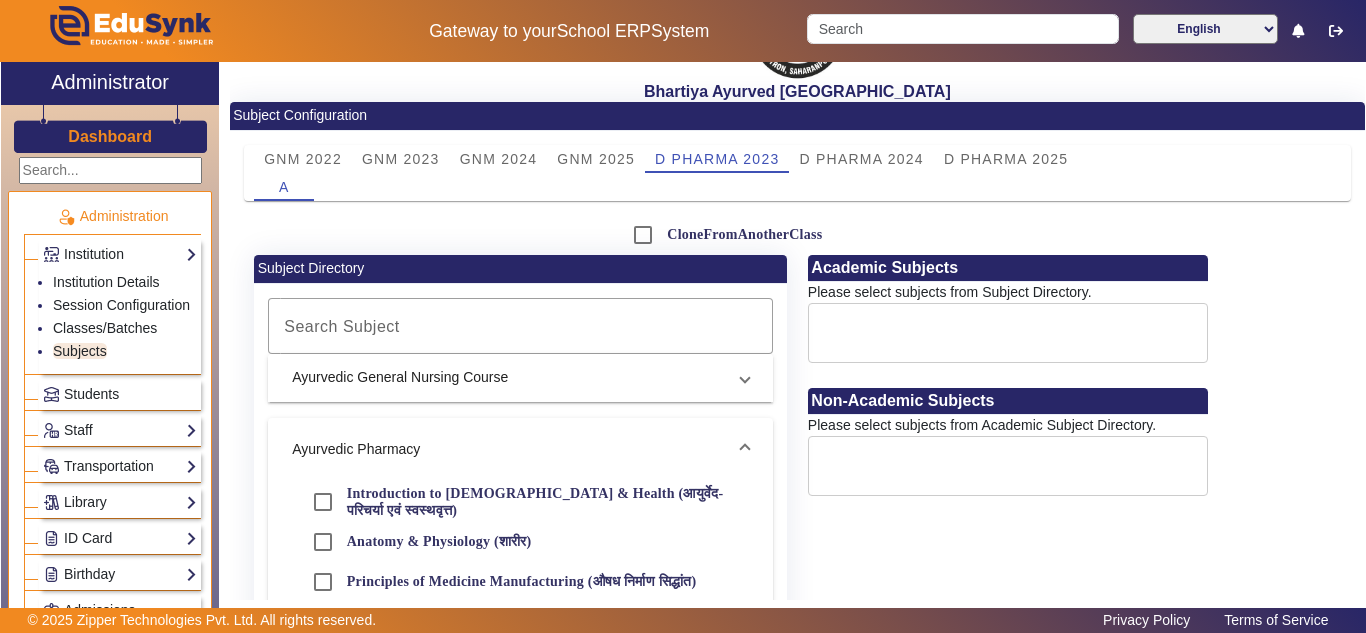 click on "Ayurvedic General Nursing Course" at bounding box center [520, 378] 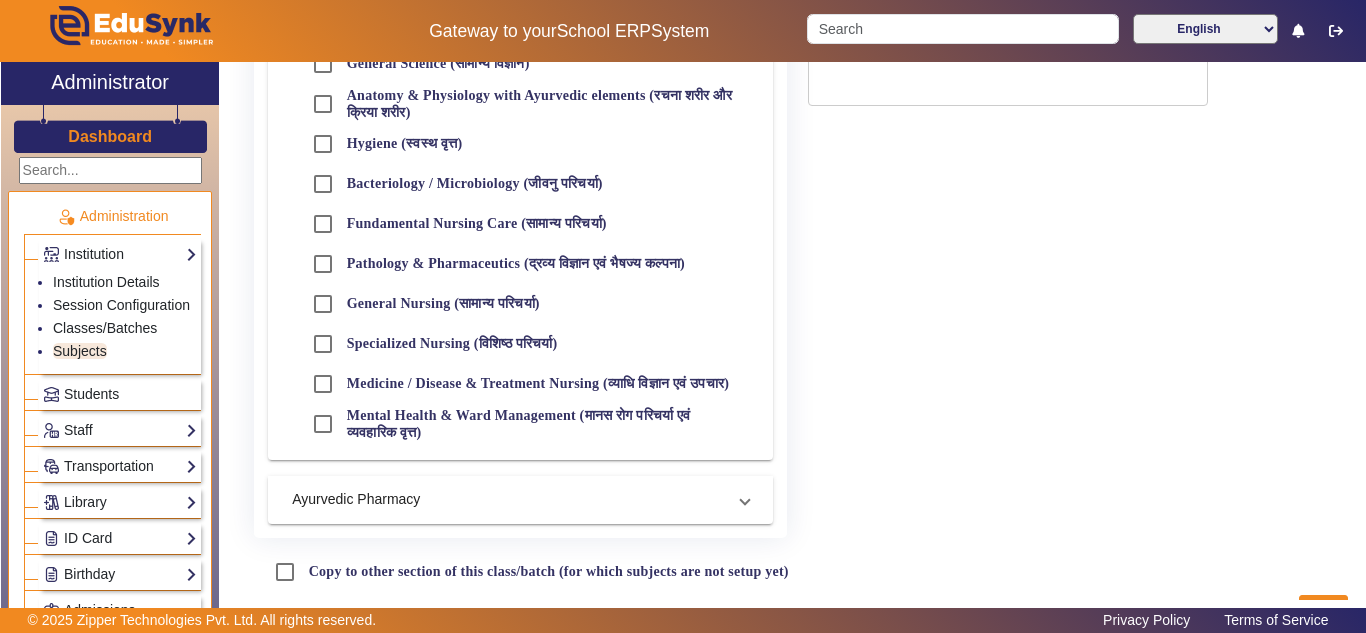 scroll, scrollTop: 527, scrollLeft: 0, axis: vertical 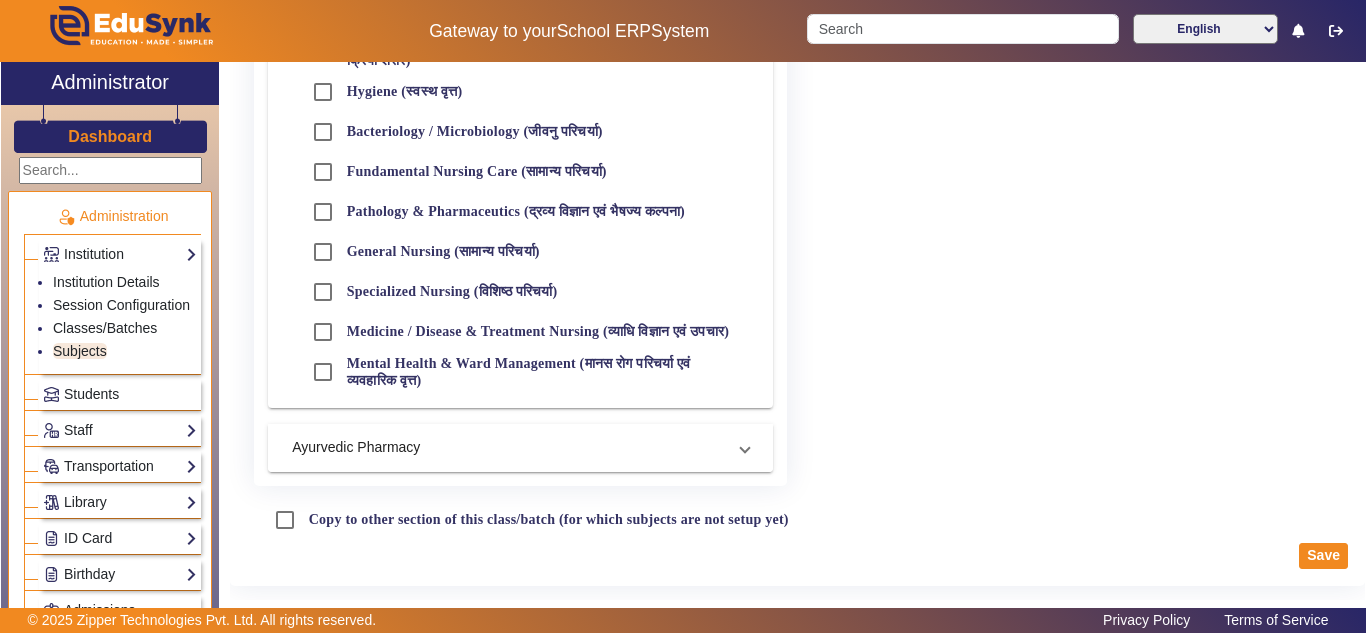 click on "Ayurvedic Pharmacy" at bounding box center [520, 448] 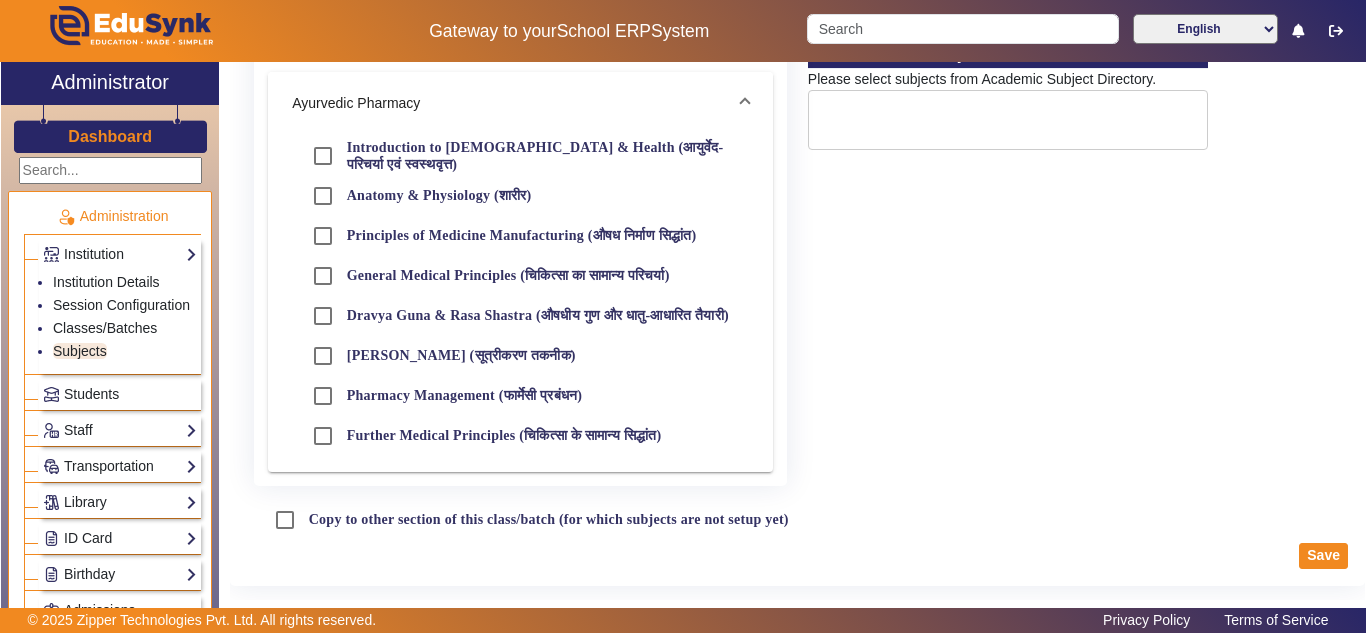 scroll, scrollTop: 431, scrollLeft: 0, axis: vertical 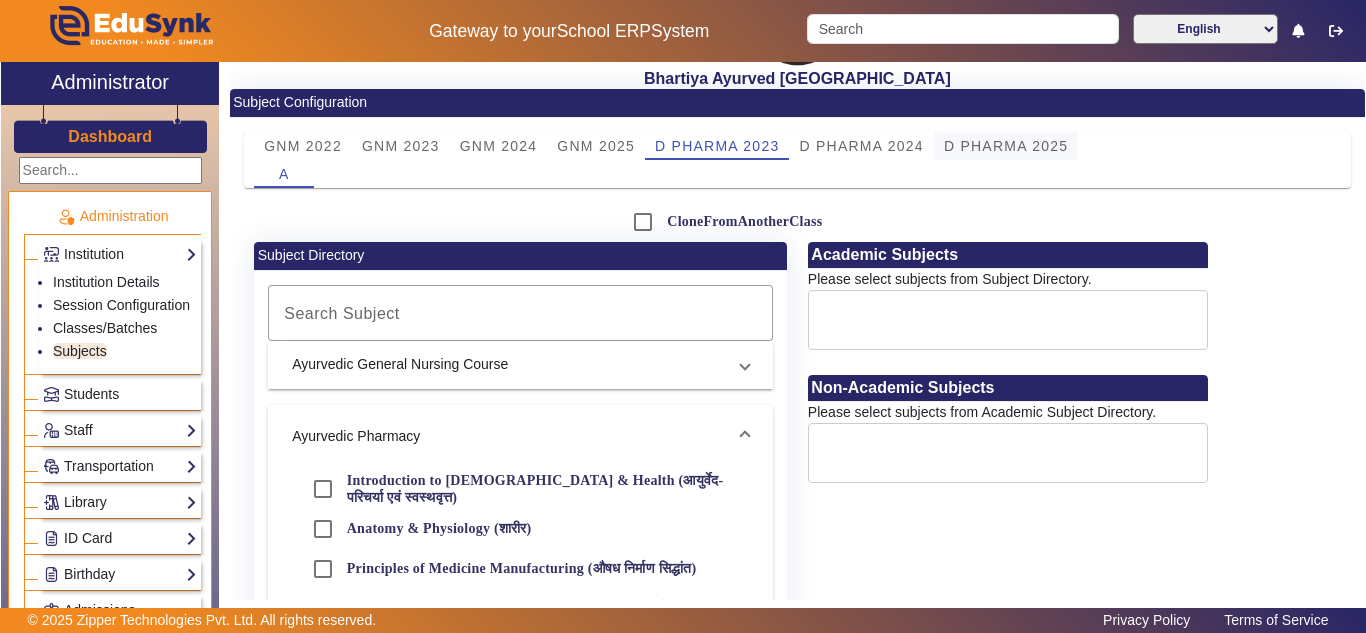 click on "D PHARMA 2025" at bounding box center [1006, 146] 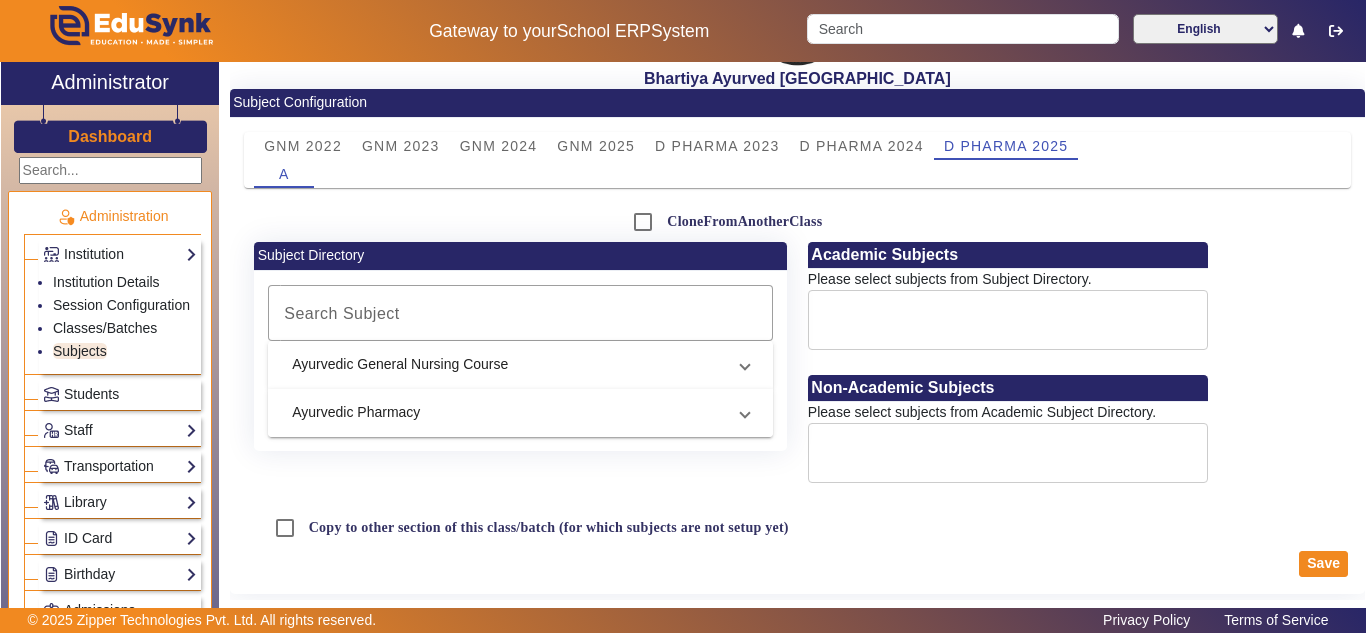click on "Ayurvedic Pharmacy" at bounding box center (508, 412) 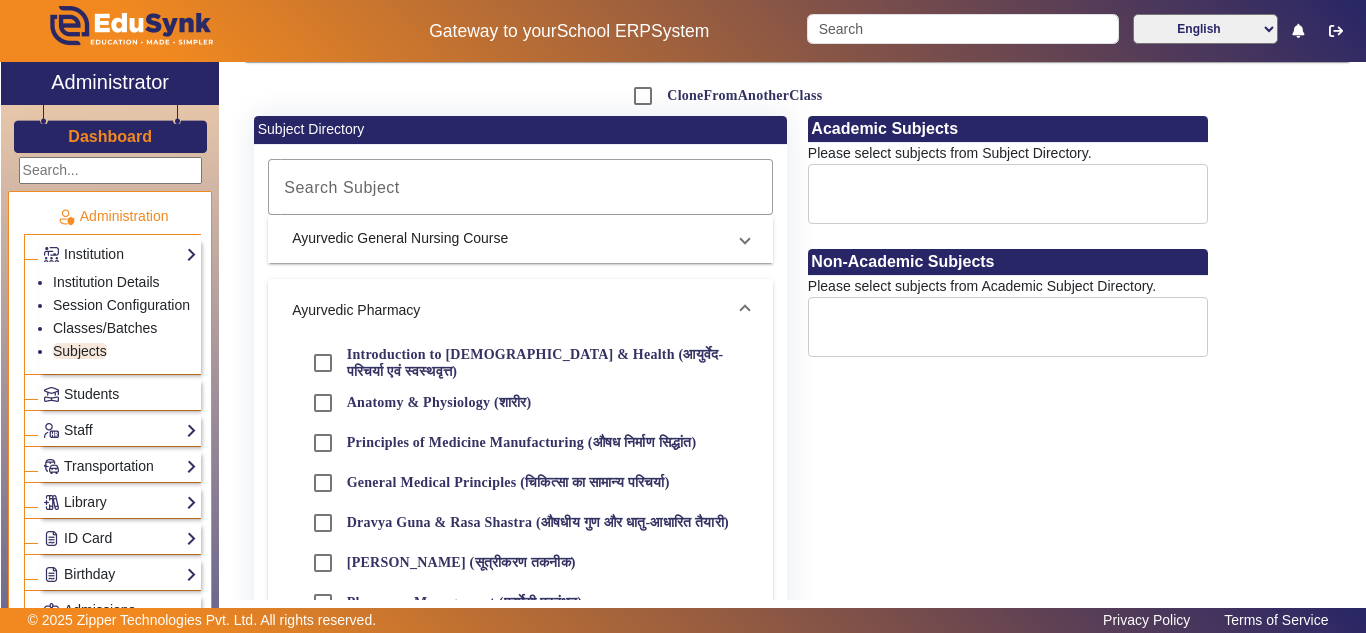 scroll, scrollTop: 264, scrollLeft: 0, axis: vertical 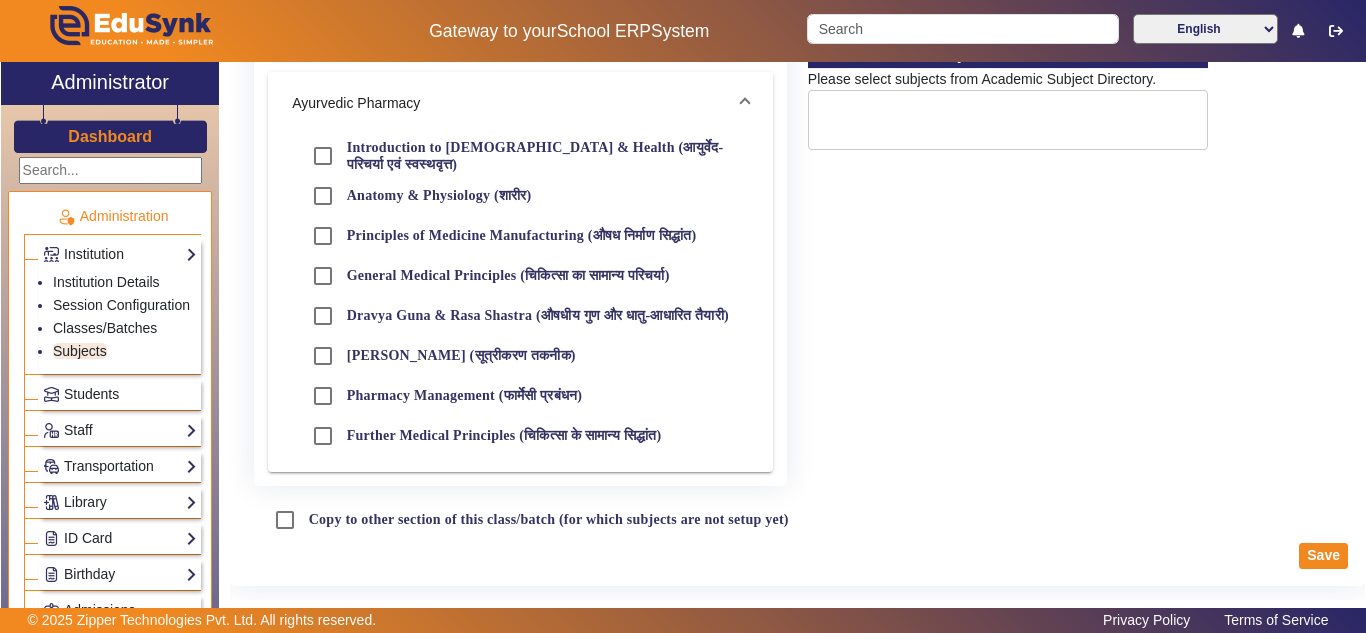 click on "Academic Subjects  Please select subjects from Subject Directory.  Non-Academic Subjects  Please select subjects from Academic Subject Directory." 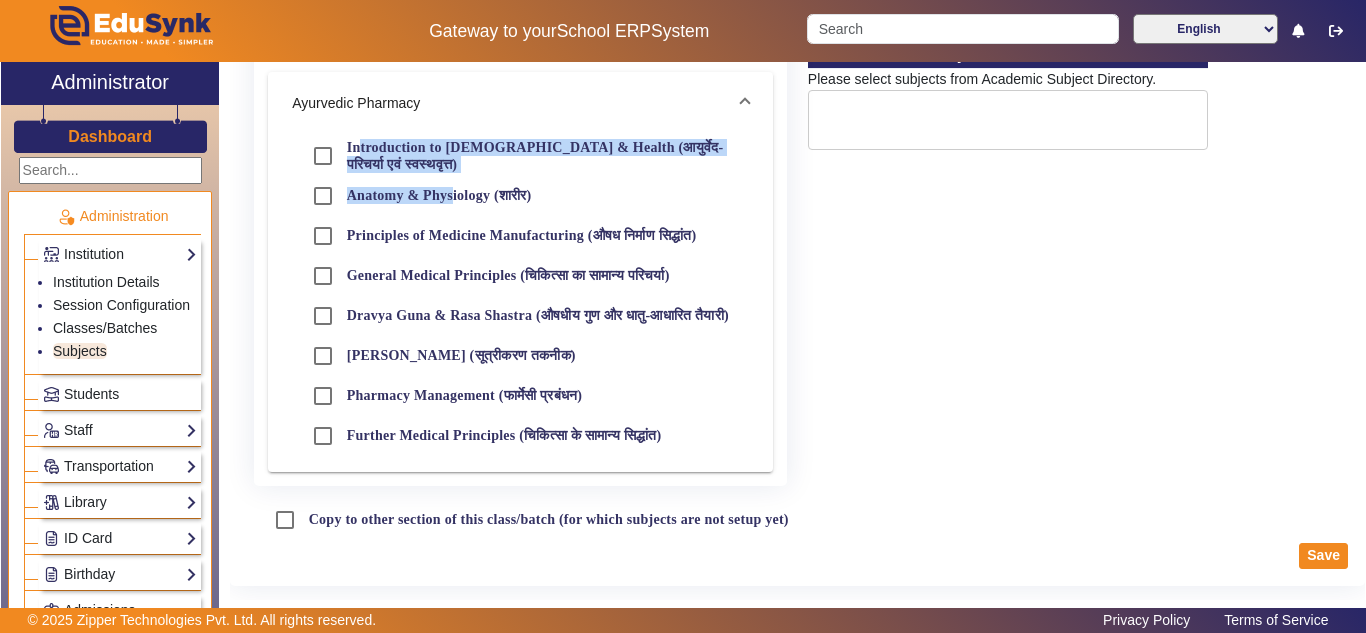 drag, startPoint x: 358, startPoint y: 153, endPoint x: 446, endPoint y: 194, distance: 97.082436 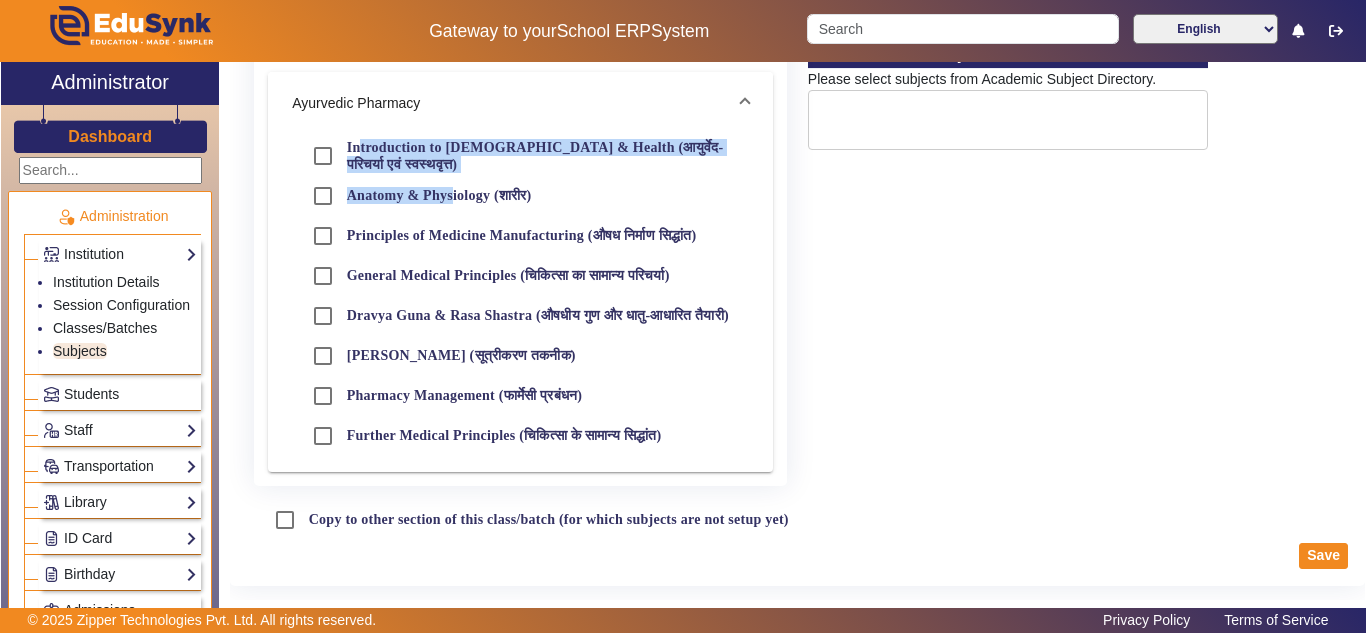 drag, startPoint x: 332, startPoint y: 129, endPoint x: 698, endPoint y: 449, distance: 486.16458 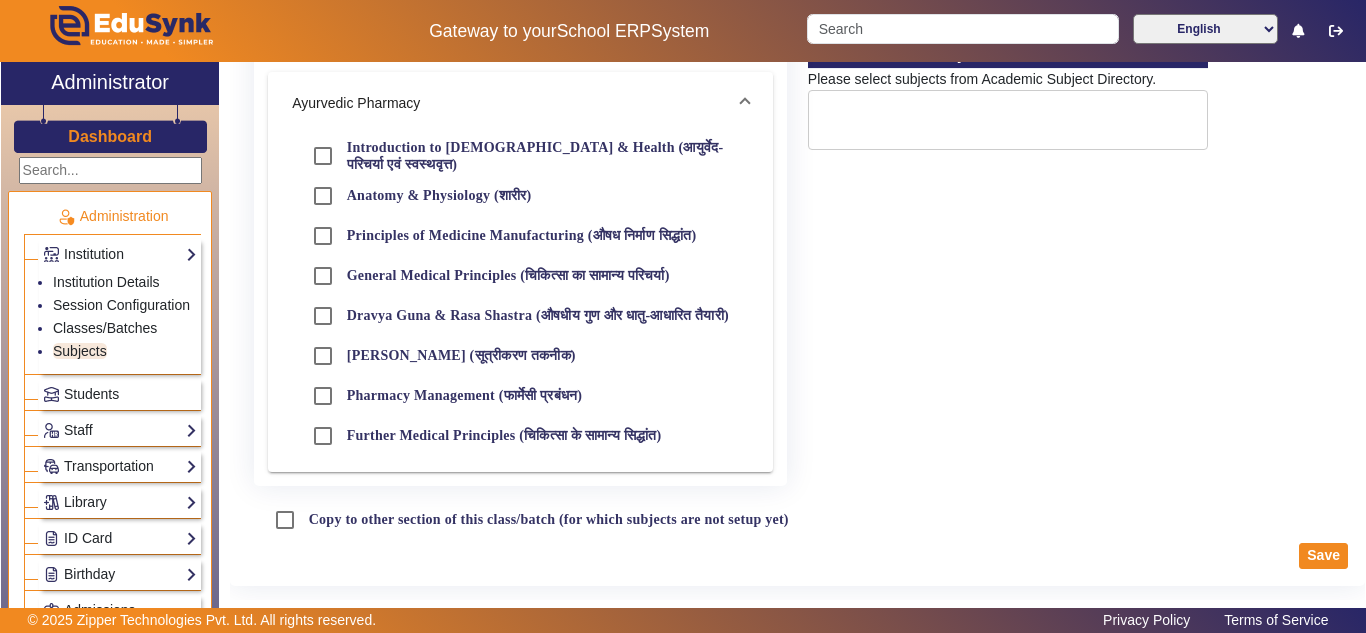 click on "Academic Subjects  Please select subjects from Subject Directory.  Non-Academic Subjects  Please select subjects from Academic Subject Directory." 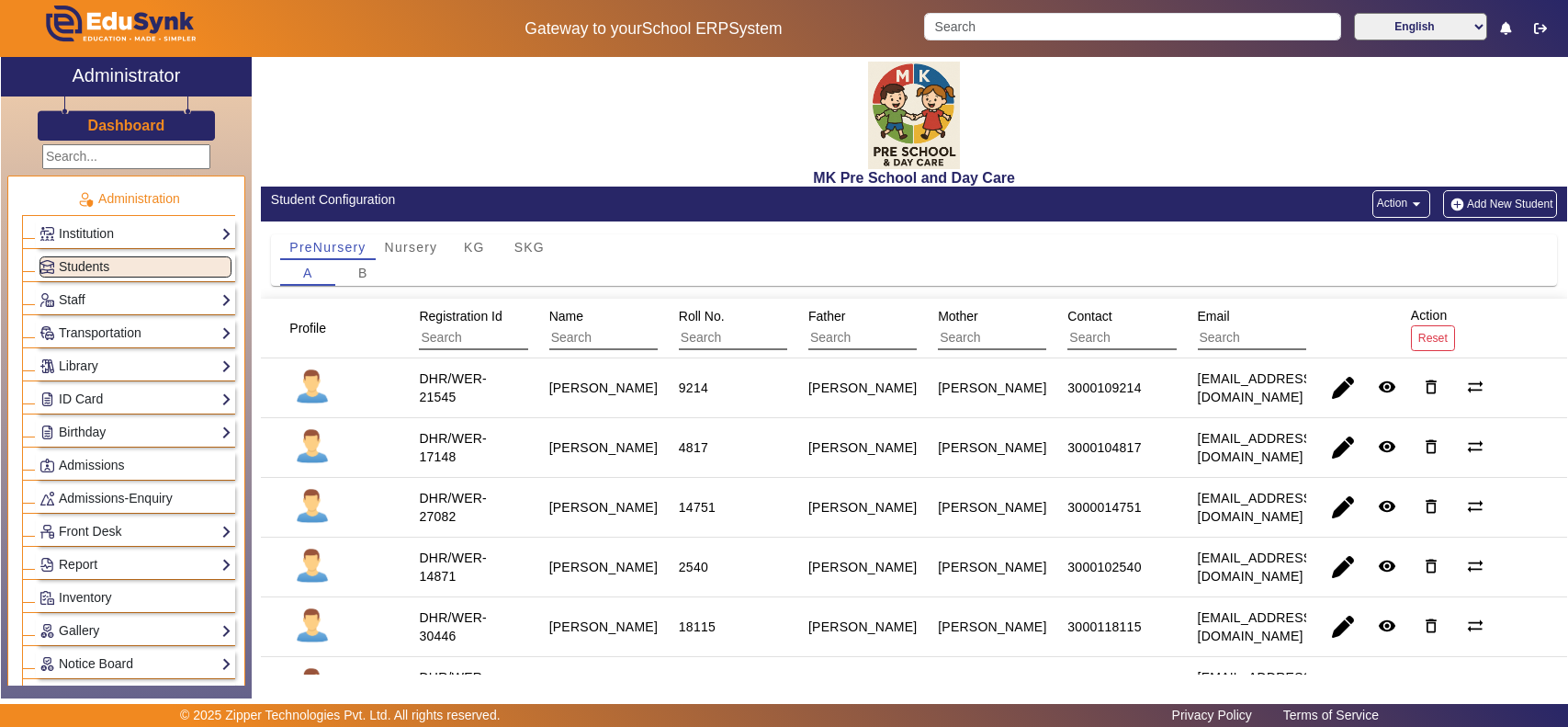 scroll, scrollTop: 0, scrollLeft: 0, axis: both 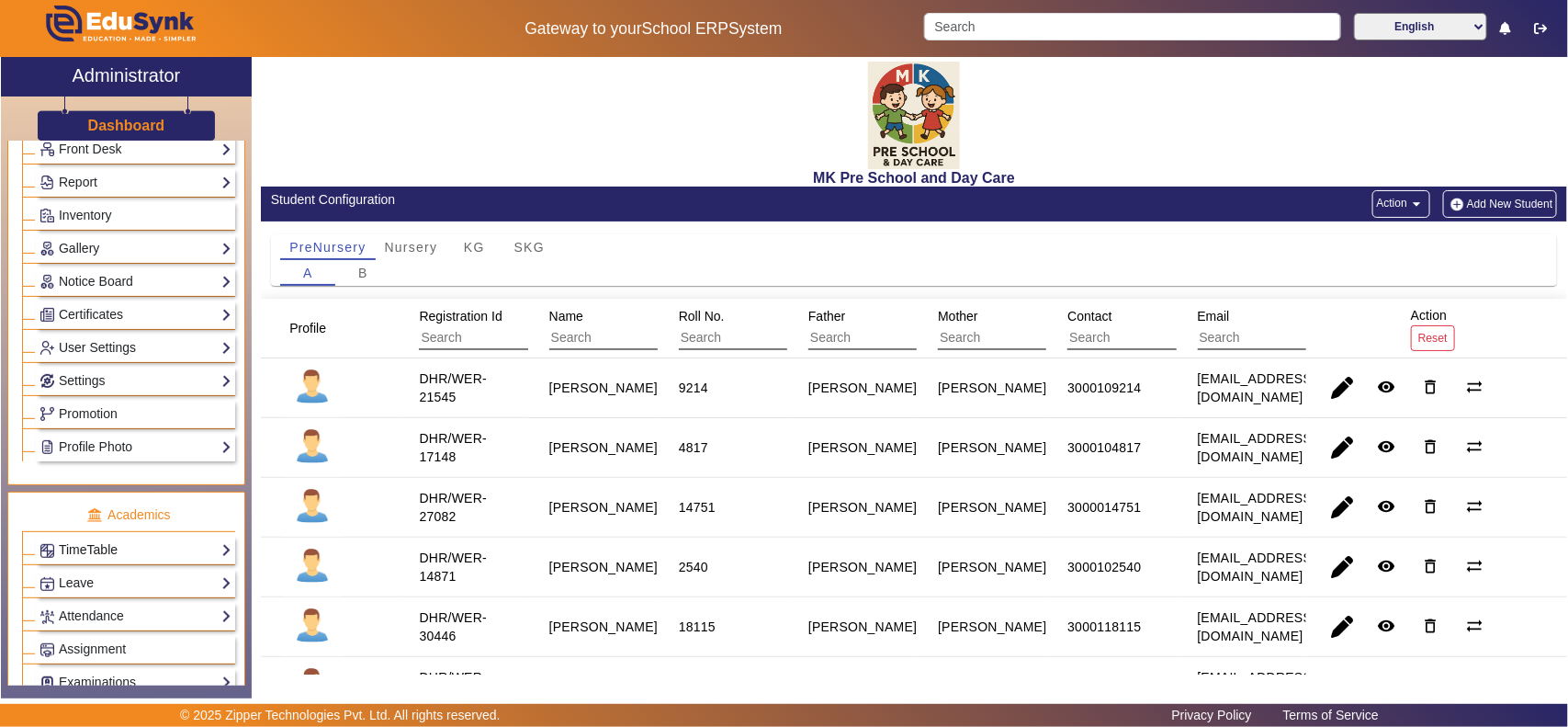 click on "TimeTable" 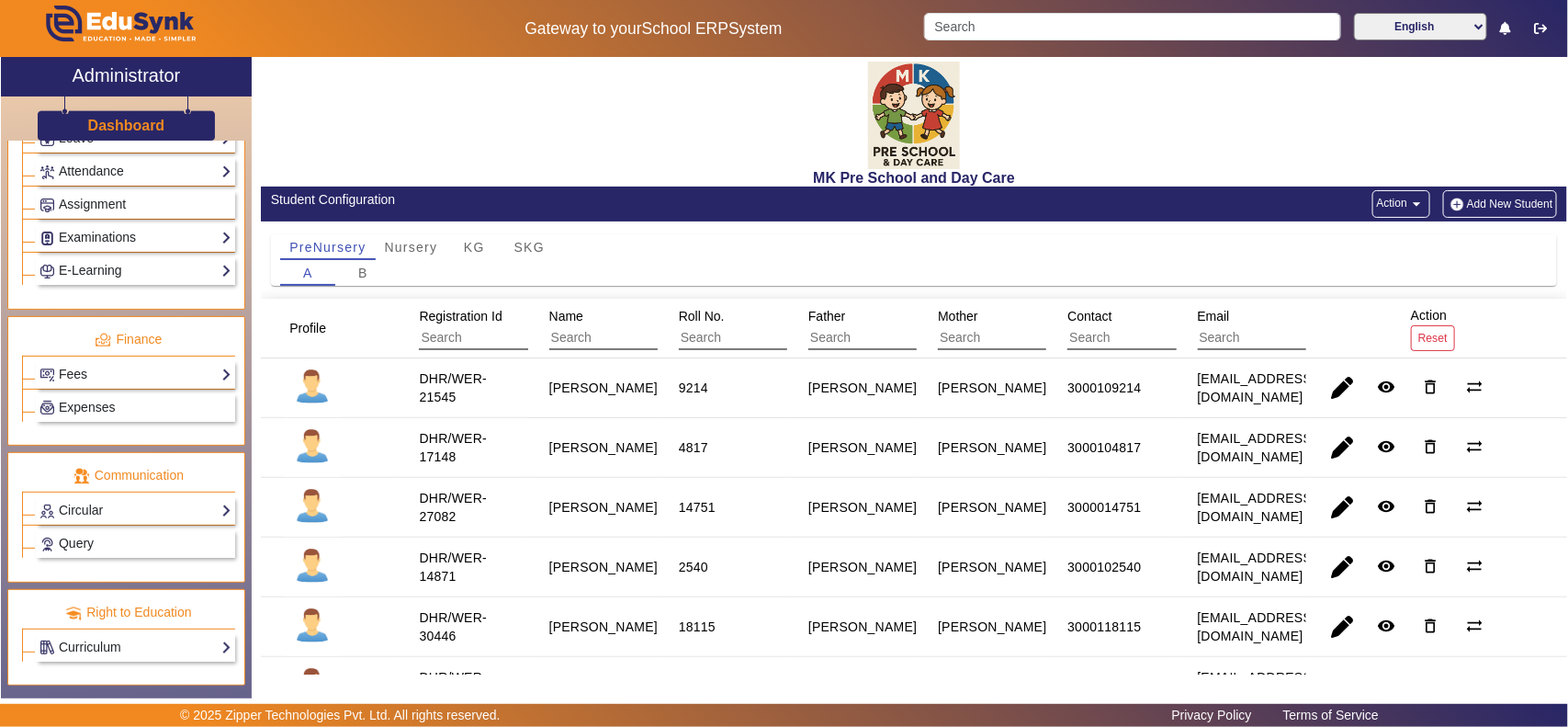 scroll, scrollTop: 984, scrollLeft: 0, axis: vertical 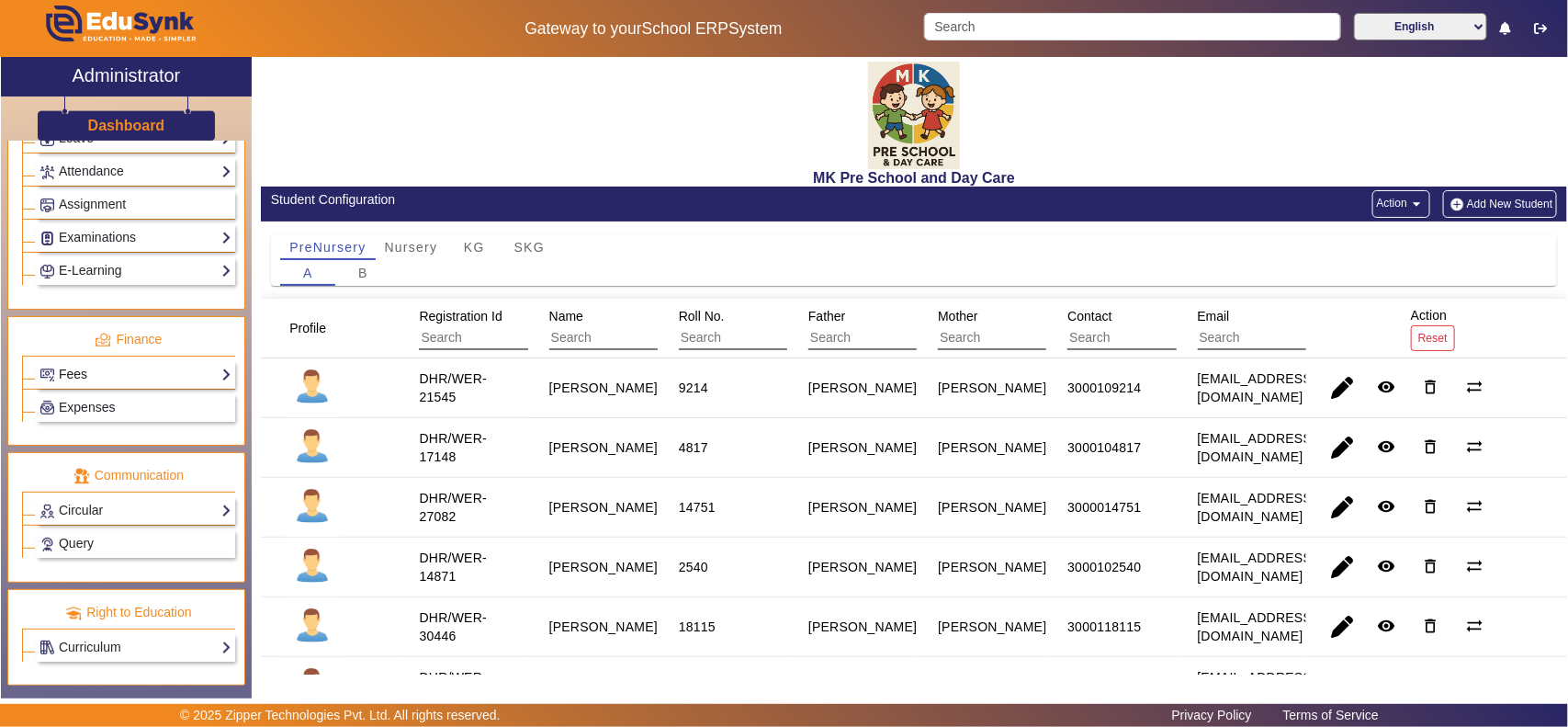 click on "Fees" 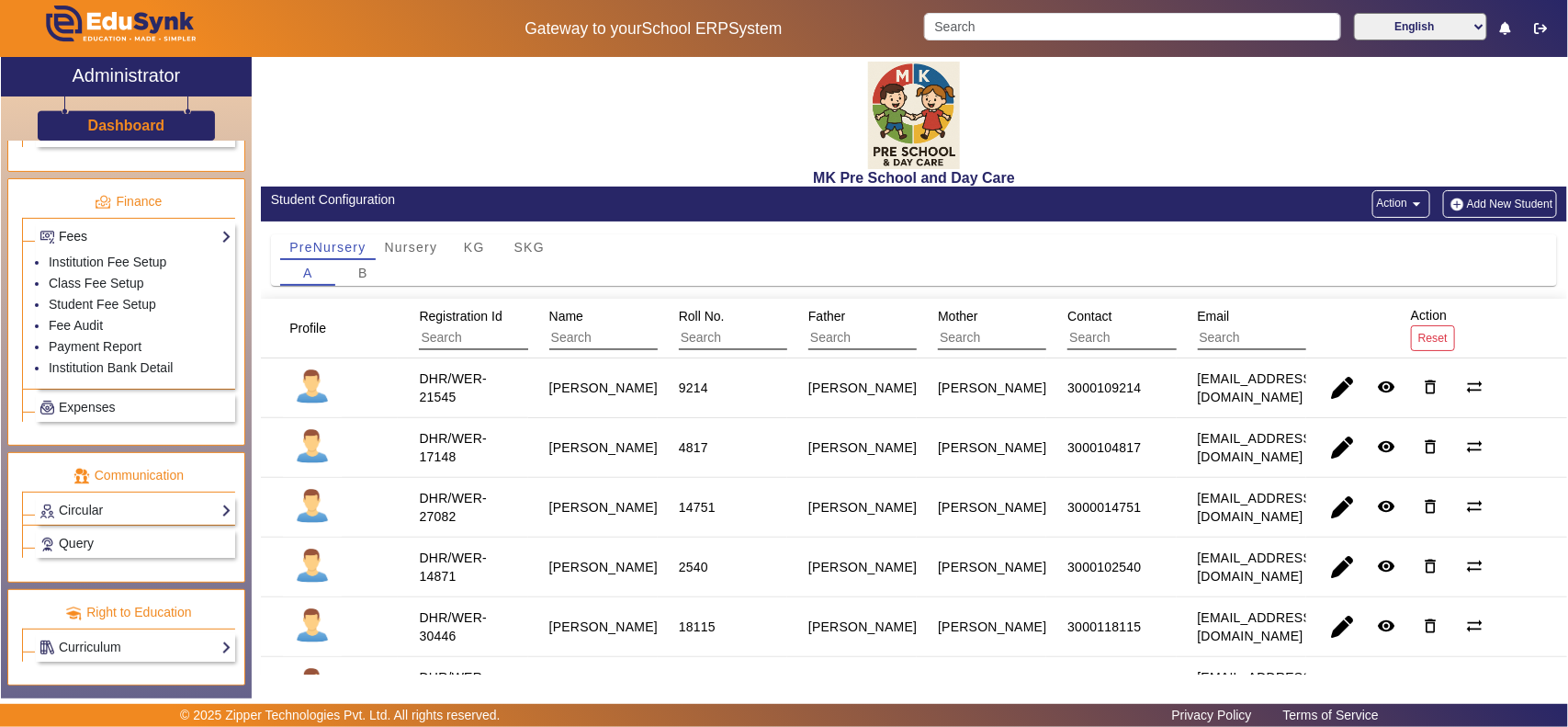 scroll, scrollTop: 846, scrollLeft: 0, axis: vertical 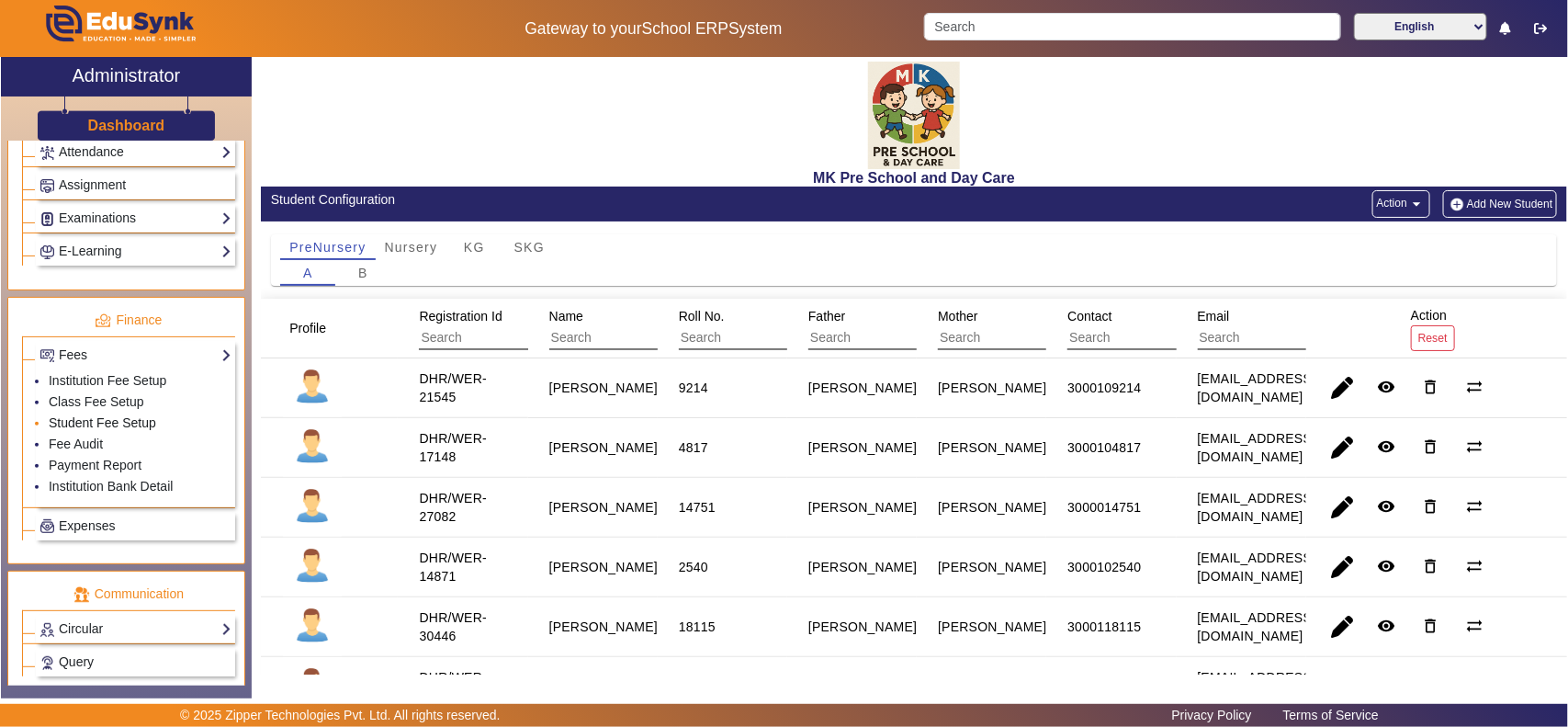 click on "Student Fee Setup" 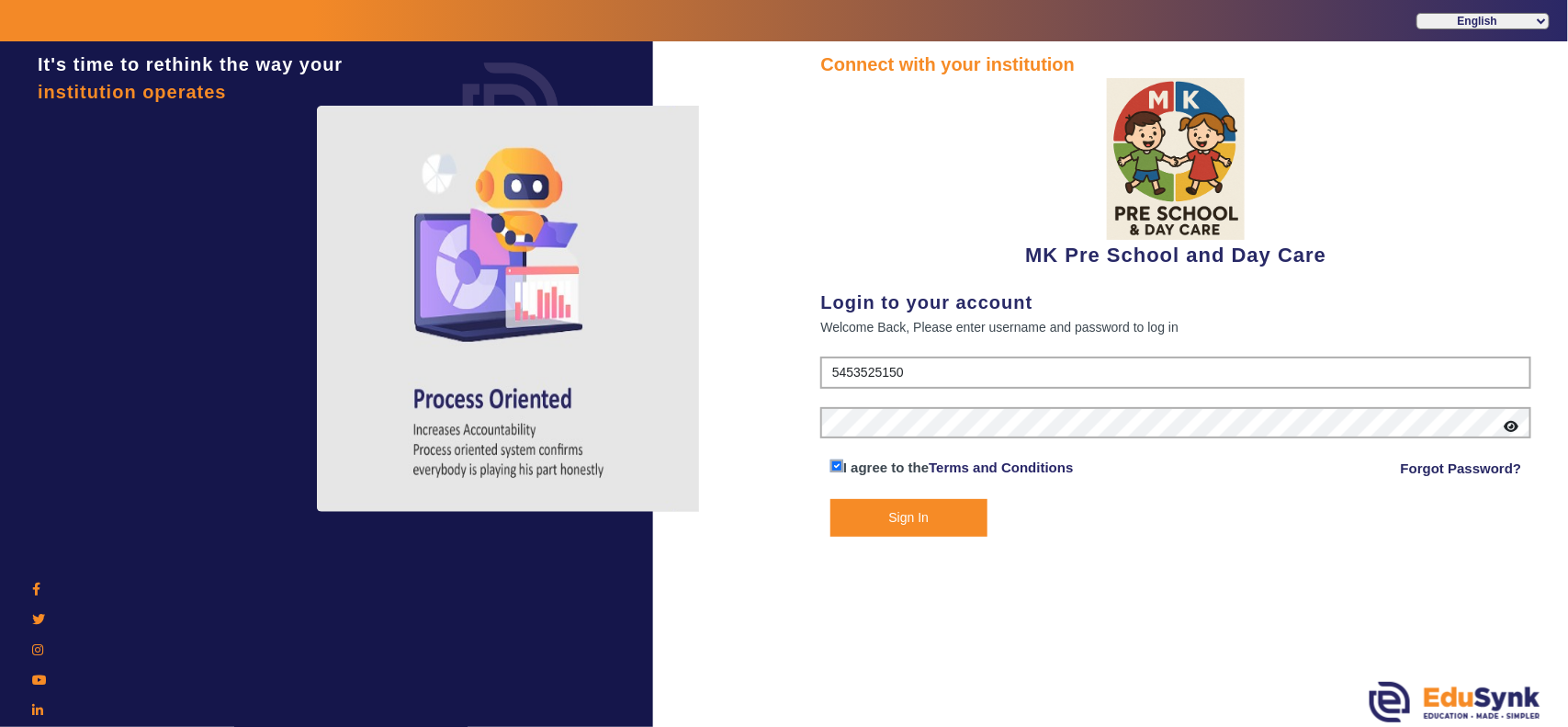 click 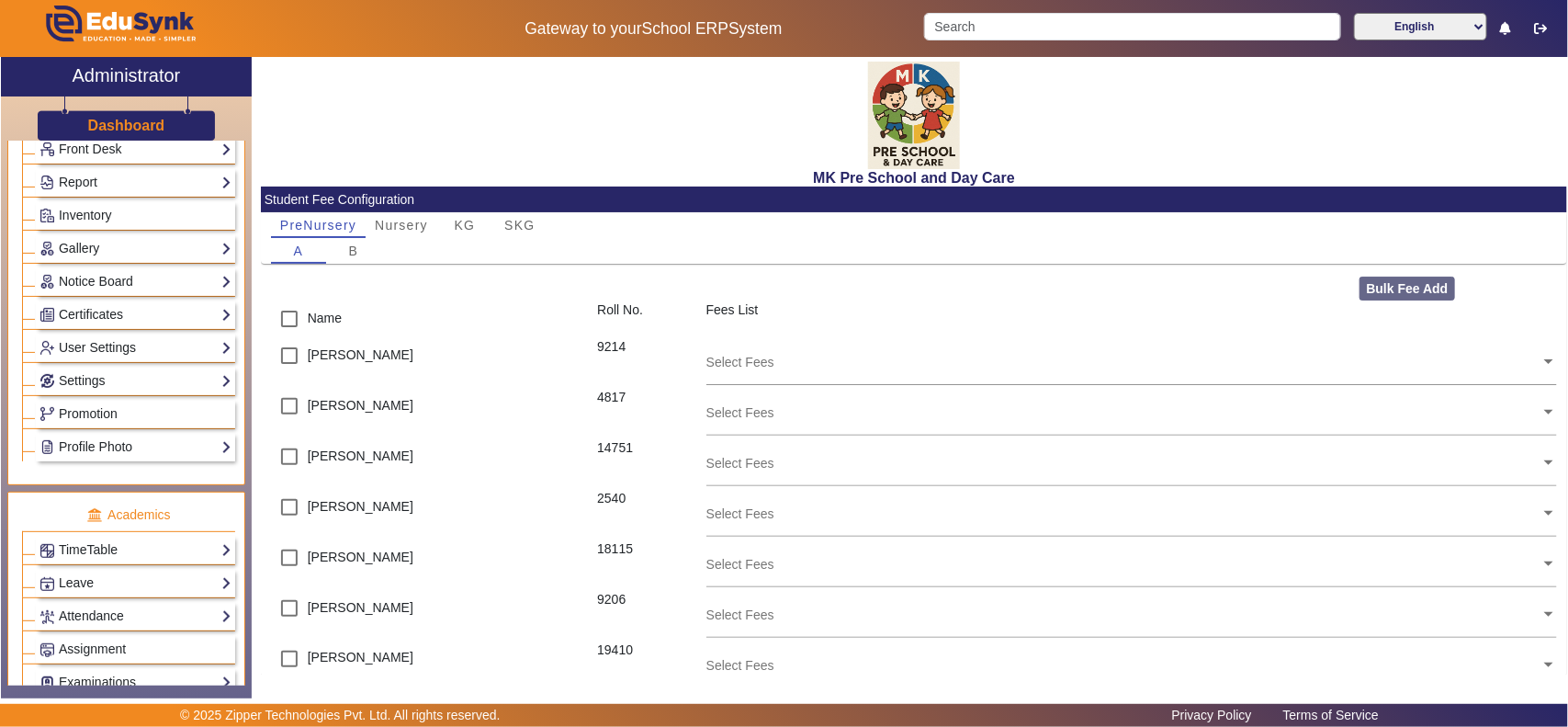 scroll, scrollTop: 766, scrollLeft: 0, axis: vertical 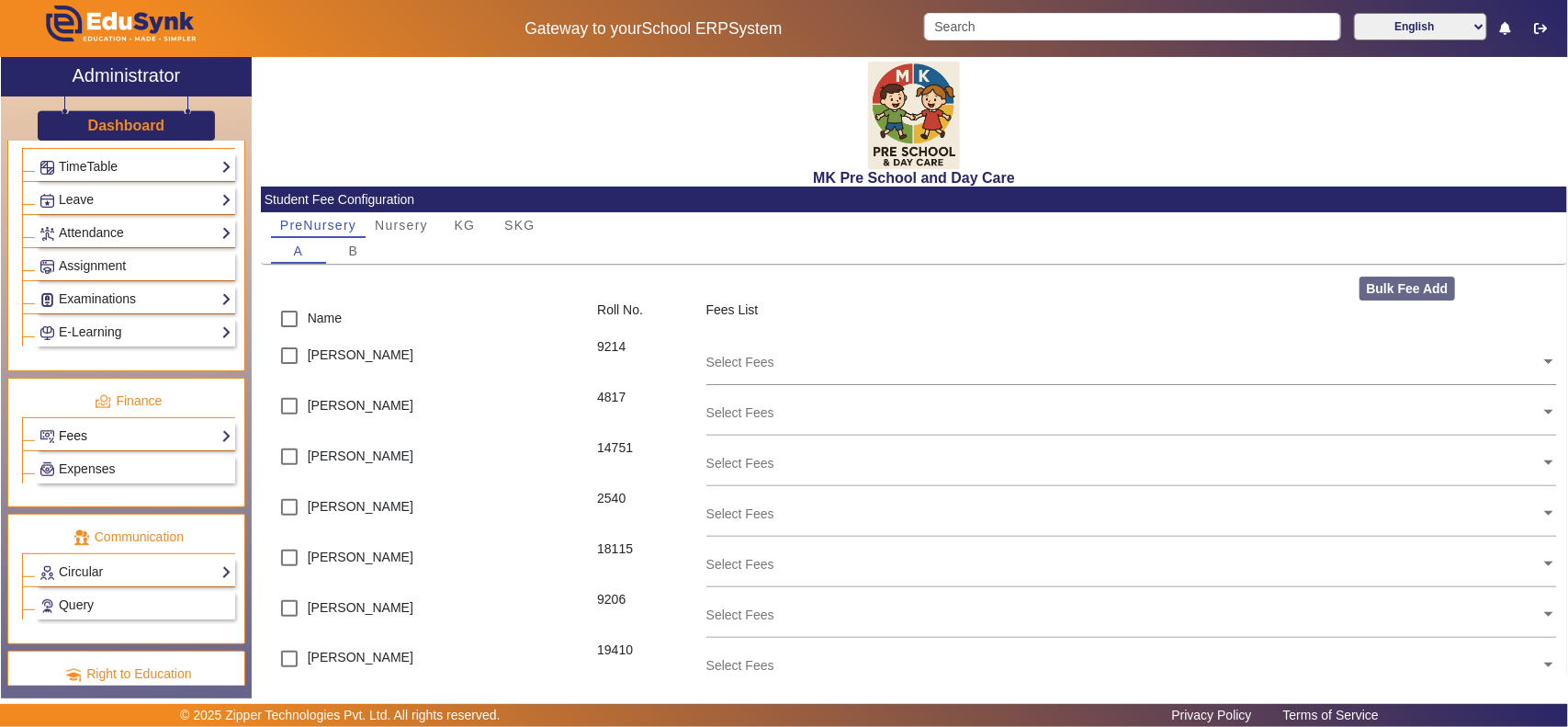 click on "Fees" 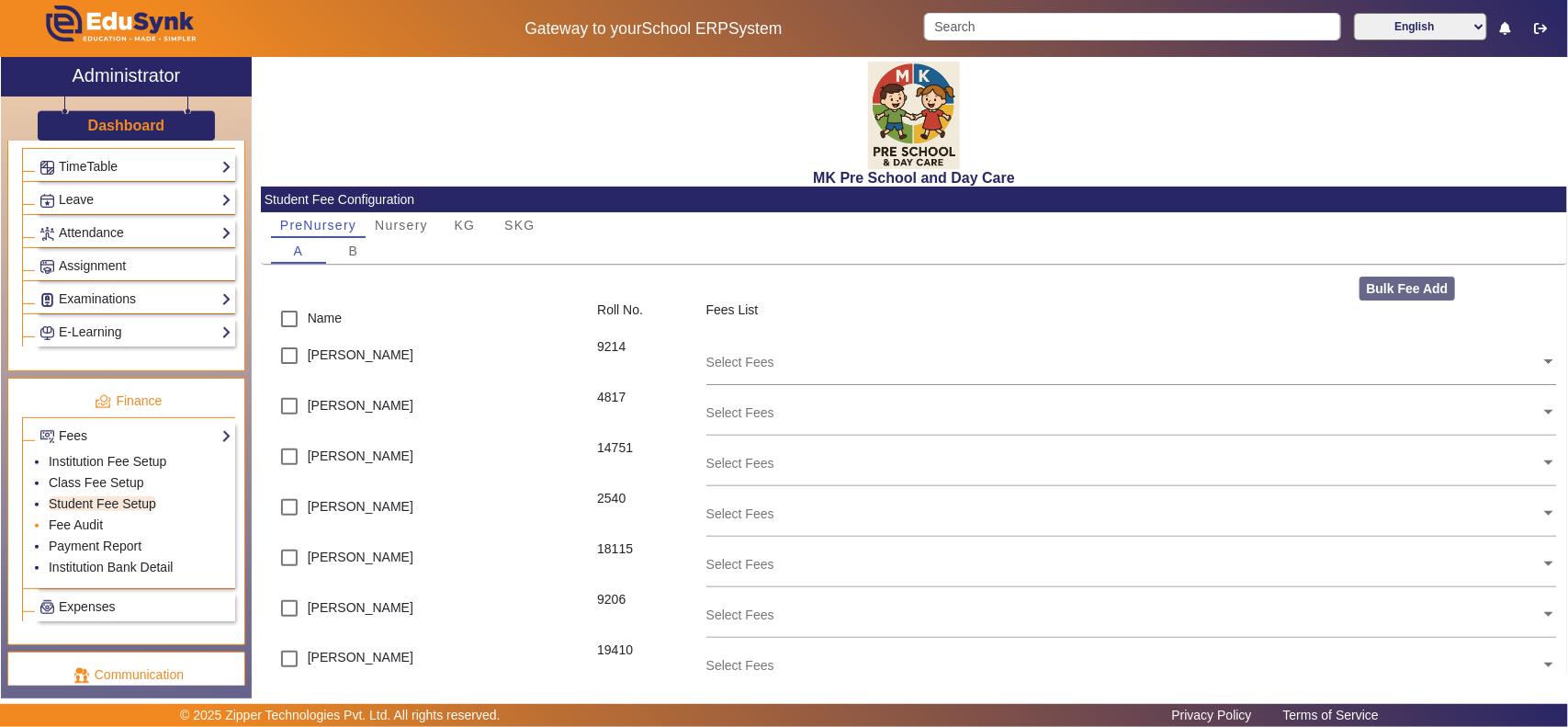 click on "Fee Audit" 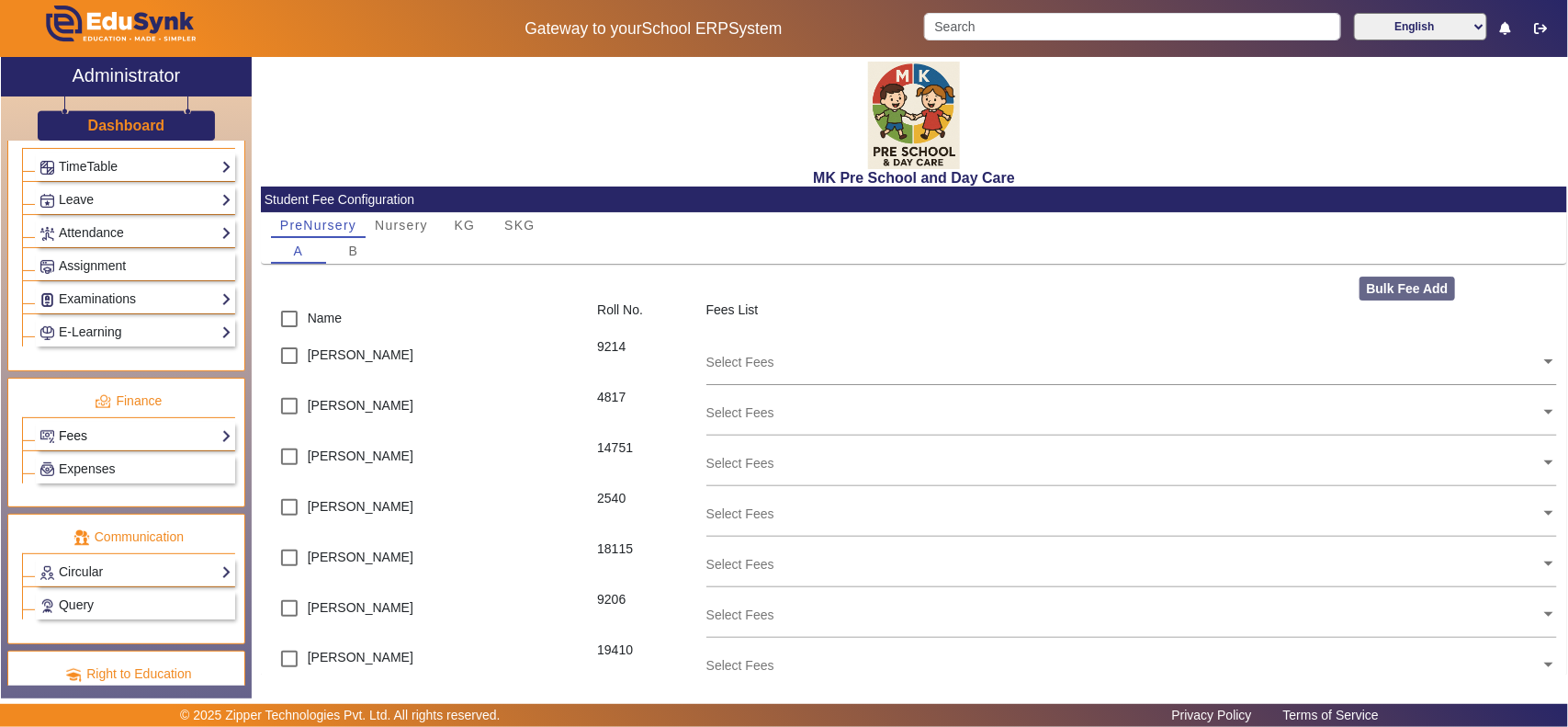 click on "Fees" 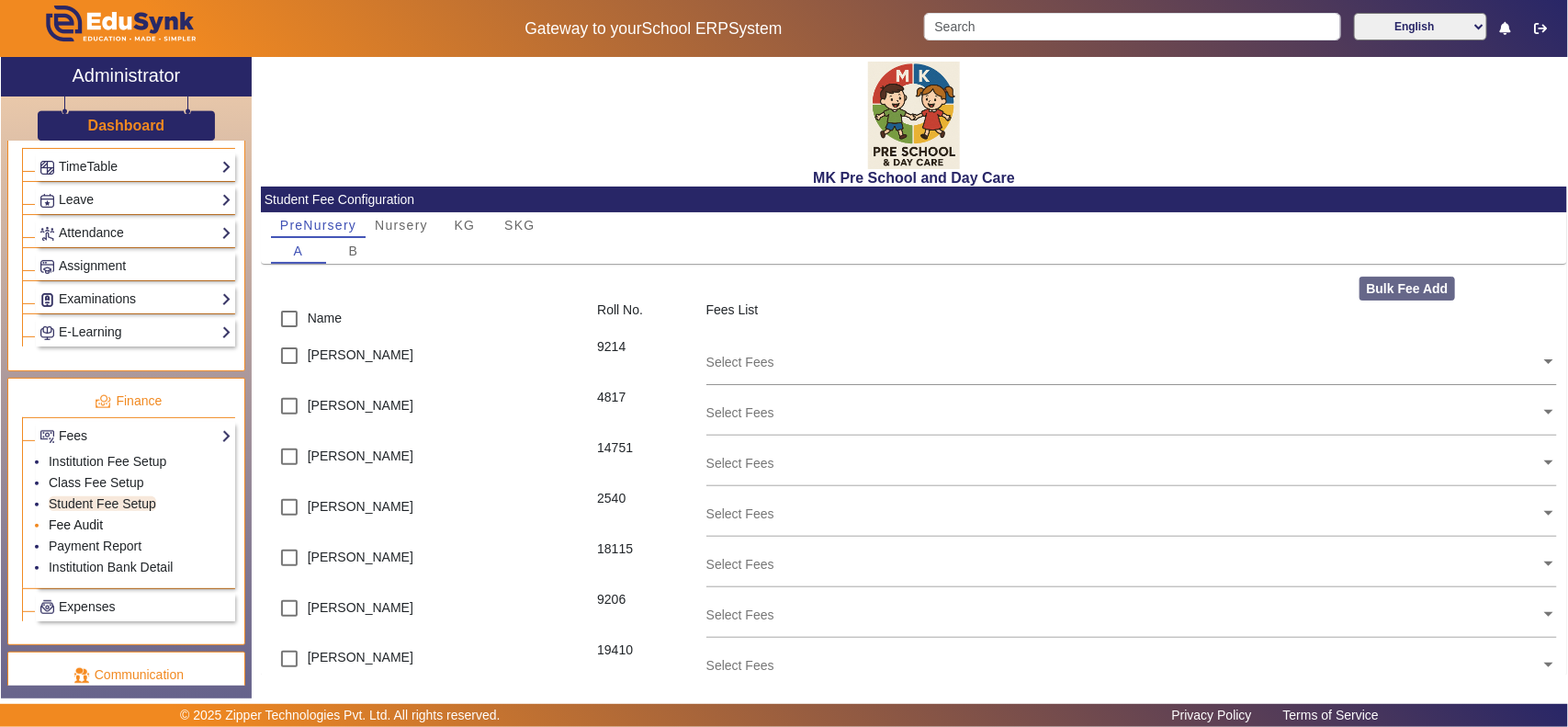 click on "Fee Audit" 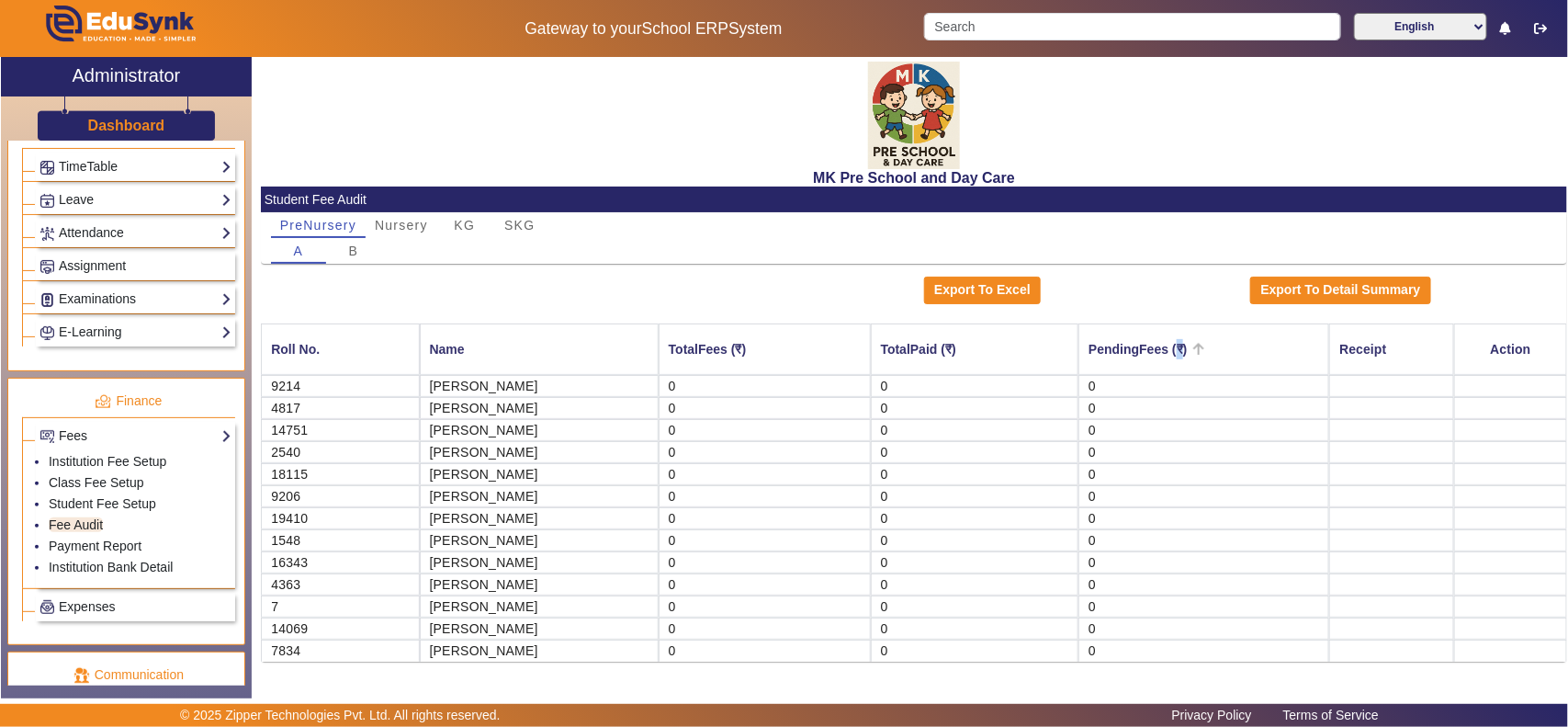 click on "PendingFees (₹)" 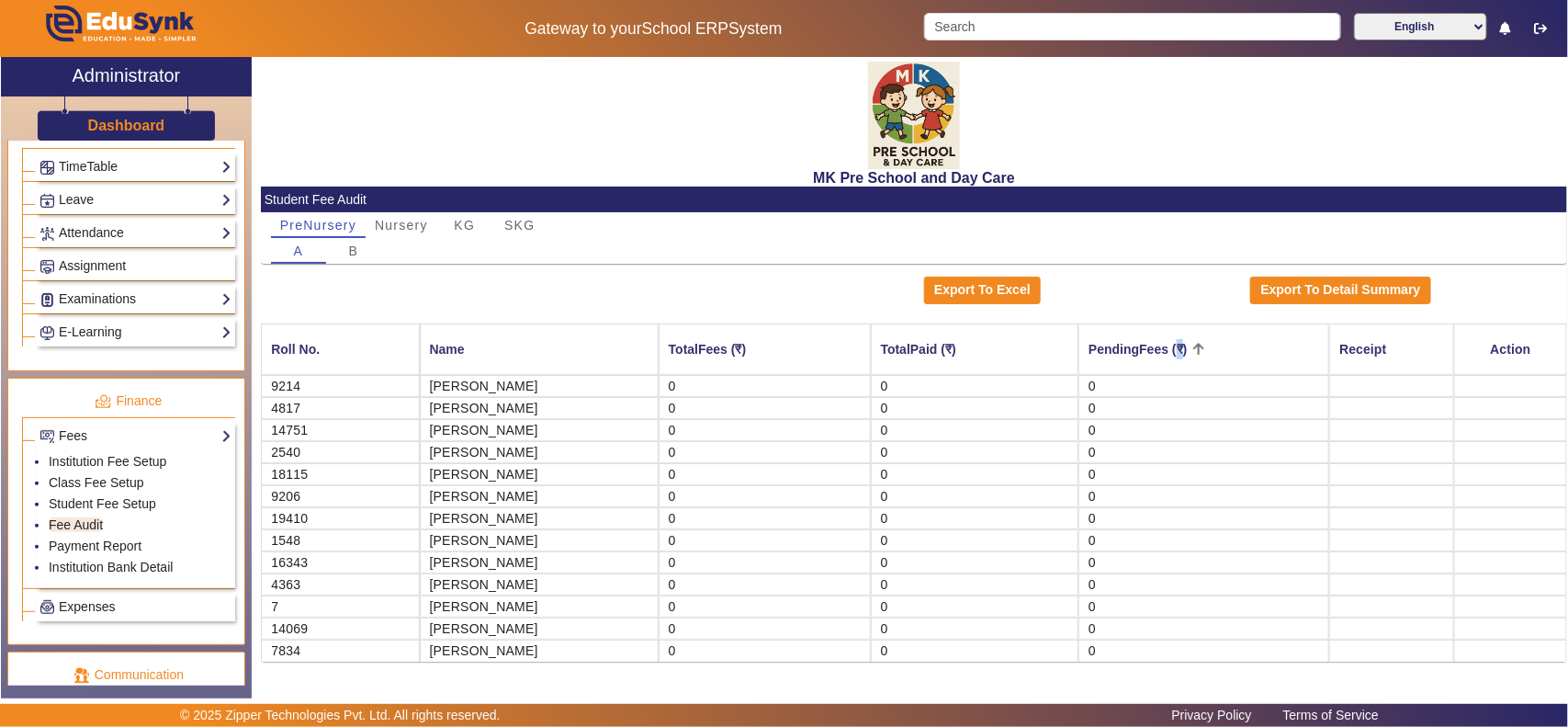copy on "₹" 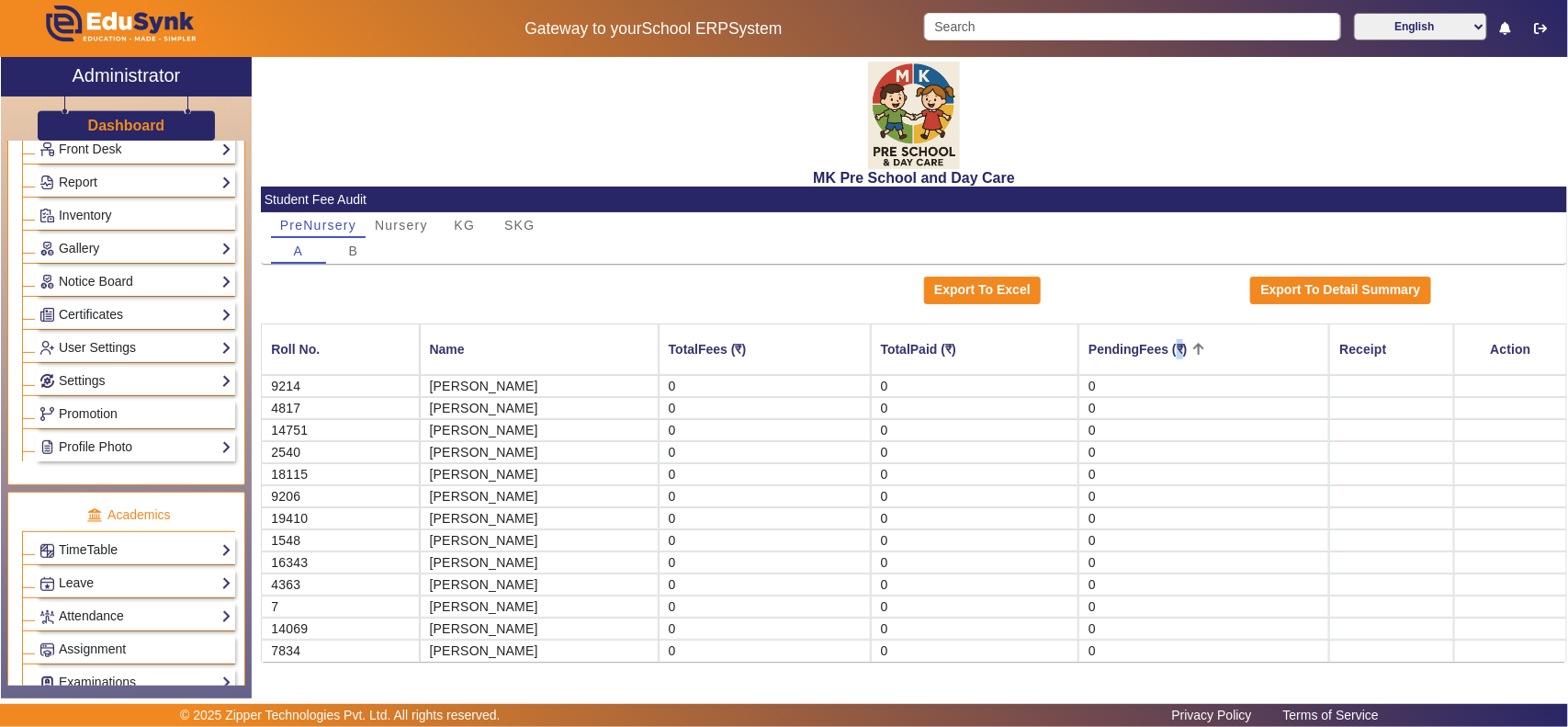 scroll, scrollTop: 574, scrollLeft: 0, axis: vertical 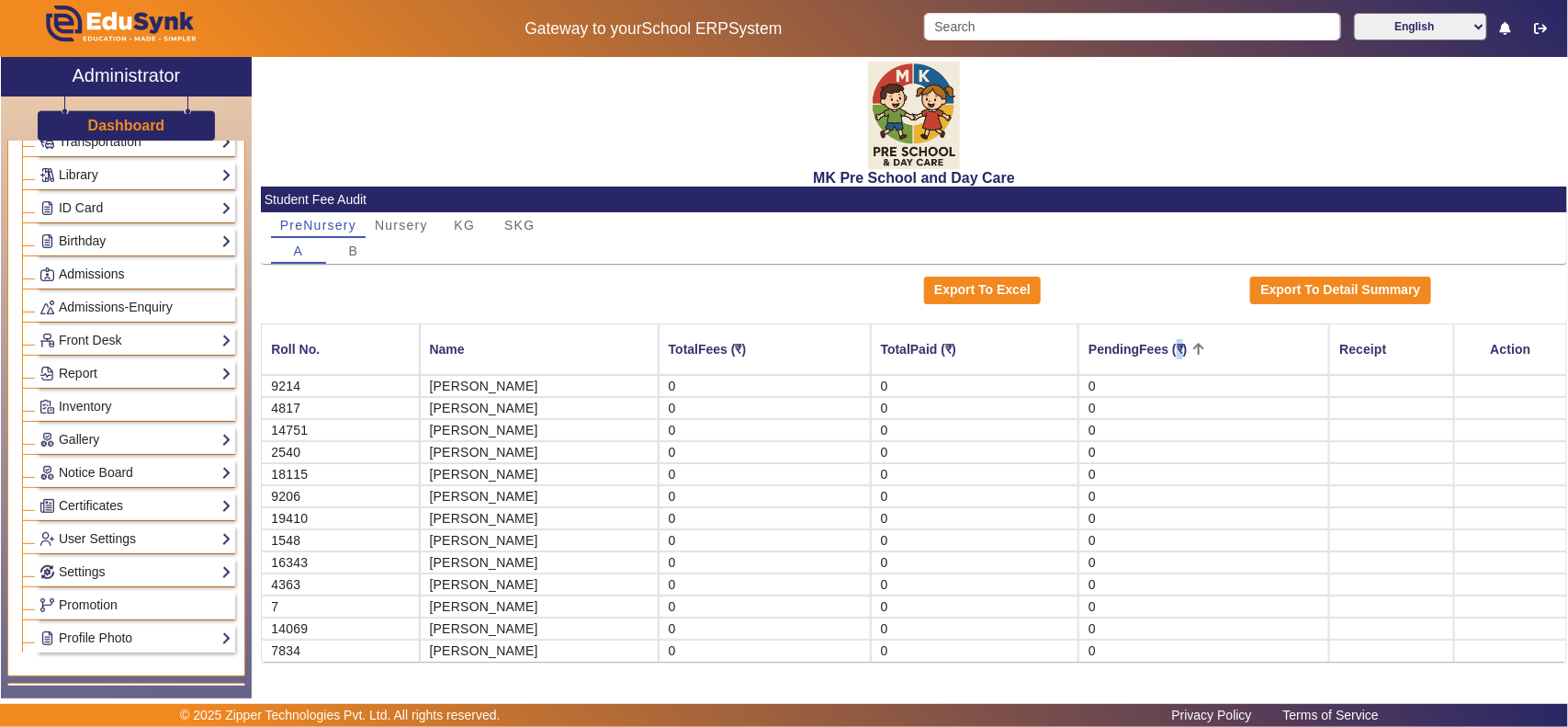 click on "Admissions" 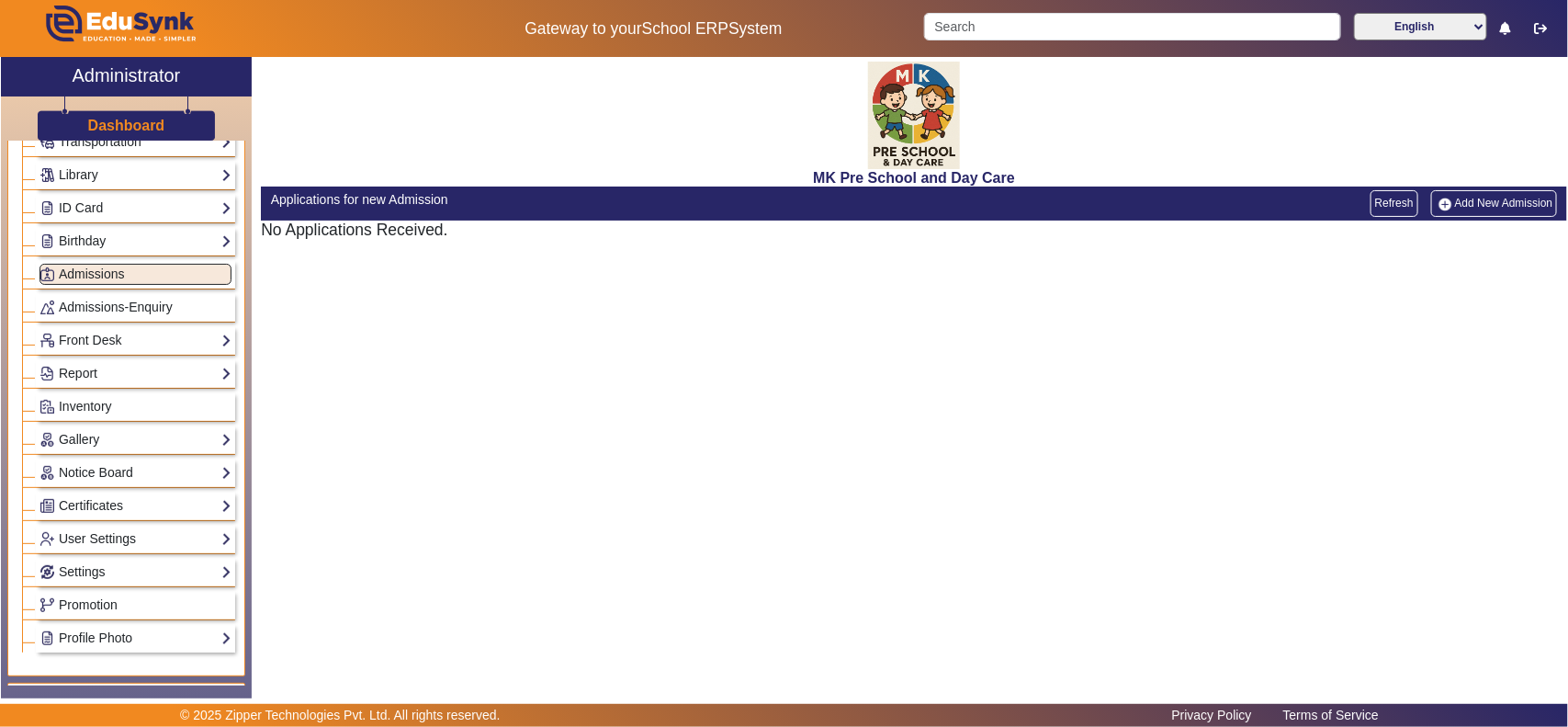 click on "Add New Admission" 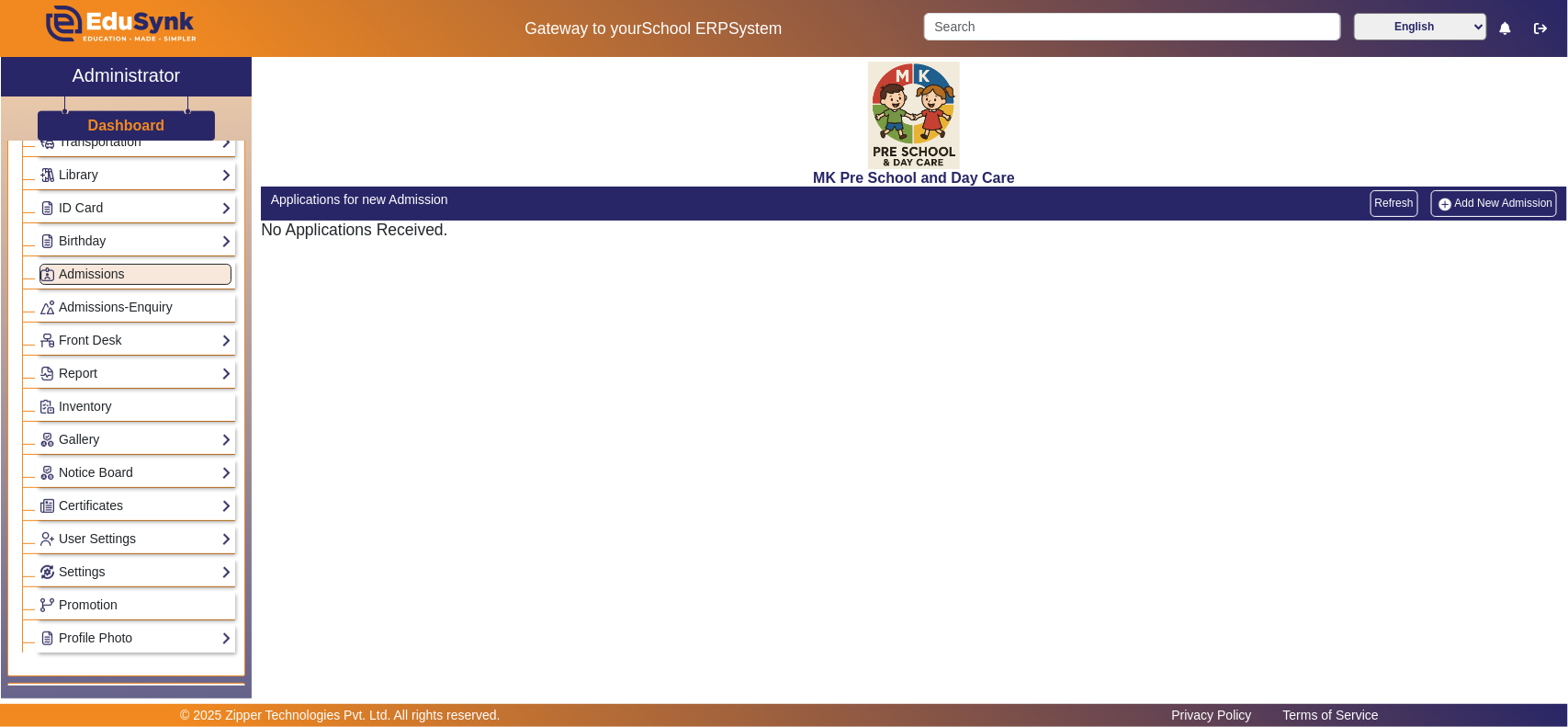 scroll, scrollTop: 0, scrollLeft: 0, axis: both 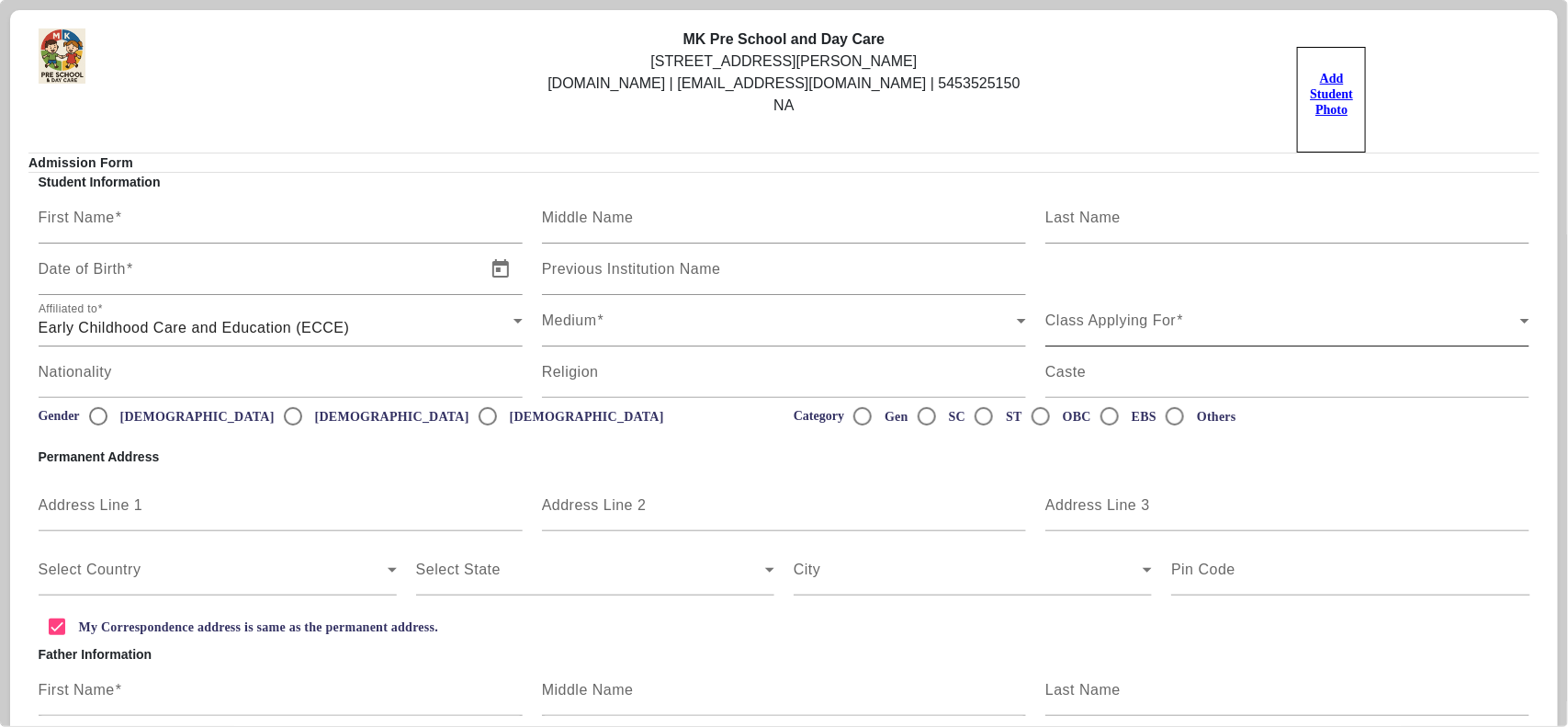 click on "Class Applying For" at bounding box center (1282, 328) 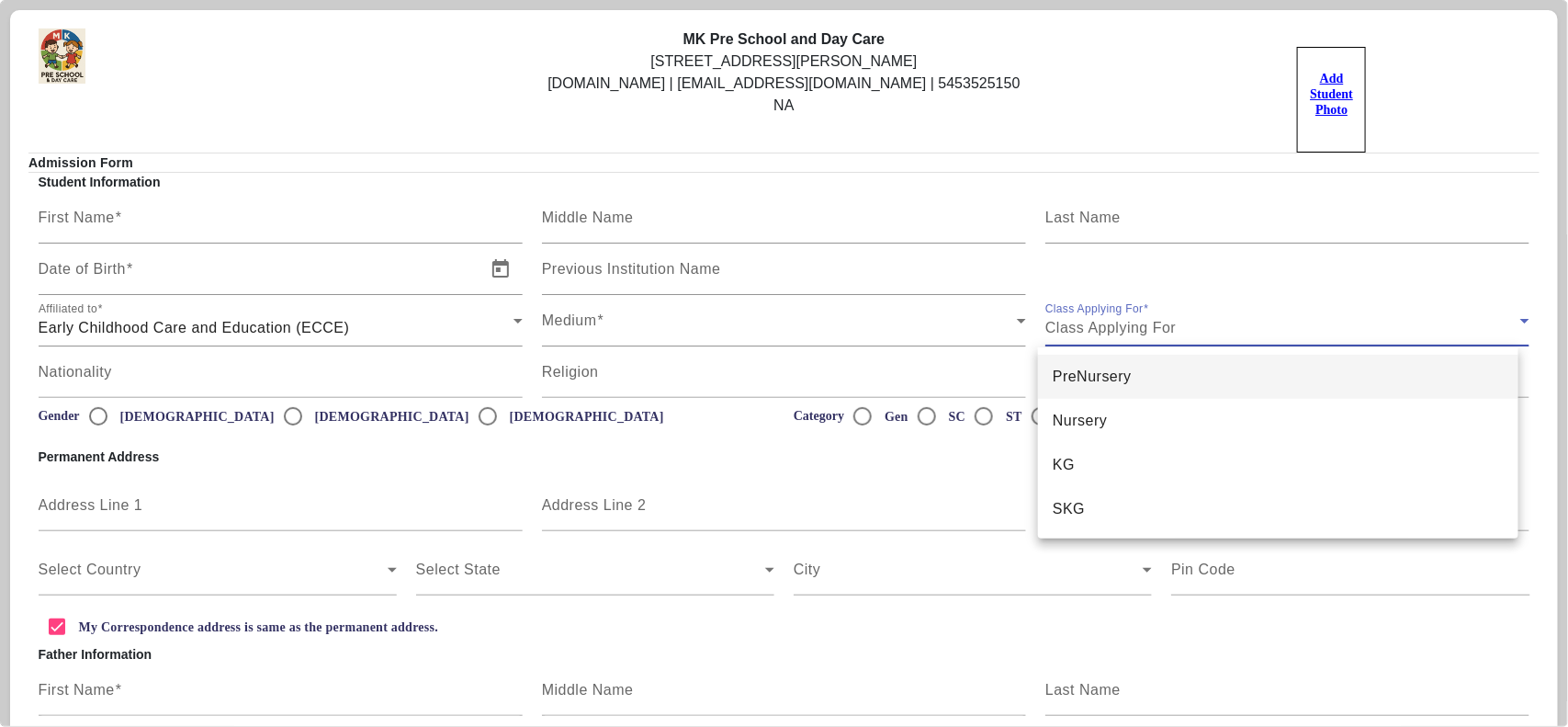 click at bounding box center (784, 363) 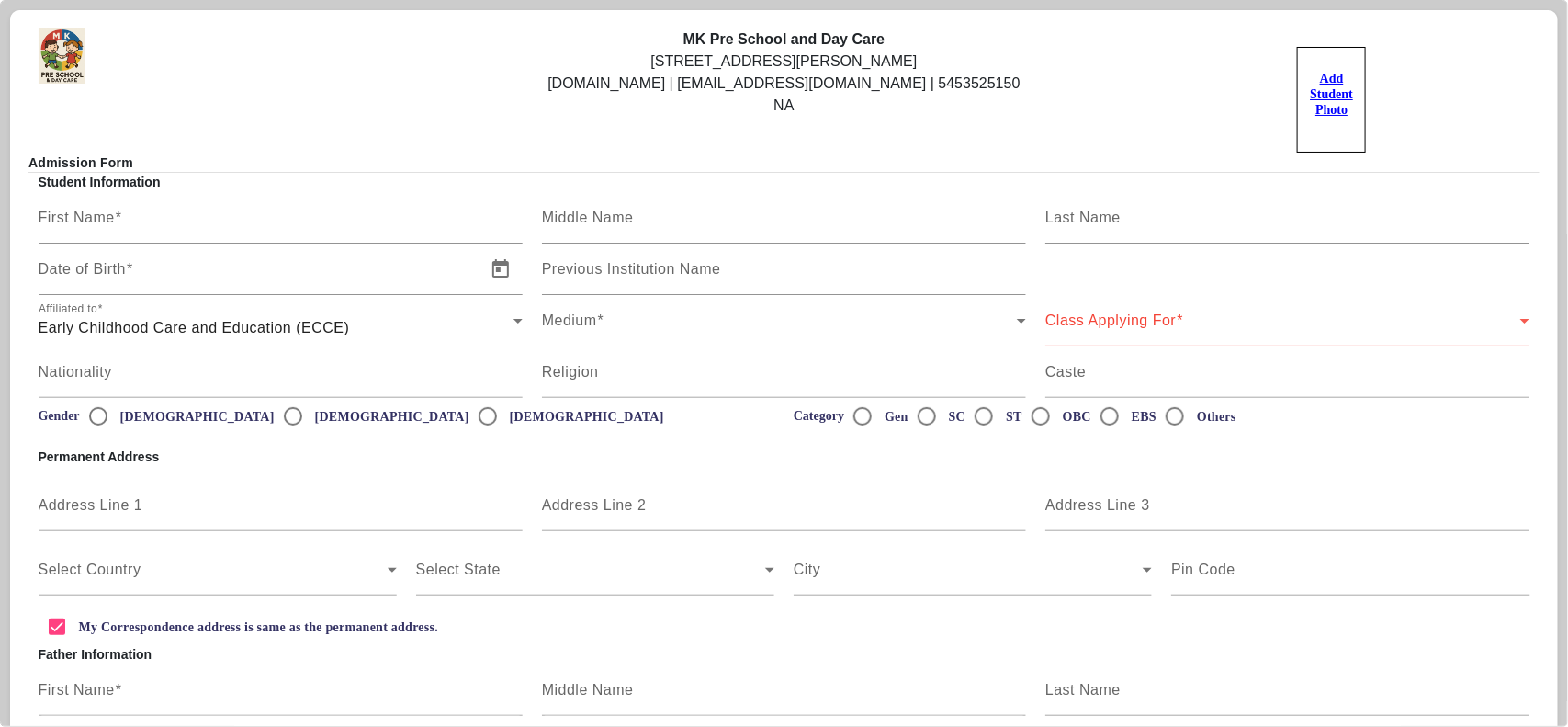click on "Early Childhood Care and Education (ECCE)" at bounding box center [276, 328] 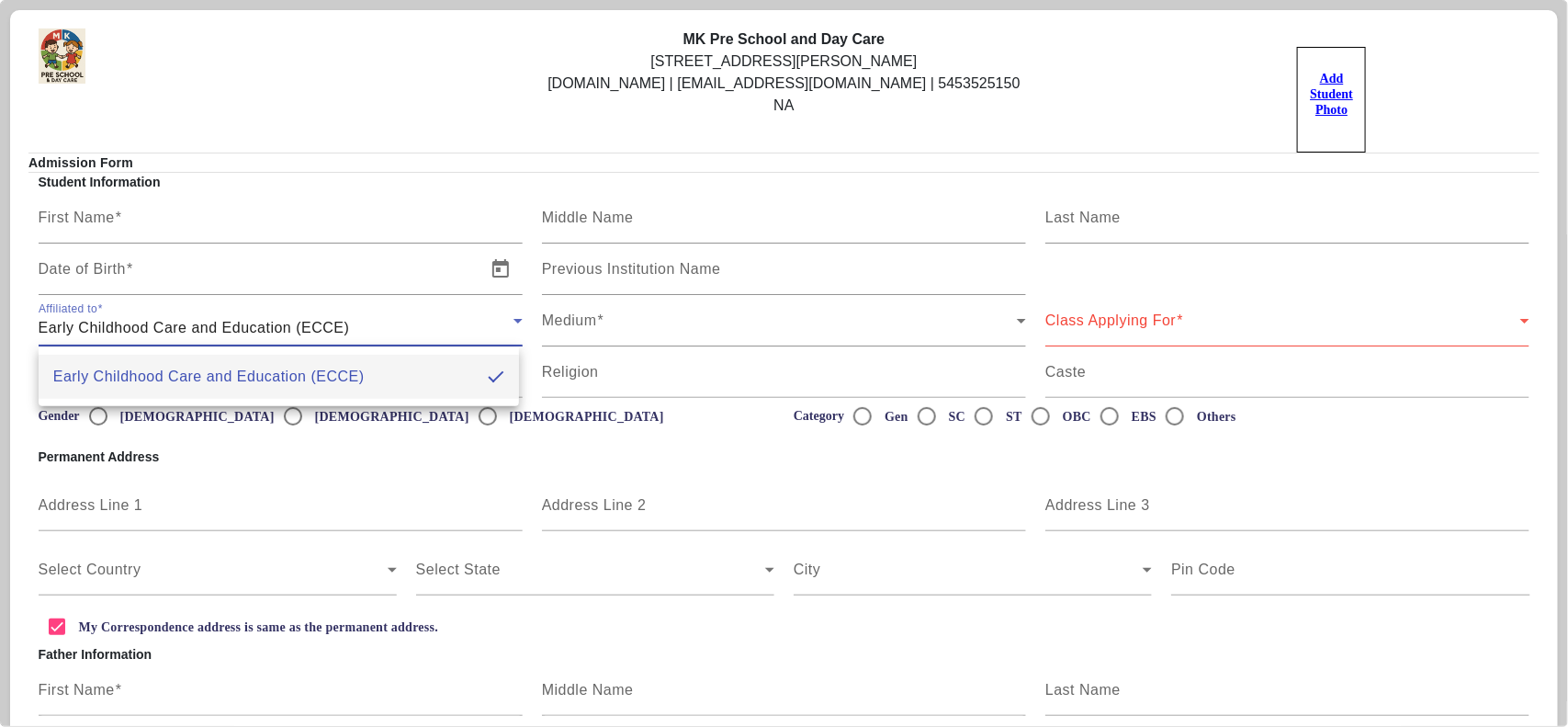 click at bounding box center [784, 363] 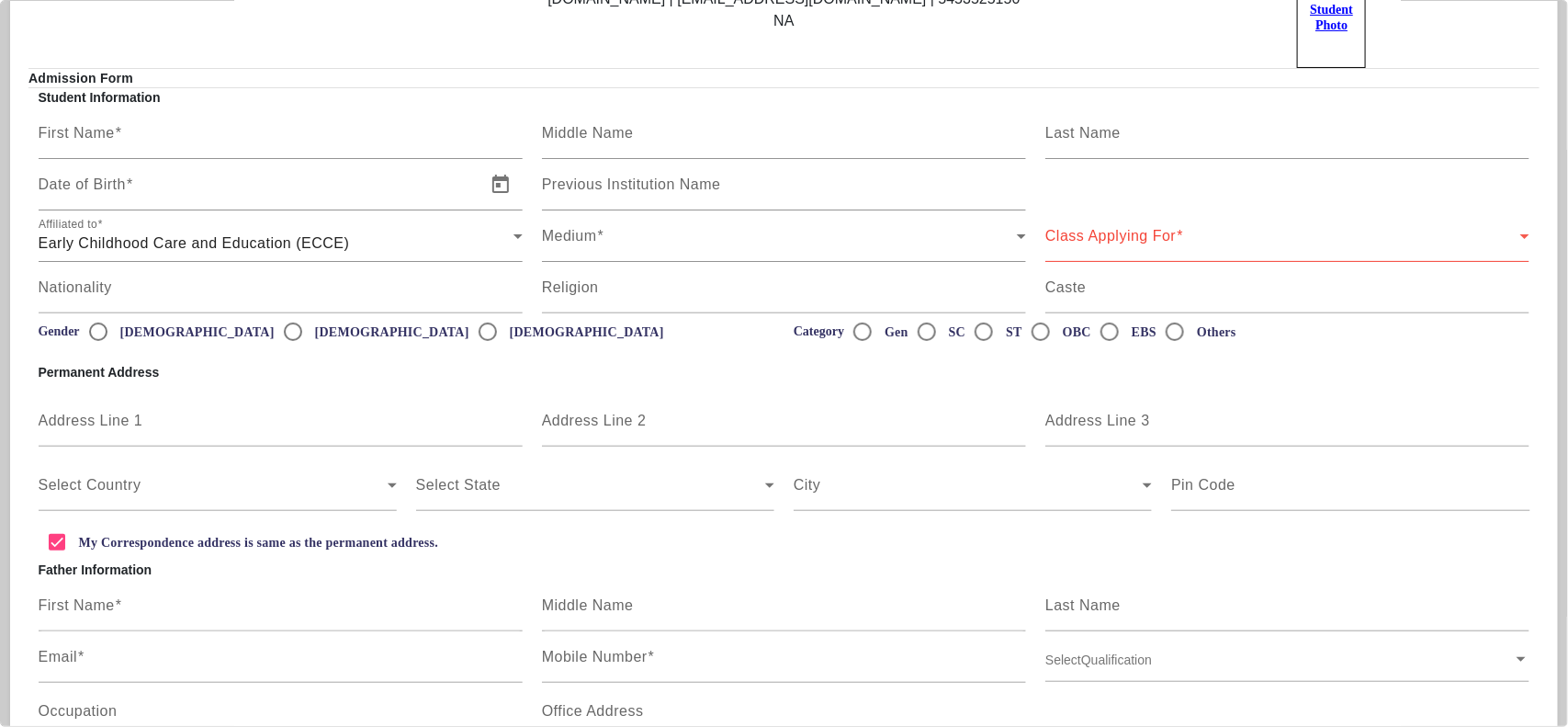 scroll, scrollTop: 0, scrollLeft: 0, axis: both 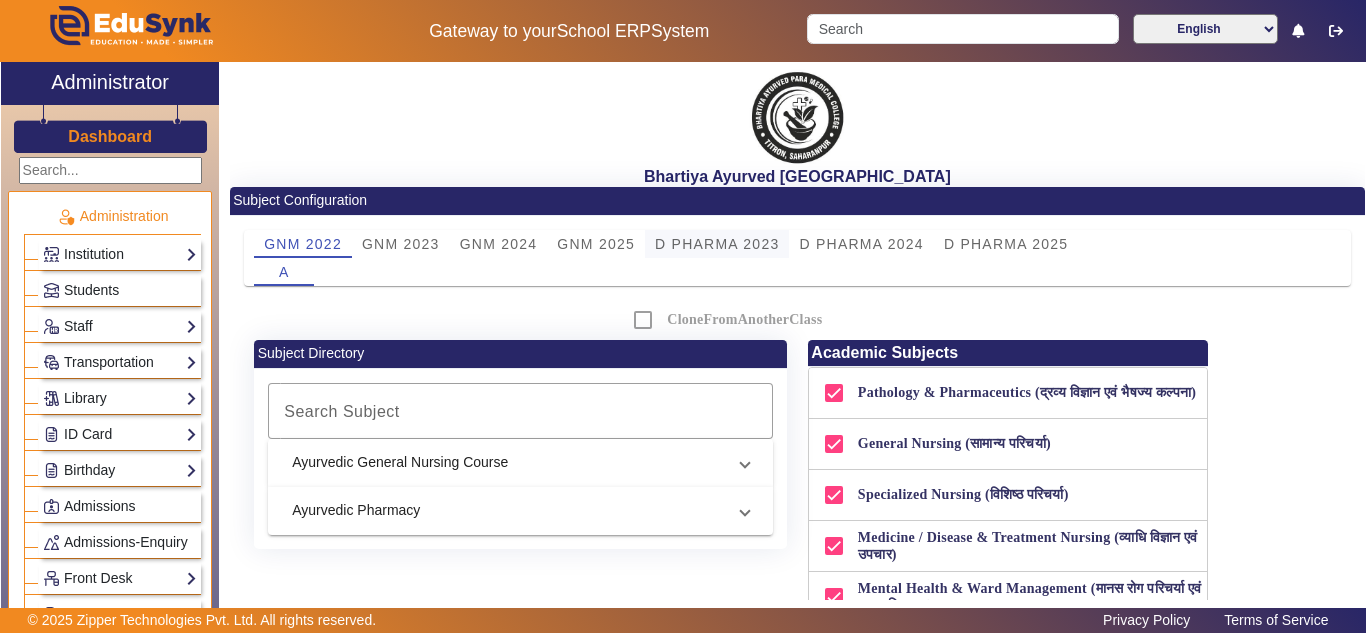 click on "D PHARMA 2023" at bounding box center (717, 244) 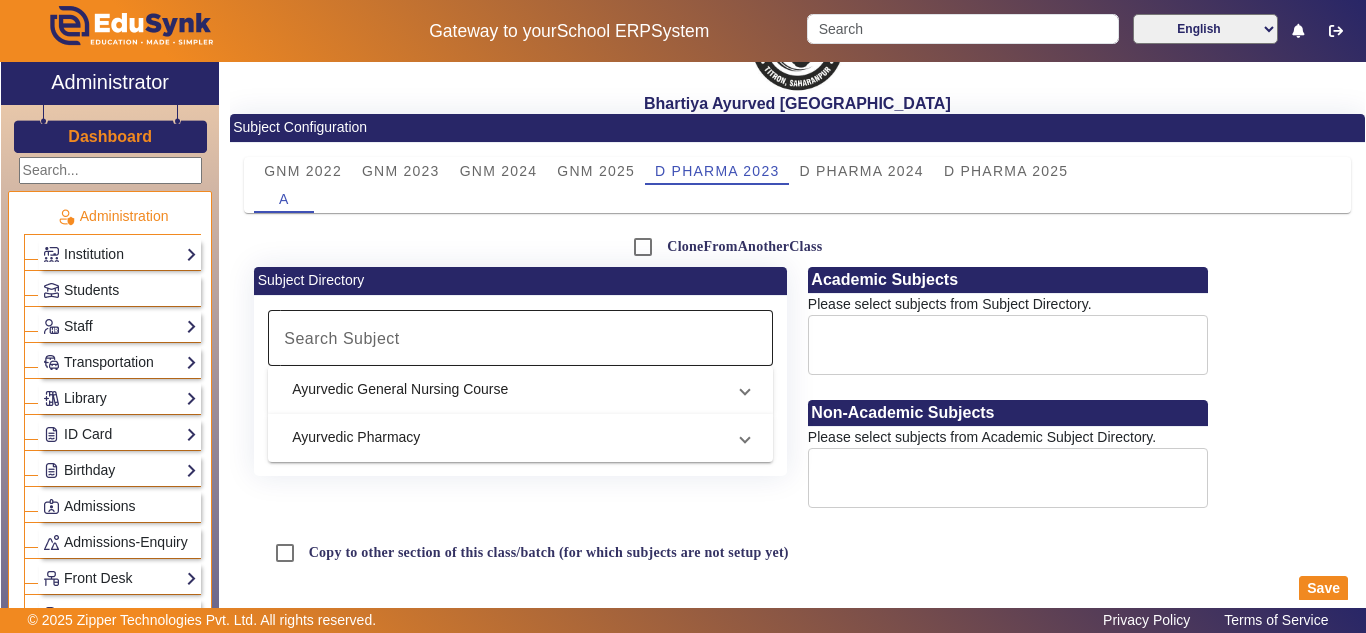 scroll, scrollTop: 106, scrollLeft: 0, axis: vertical 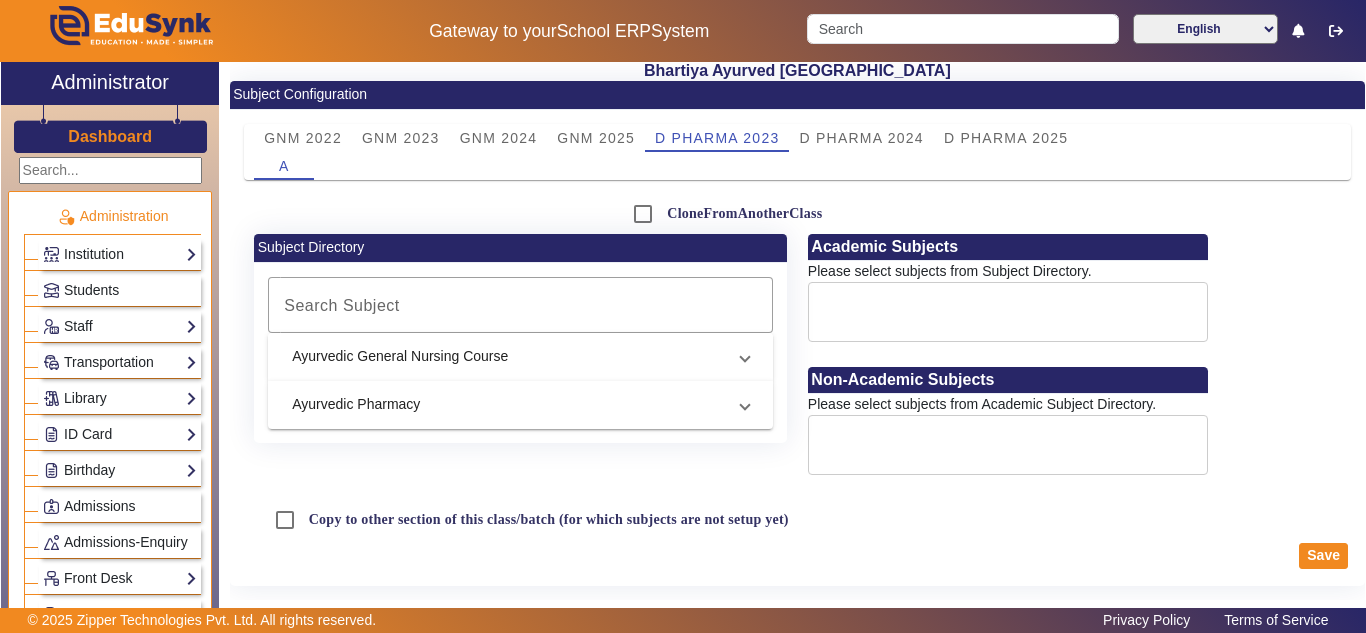 click on "Ayurvedic General Nursing Course" at bounding box center (508, 356) 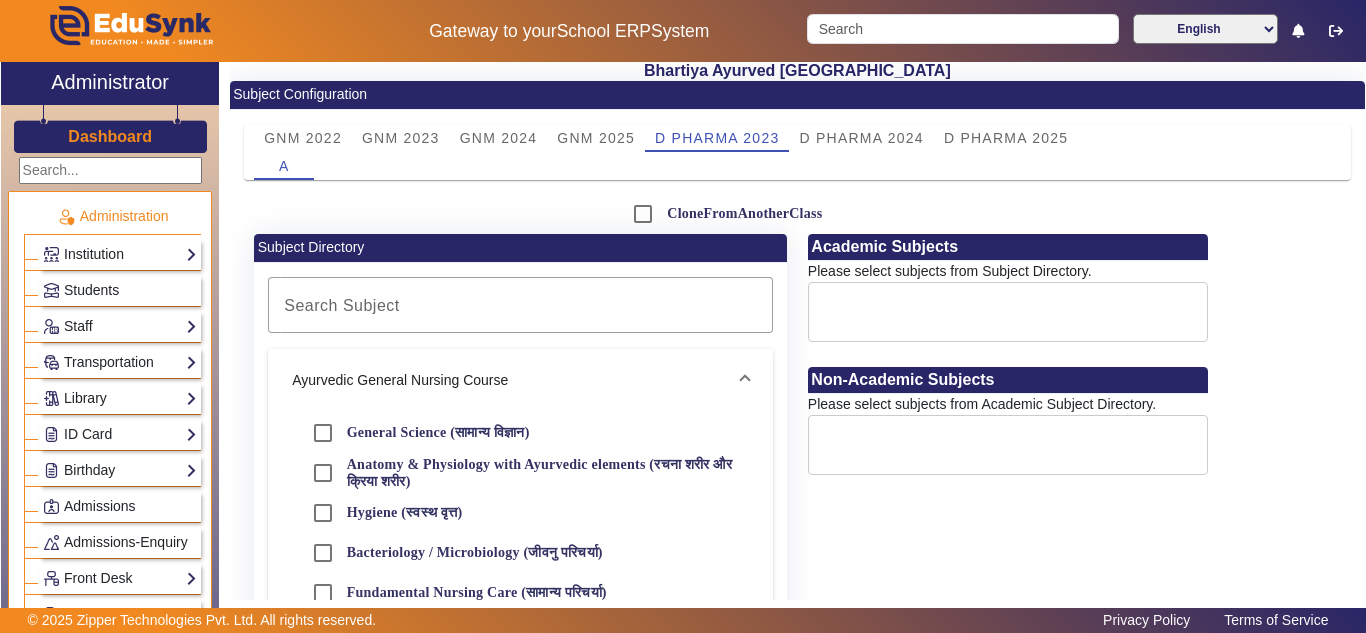 click on "Ayurvedic General Nursing Course" at bounding box center [508, 380] 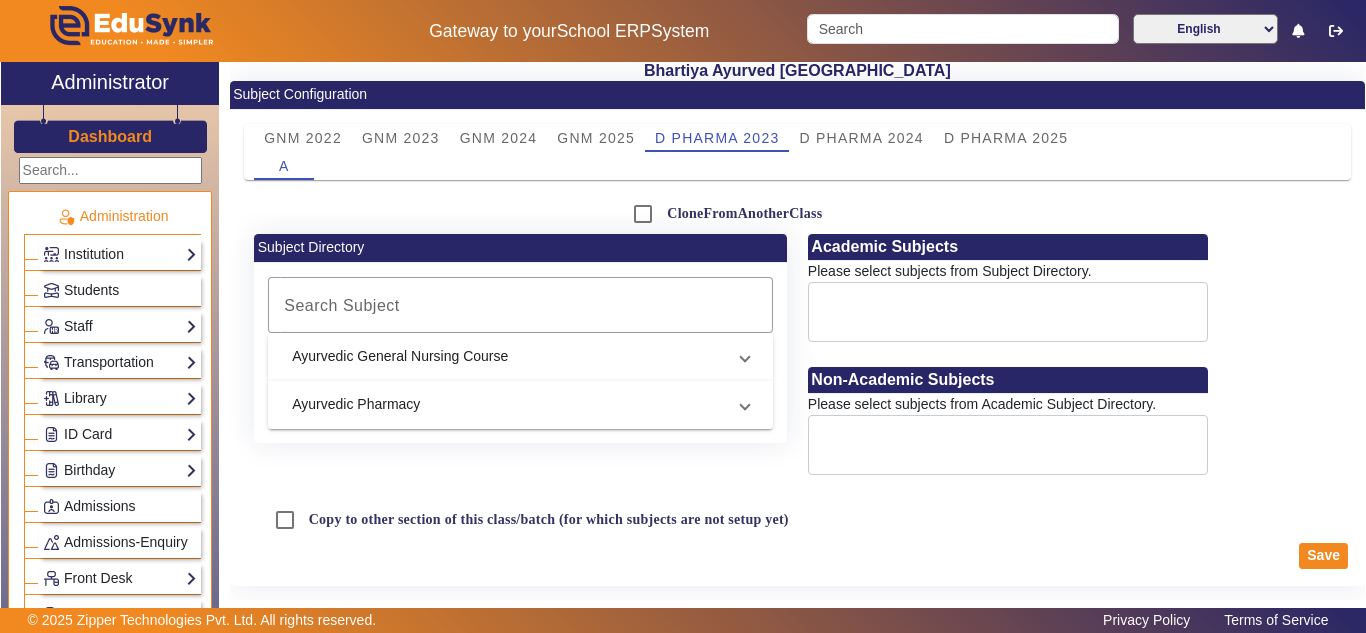 click on "Ayurvedic Pharmacy" at bounding box center (520, 405) 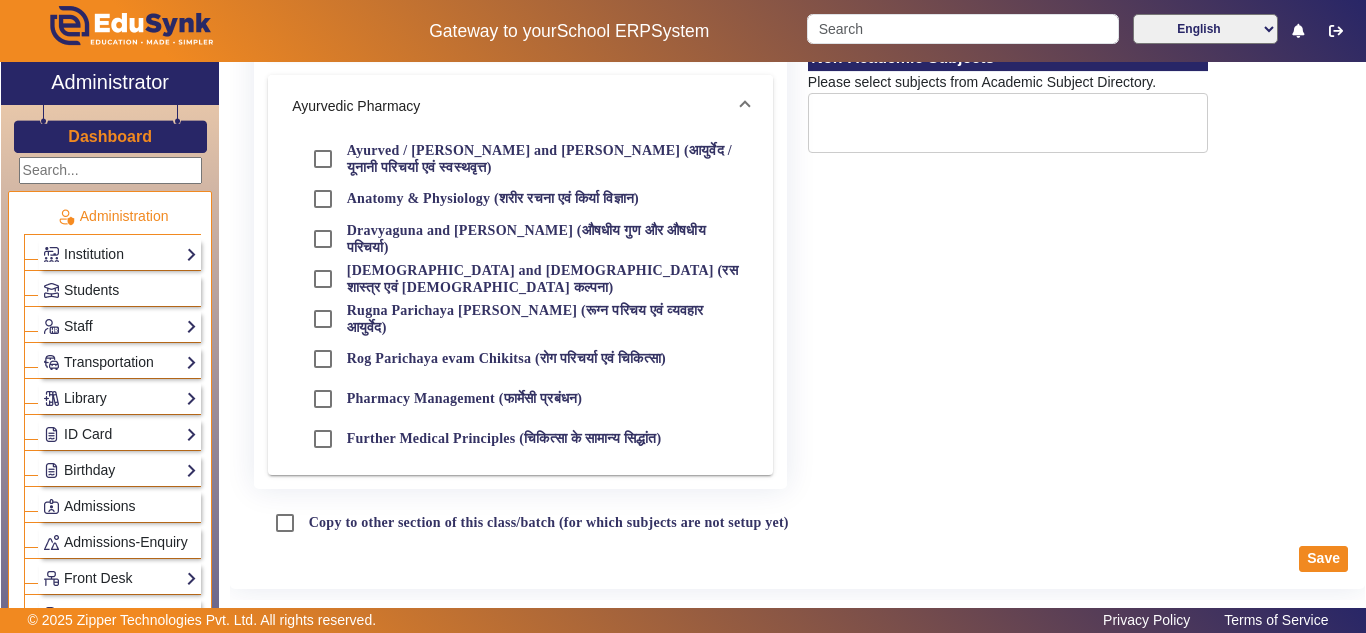scroll, scrollTop: 431, scrollLeft: 0, axis: vertical 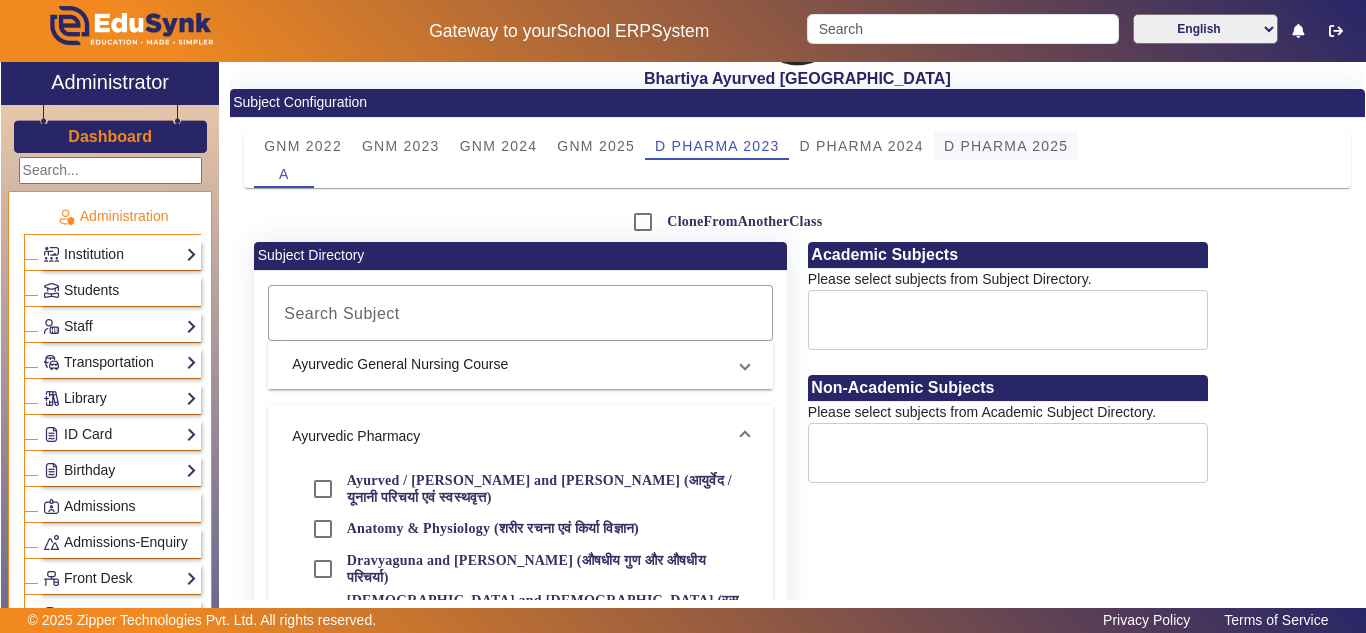 click on "D PHARMA 2025" at bounding box center [1006, 146] 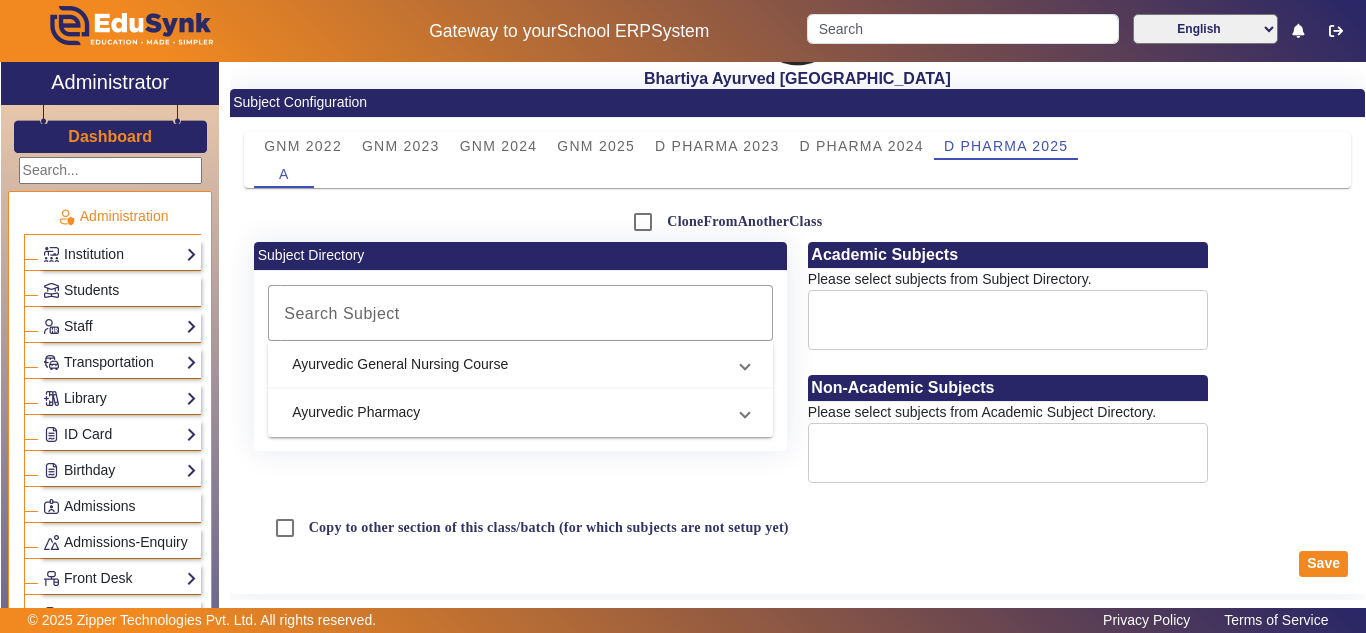 click on "Ayurvedic Pharmacy" at bounding box center (508, 412) 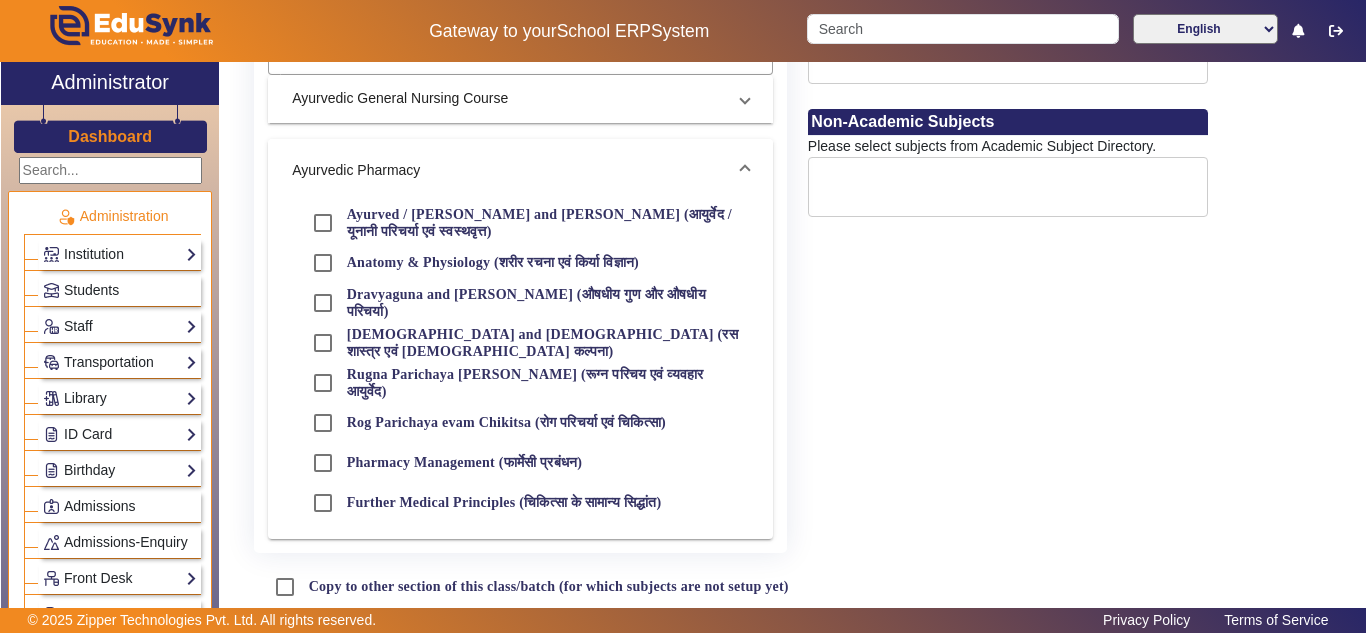 scroll, scrollTop: 431, scrollLeft: 0, axis: vertical 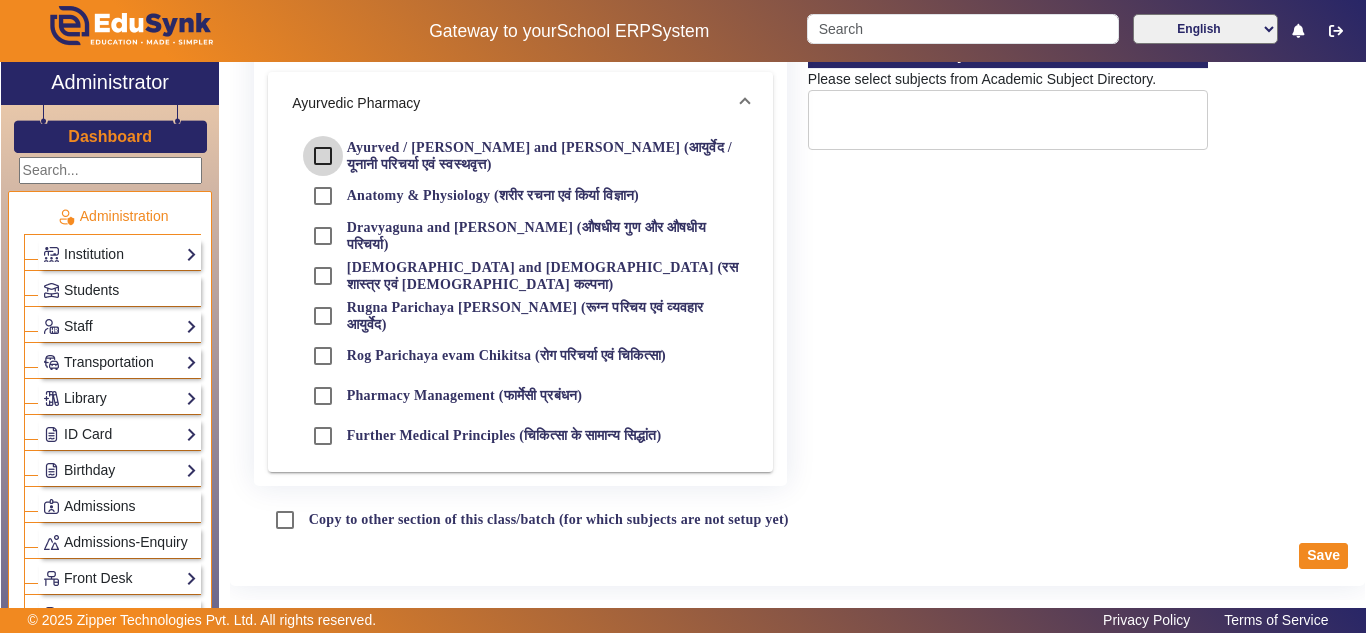 click on "Ayurved / [PERSON_NAME] and [PERSON_NAME] (आयुर्वेद / यूनानी परिचर्या एवं स्वस्थवृत्त)" at bounding box center [323, 156] 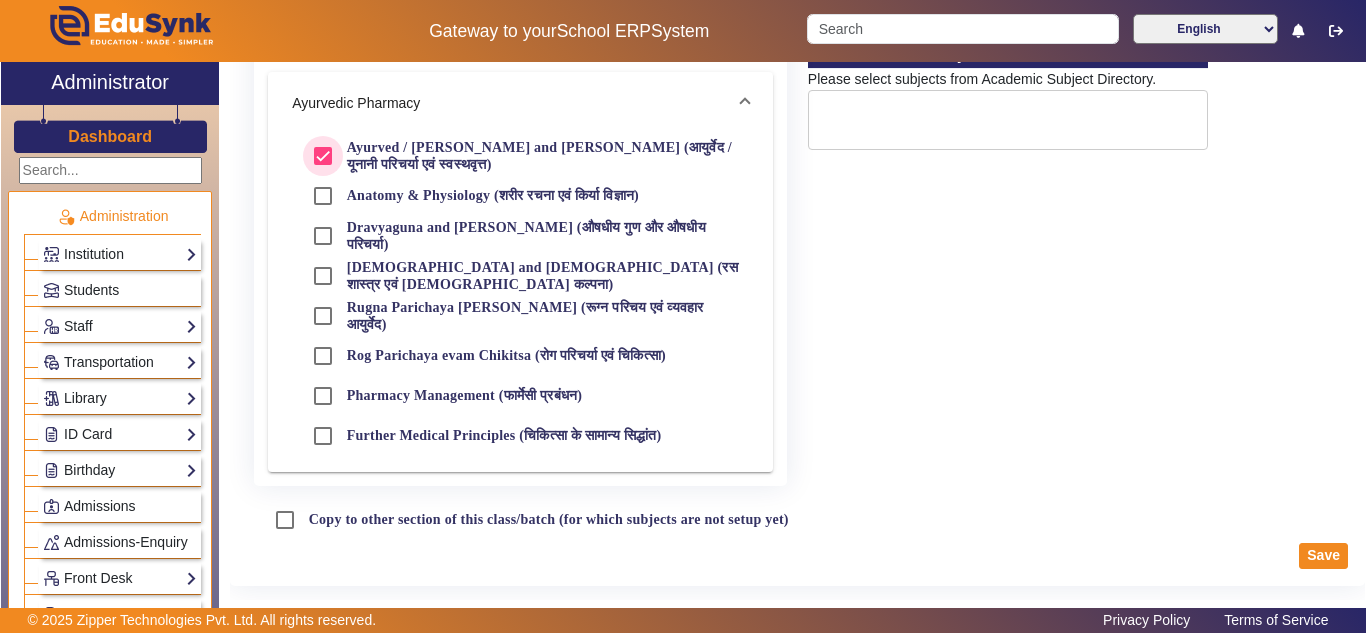 checkbox on "true" 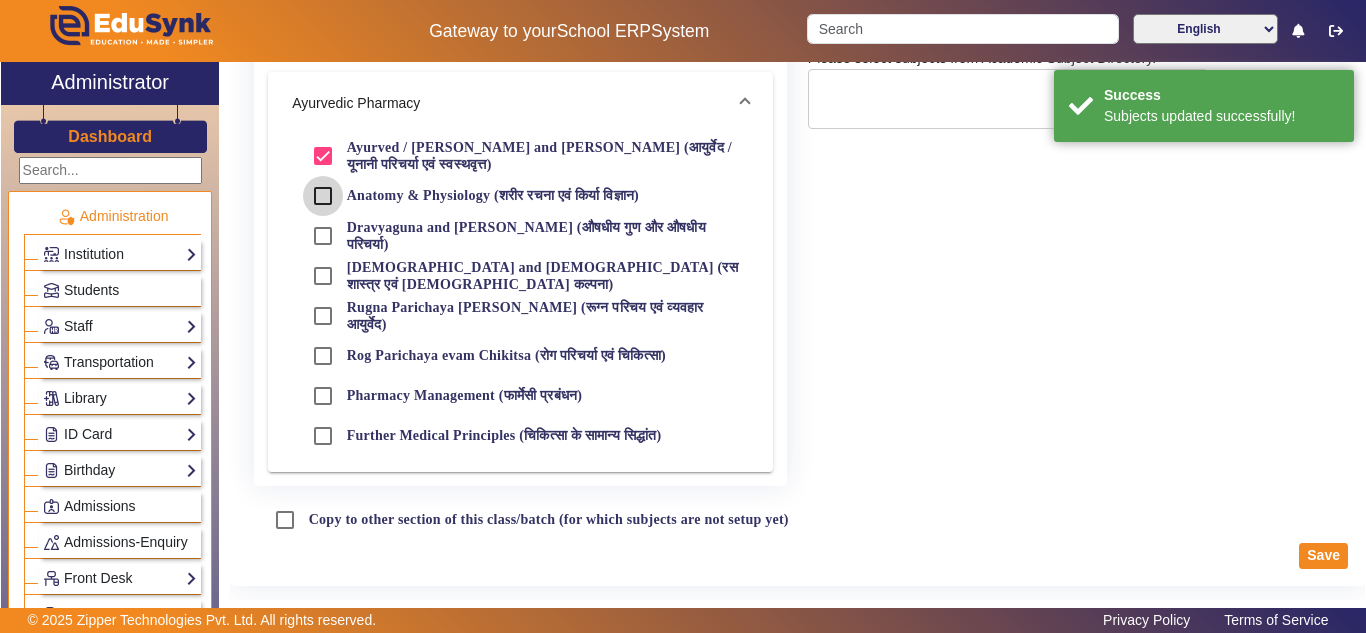 click on "Anatomy & Physiology (शरीर रचना एवं किर्या विज्ञान)" at bounding box center (323, 196) 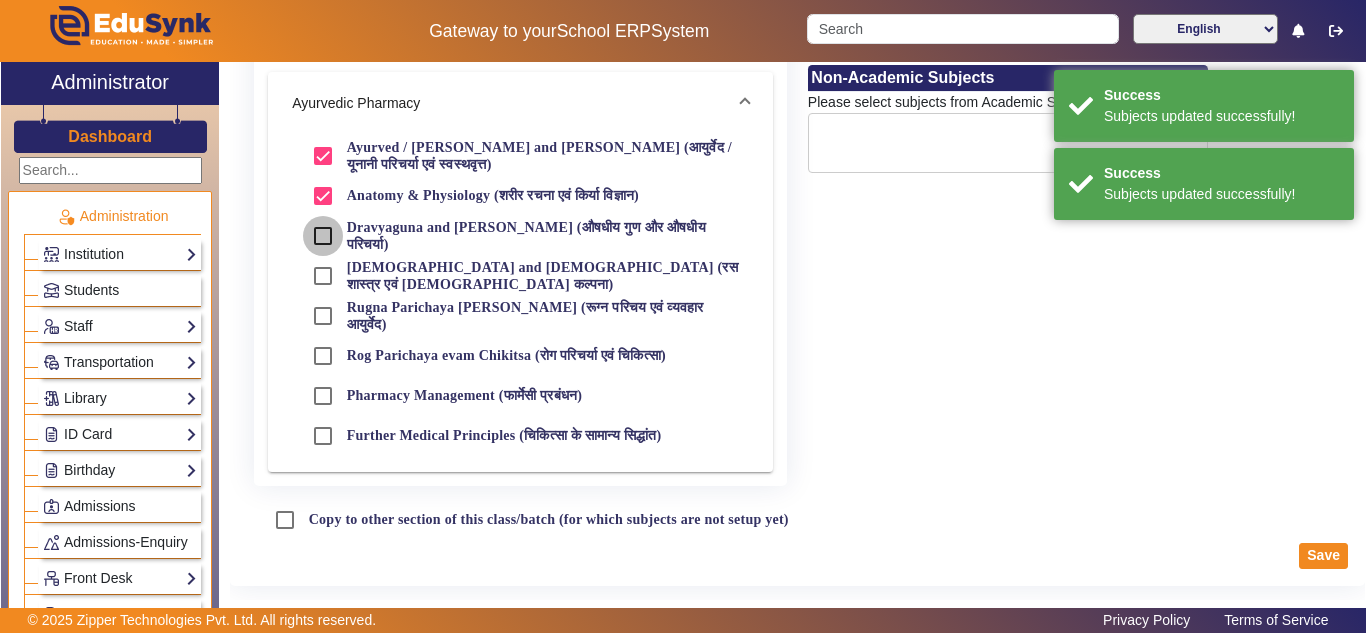 click on "Dravyaguna and [PERSON_NAME] (औषधीय गुण और औषधीय परिचर्या)" at bounding box center (323, 236) 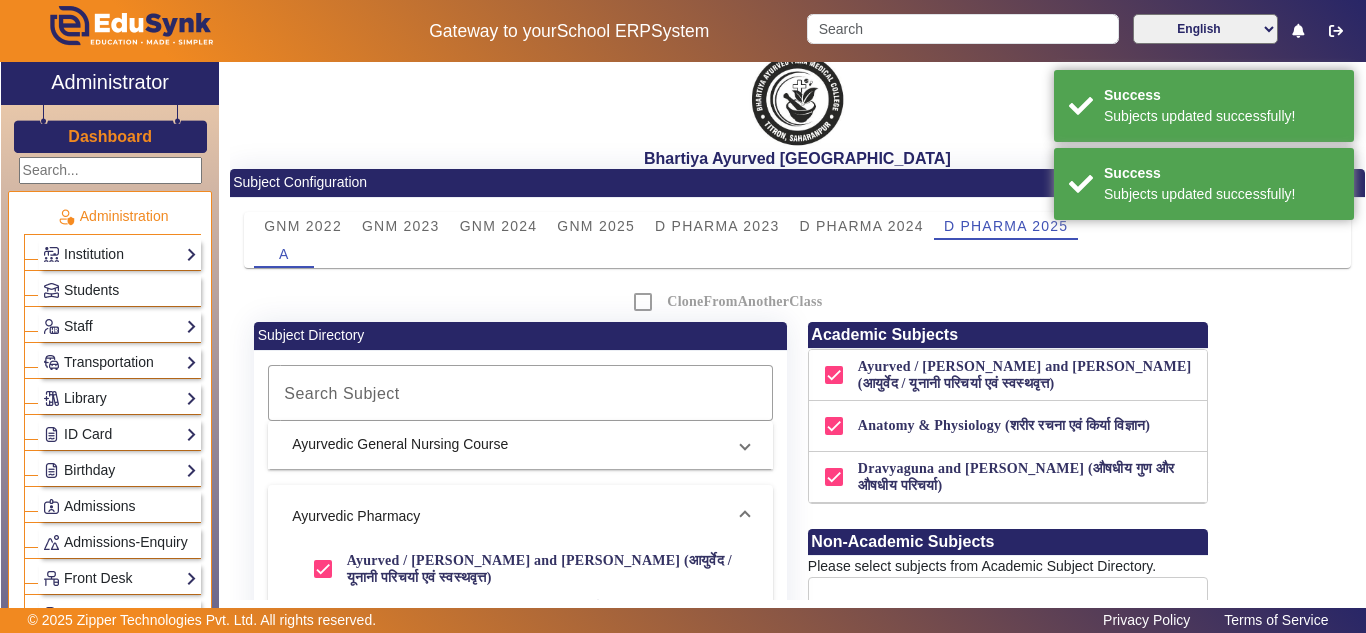 scroll, scrollTop: 0, scrollLeft: 0, axis: both 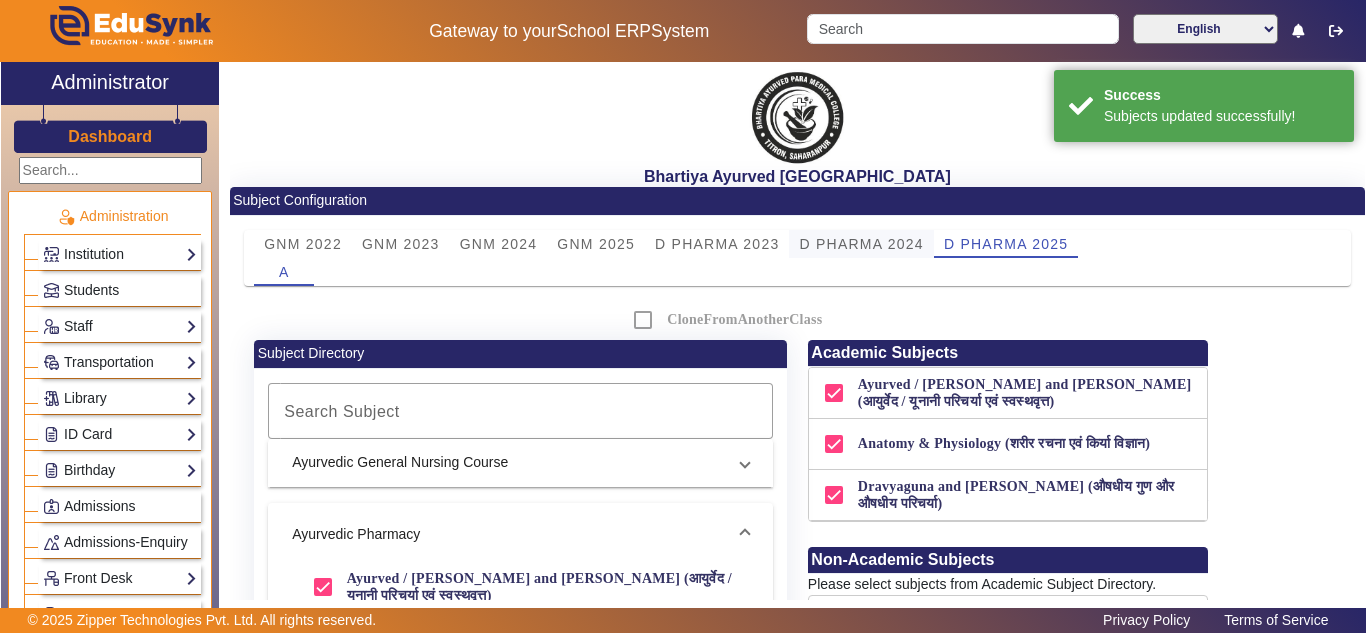 click on "D PHARMA 2024" at bounding box center [861, 244] 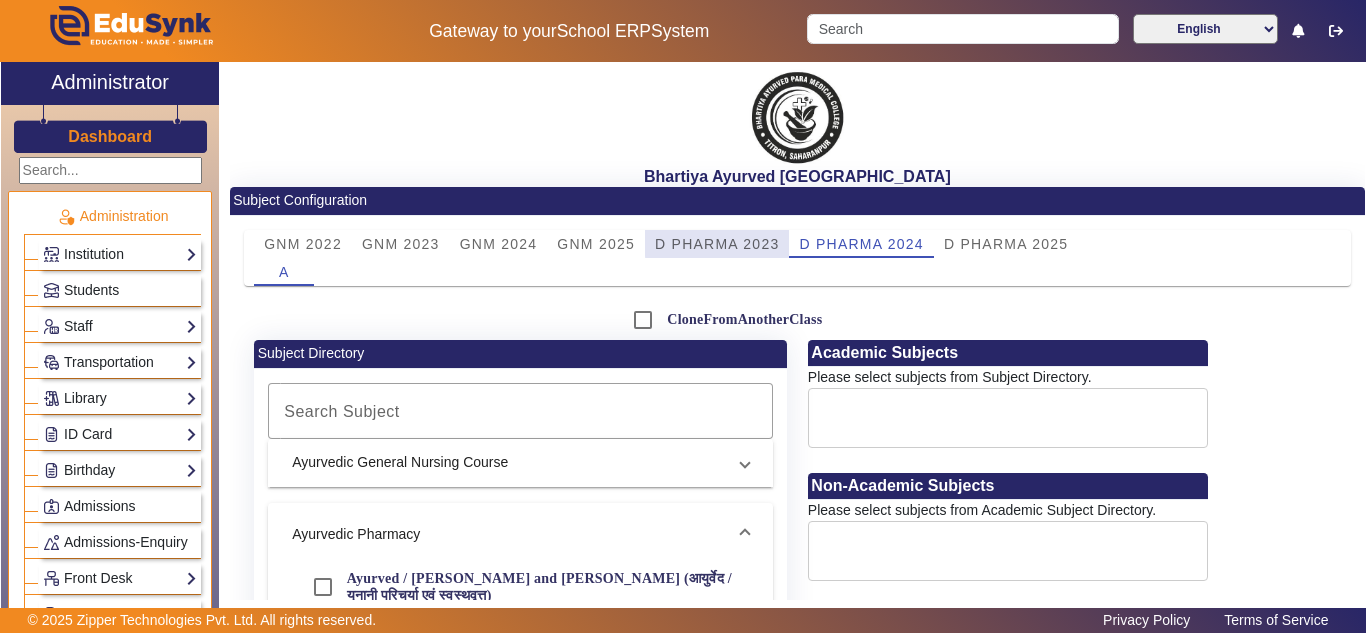 click on "D PHARMA 2023" at bounding box center (717, 244) 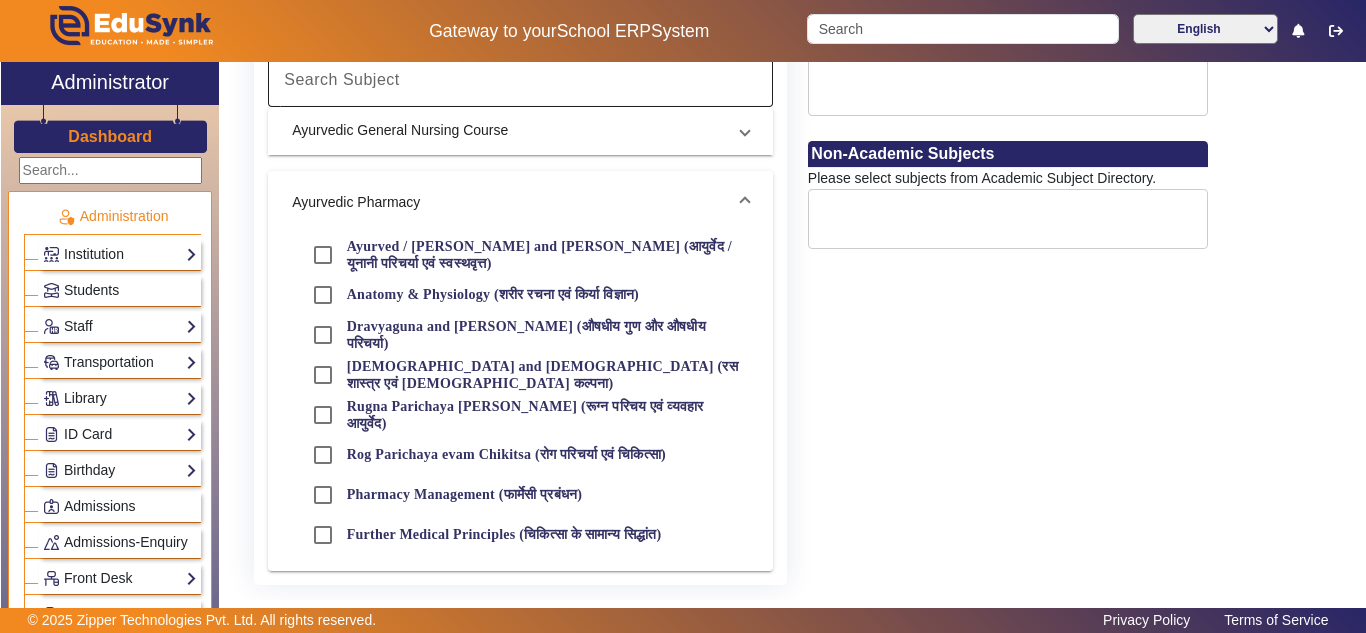 scroll, scrollTop: 333, scrollLeft: 0, axis: vertical 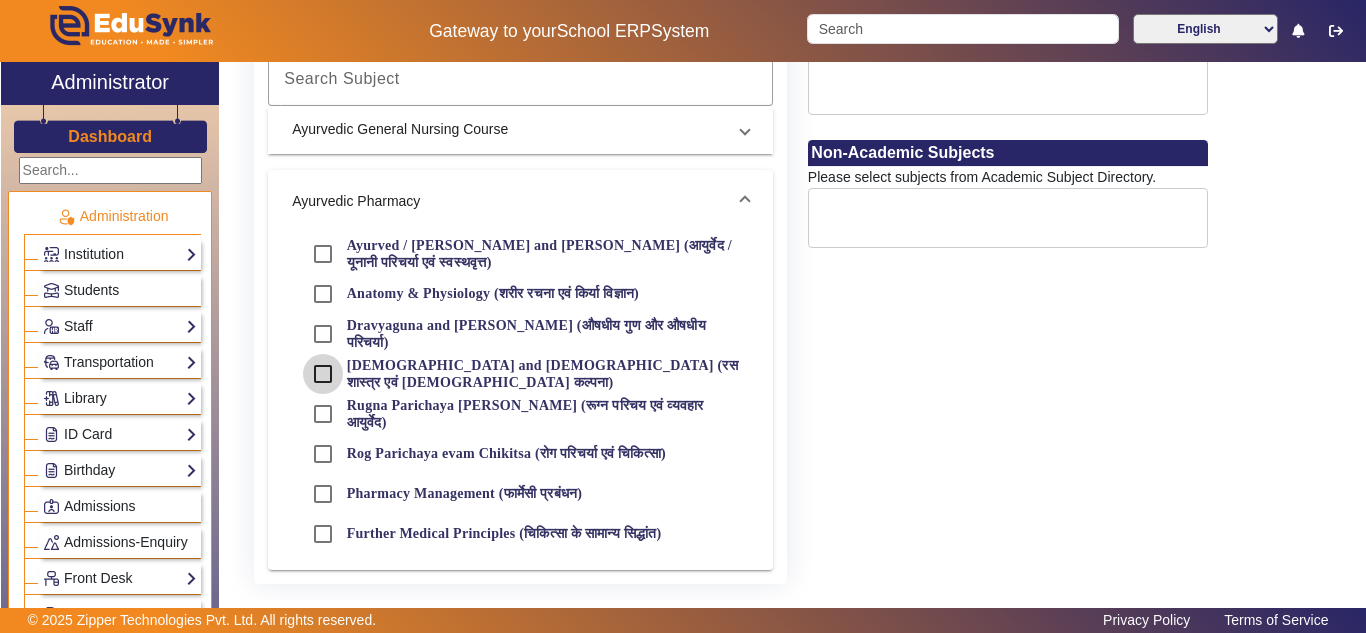 click on "[DEMOGRAPHIC_DATA] and [DEMOGRAPHIC_DATA] (रस शास्त्र एवं [DEMOGRAPHIC_DATA] कल्पना)" at bounding box center [323, 374] 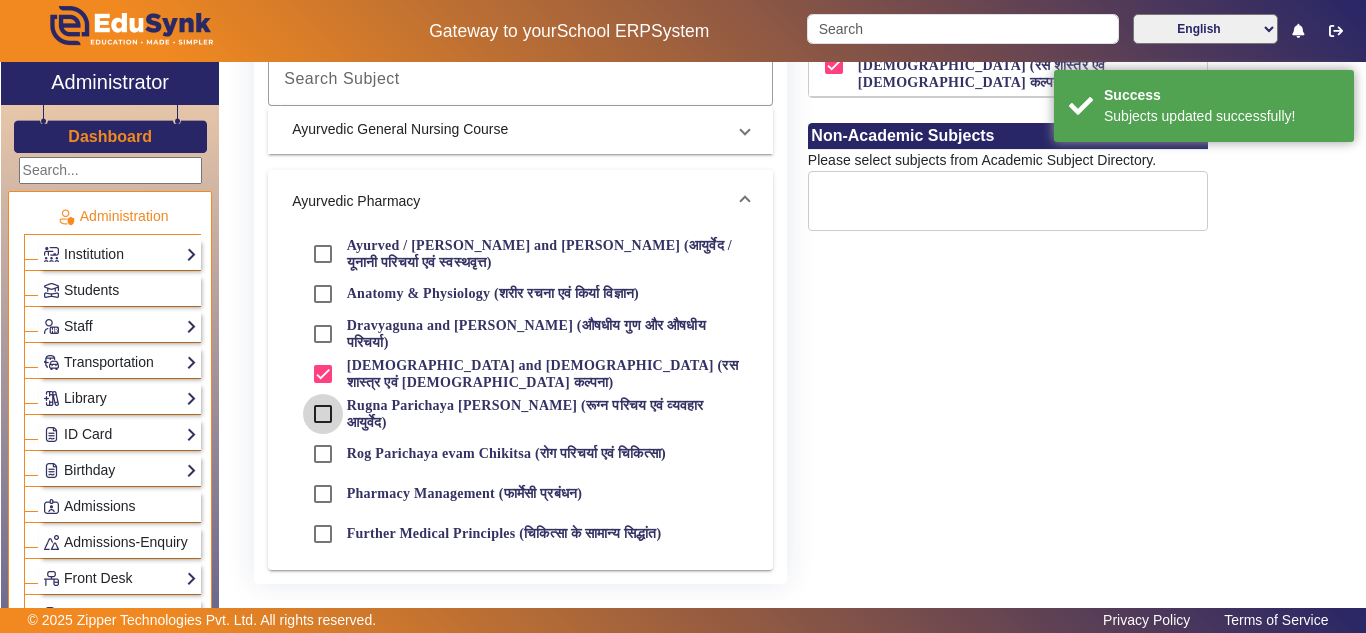 click on "Rugna Parichaya [PERSON_NAME] (रूग्न परिचय एवं व्यवहार आयुर्वेद)" at bounding box center [323, 414] 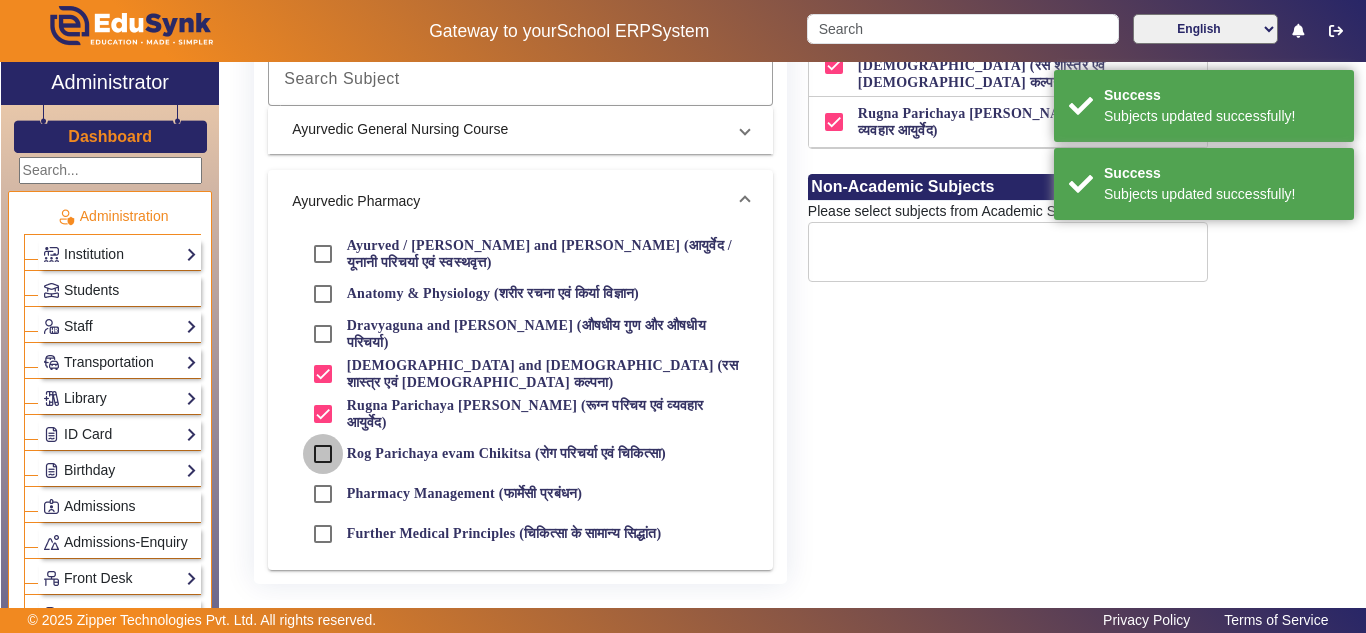 drag, startPoint x: 331, startPoint y: 455, endPoint x: 458, endPoint y: 460, distance: 127.09839 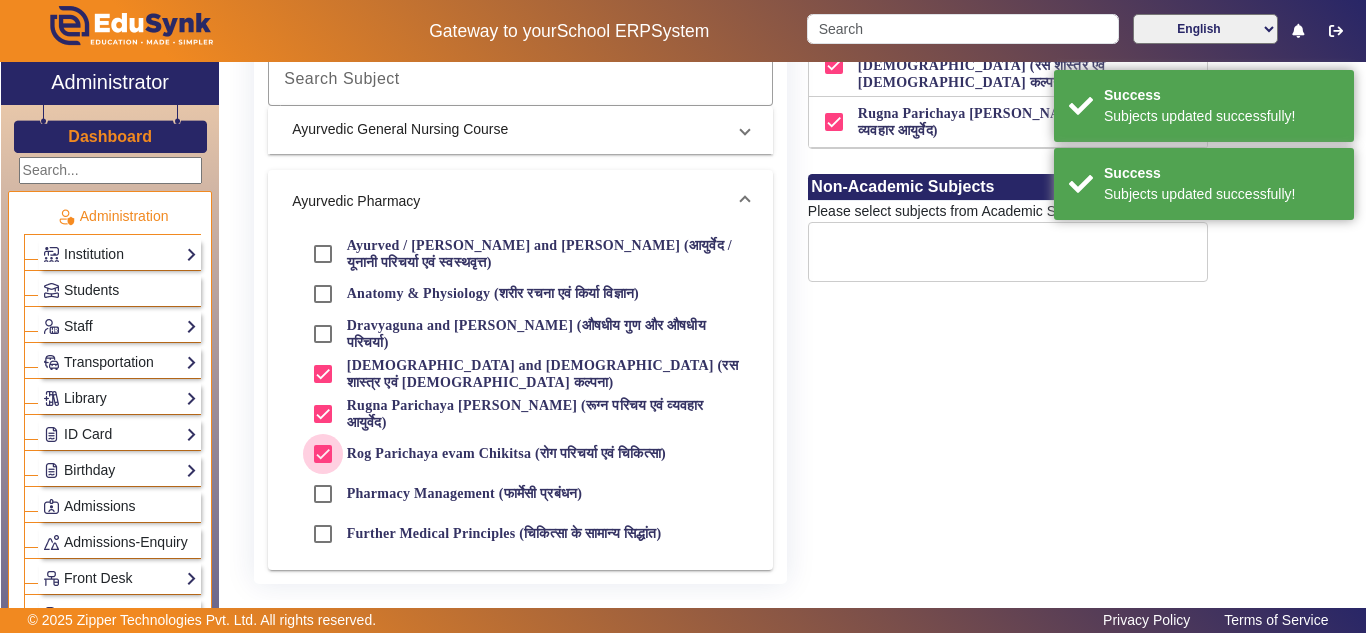 checkbox on "true" 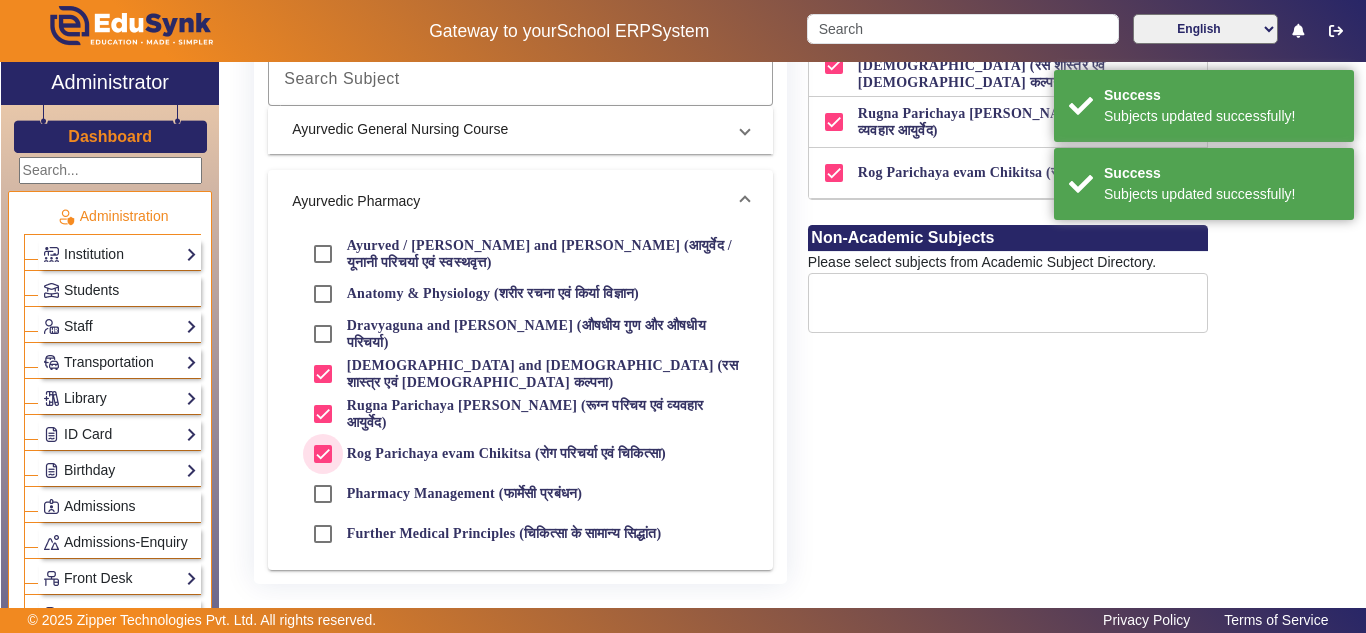 scroll, scrollTop: 167, scrollLeft: 0, axis: vertical 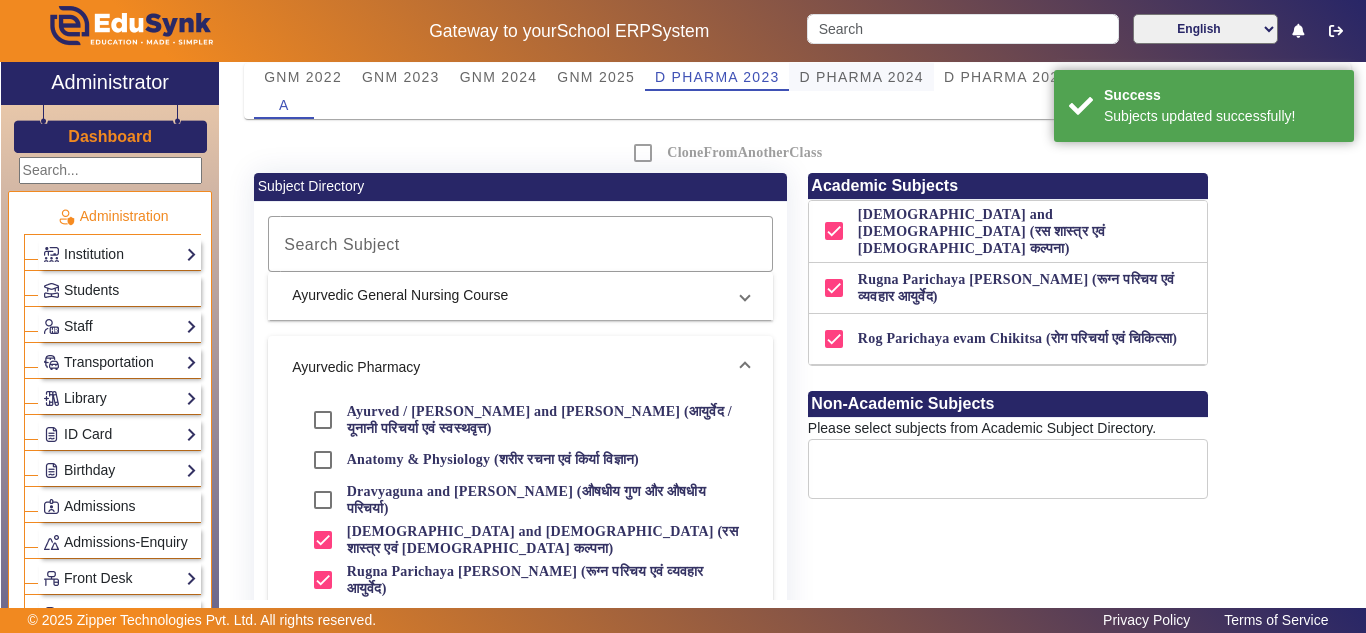 click on "D PHARMA 2024" at bounding box center (861, 77) 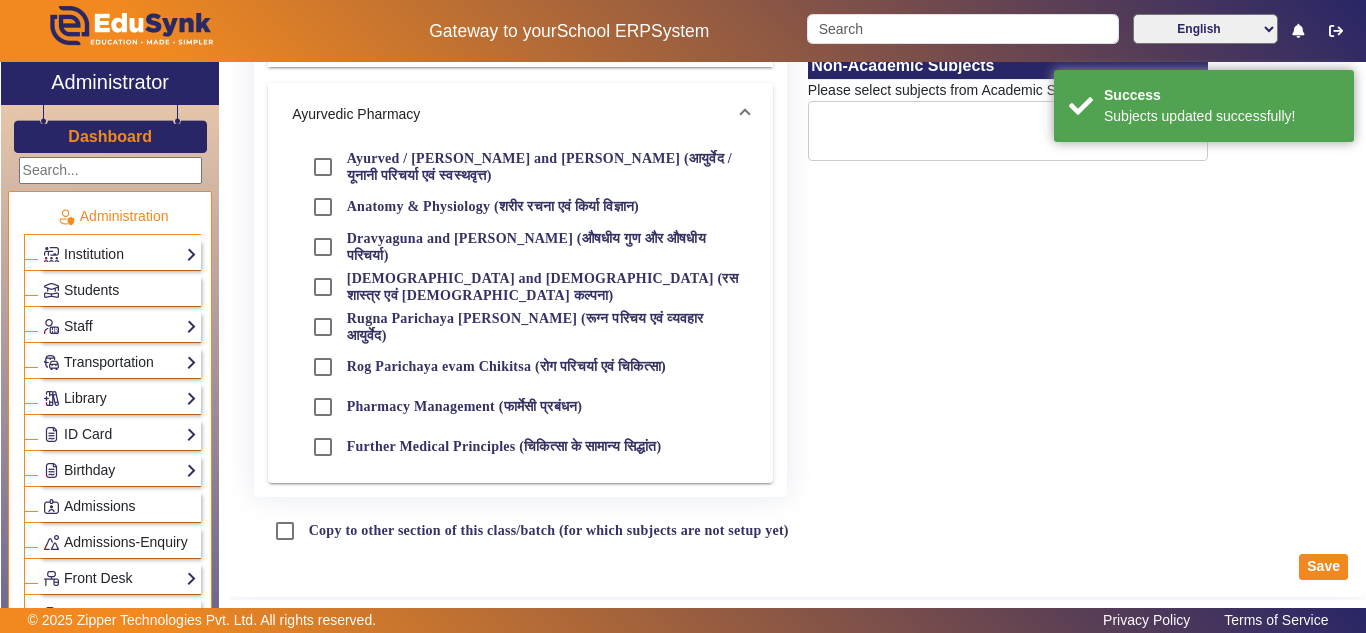scroll, scrollTop: 431, scrollLeft: 0, axis: vertical 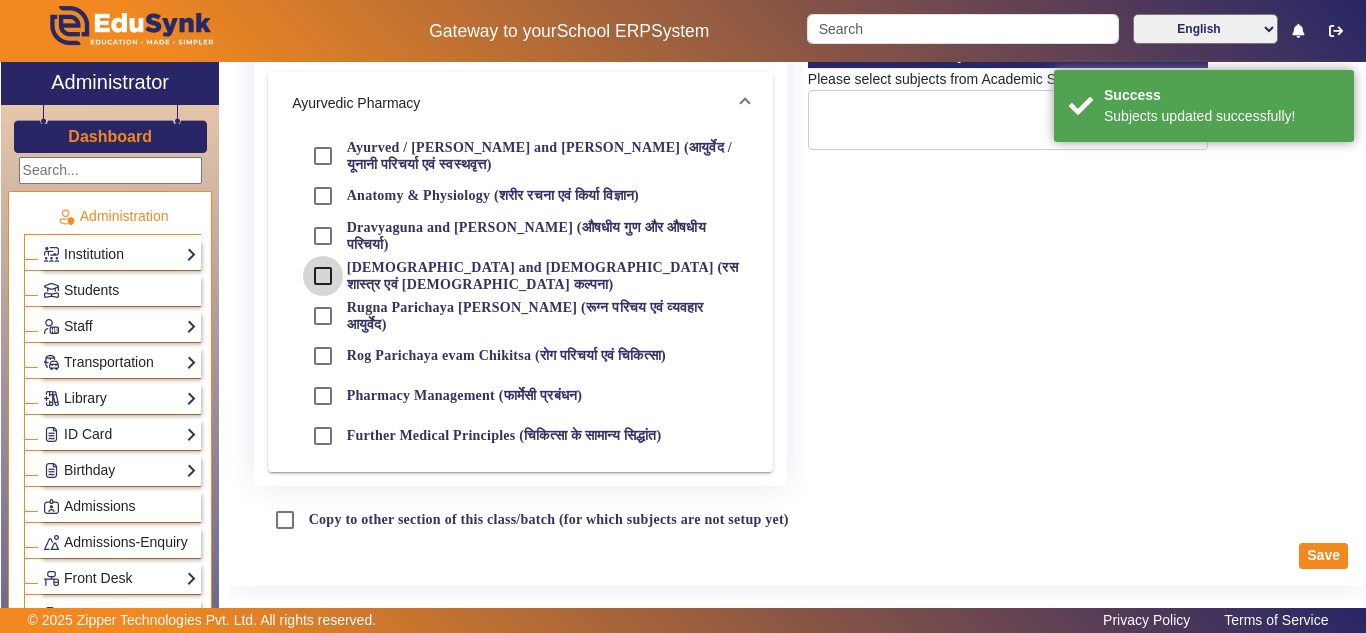 click on "[DEMOGRAPHIC_DATA] and [DEMOGRAPHIC_DATA] (रस शास्त्र एवं [DEMOGRAPHIC_DATA] कल्पना)" at bounding box center (323, 276) 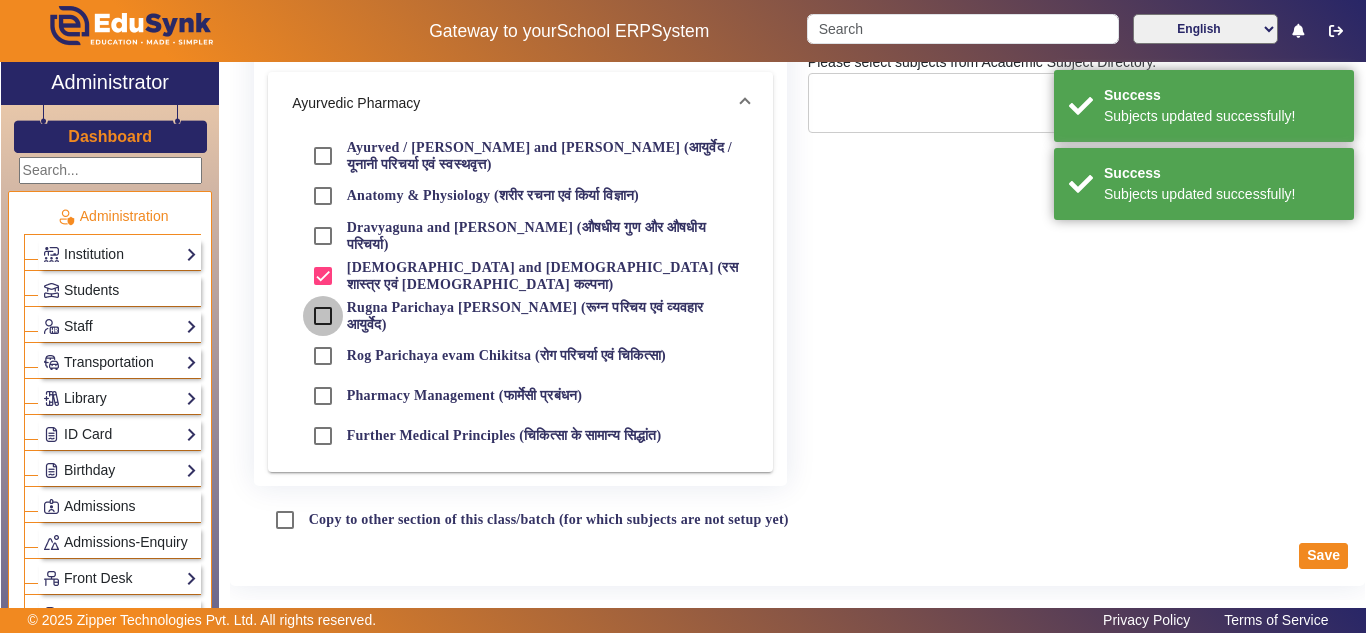 click on "Rugna Parichaya [PERSON_NAME] (रूग्न परिचय एवं व्यवहार आयुर्वेद)" at bounding box center [323, 316] 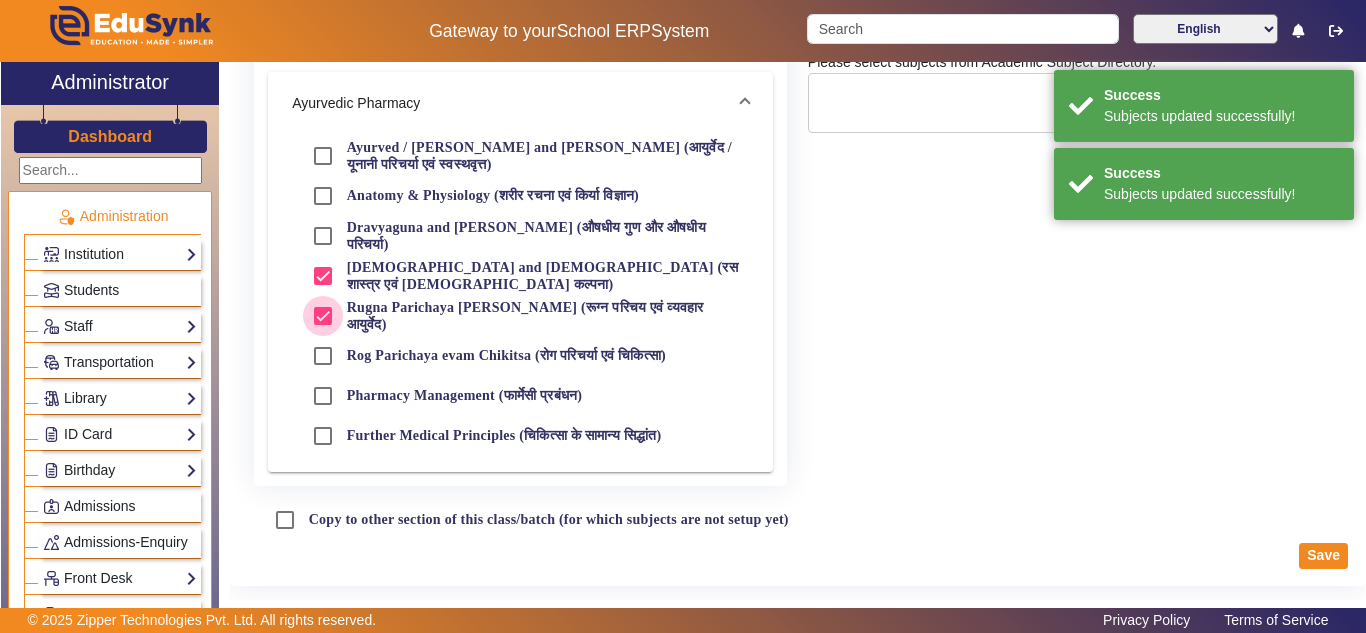 checkbox on "true" 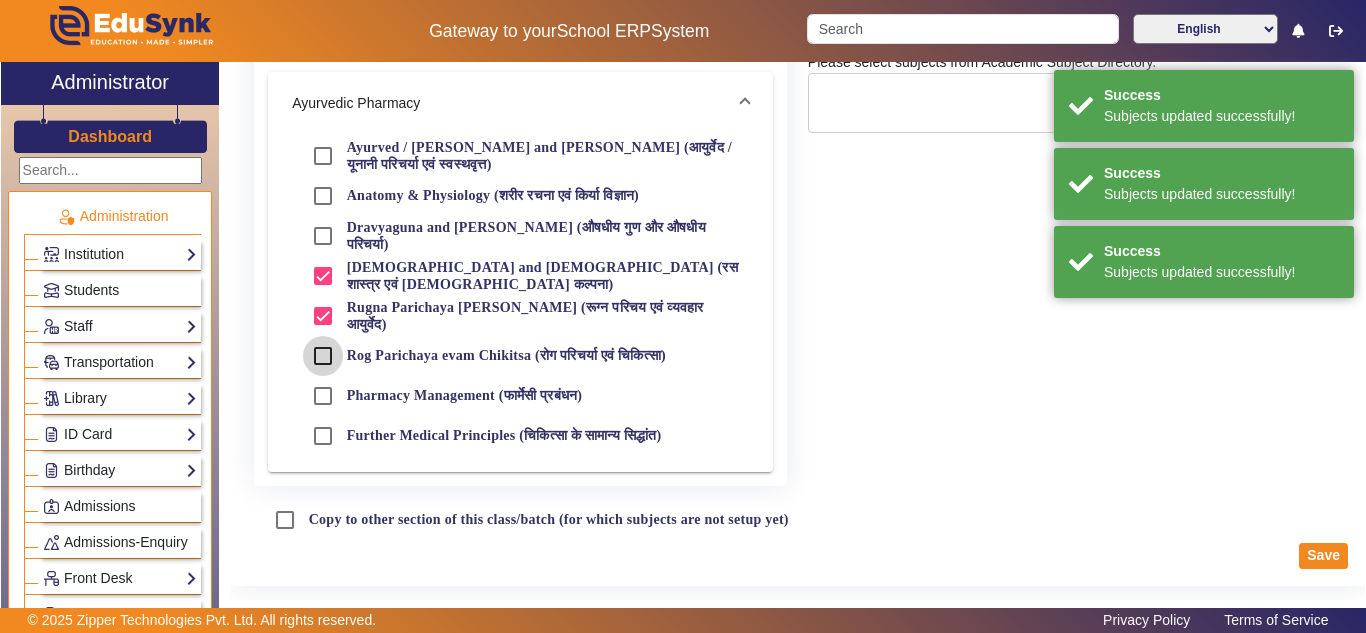 click on "Rog Parichaya evam Chikitsa (रोग परिचर्या एवं चिकित्सा)" at bounding box center [323, 356] 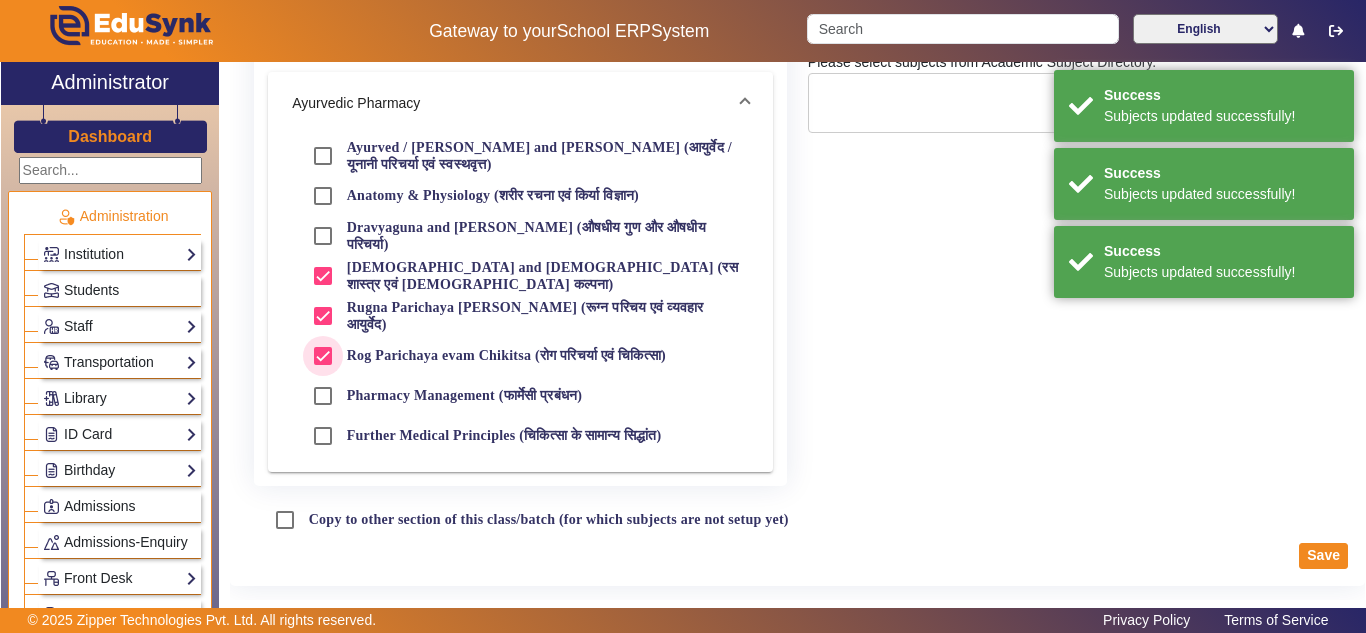 checkbox on "true" 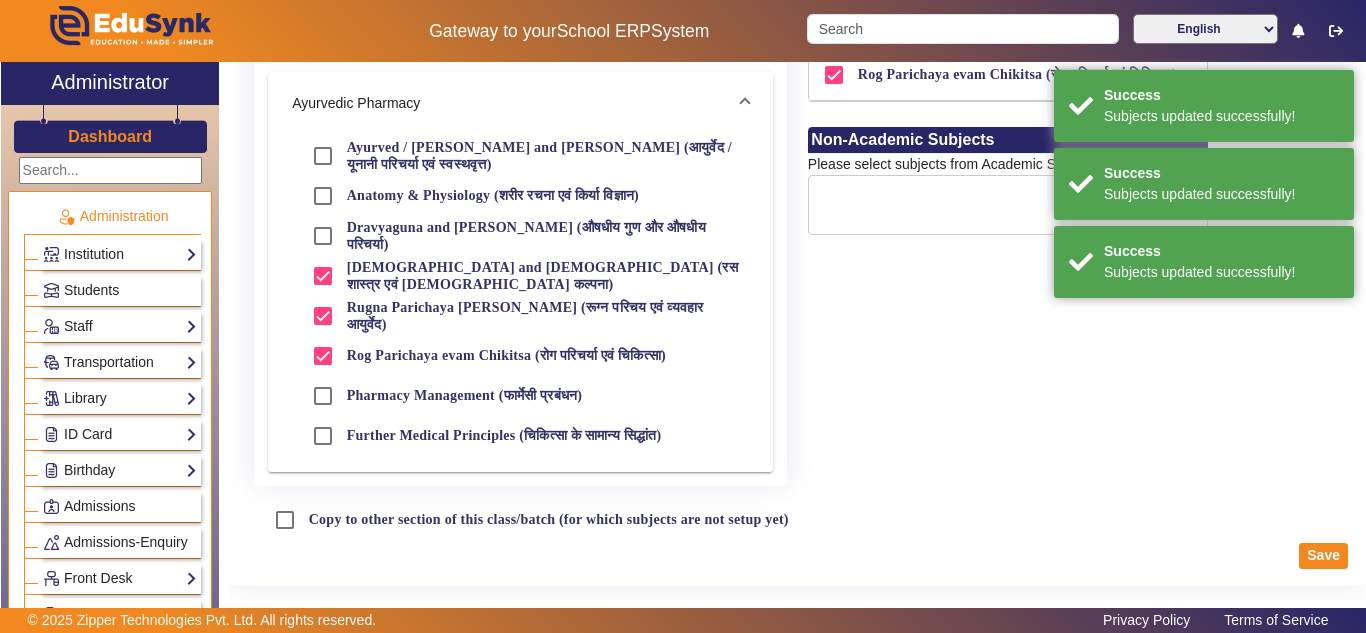 drag, startPoint x: 934, startPoint y: 494, endPoint x: 1028, endPoint y: 513, distance: 95.90099 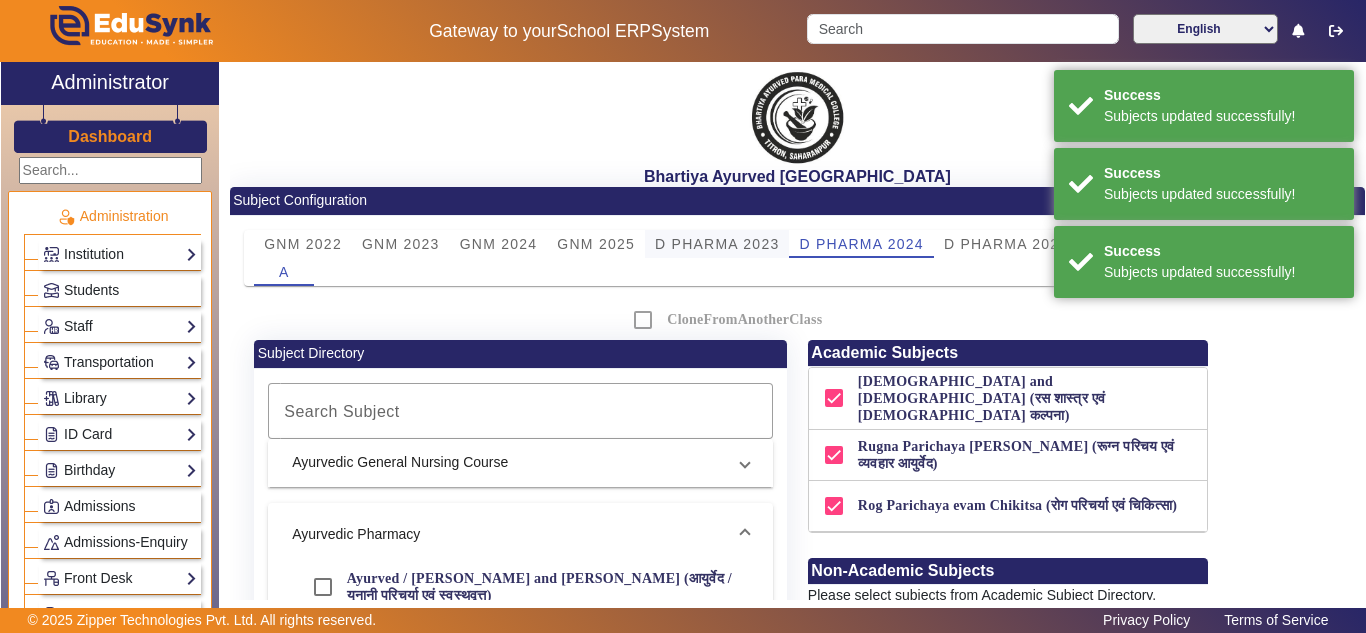 click on "D PHARMA 2023" at bounding box center (717, 244) 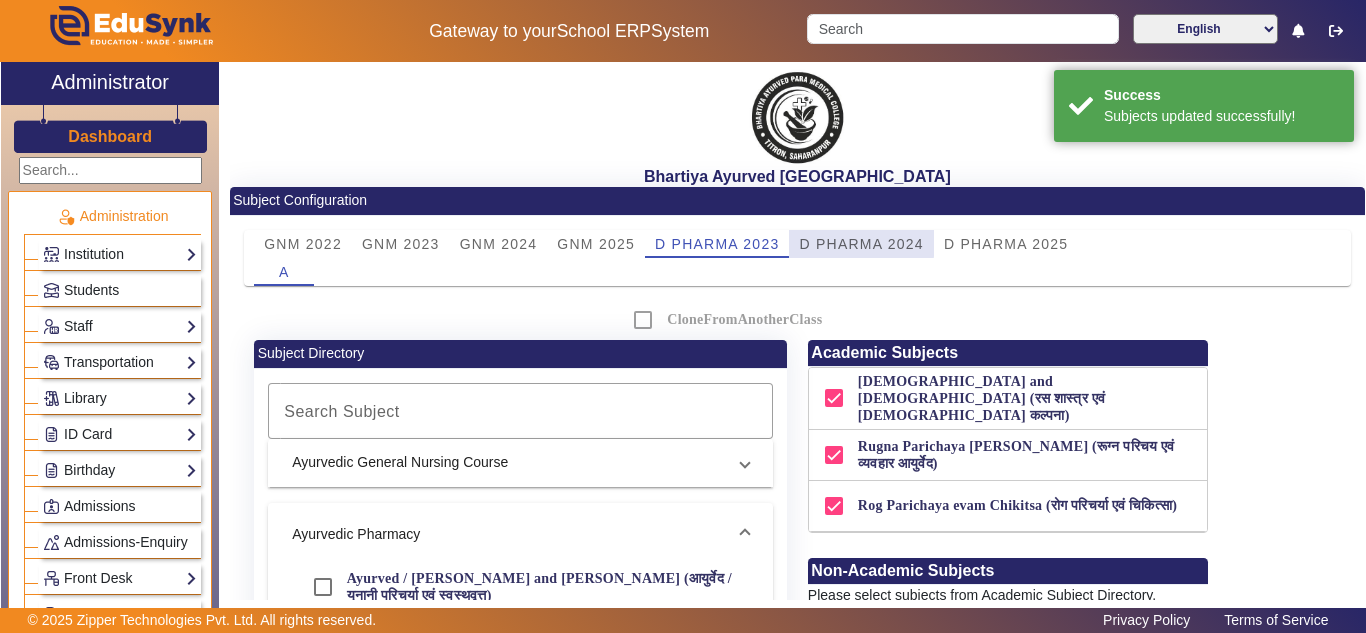 click on "D PHARMA 2024" at bounding box center [861, 244] 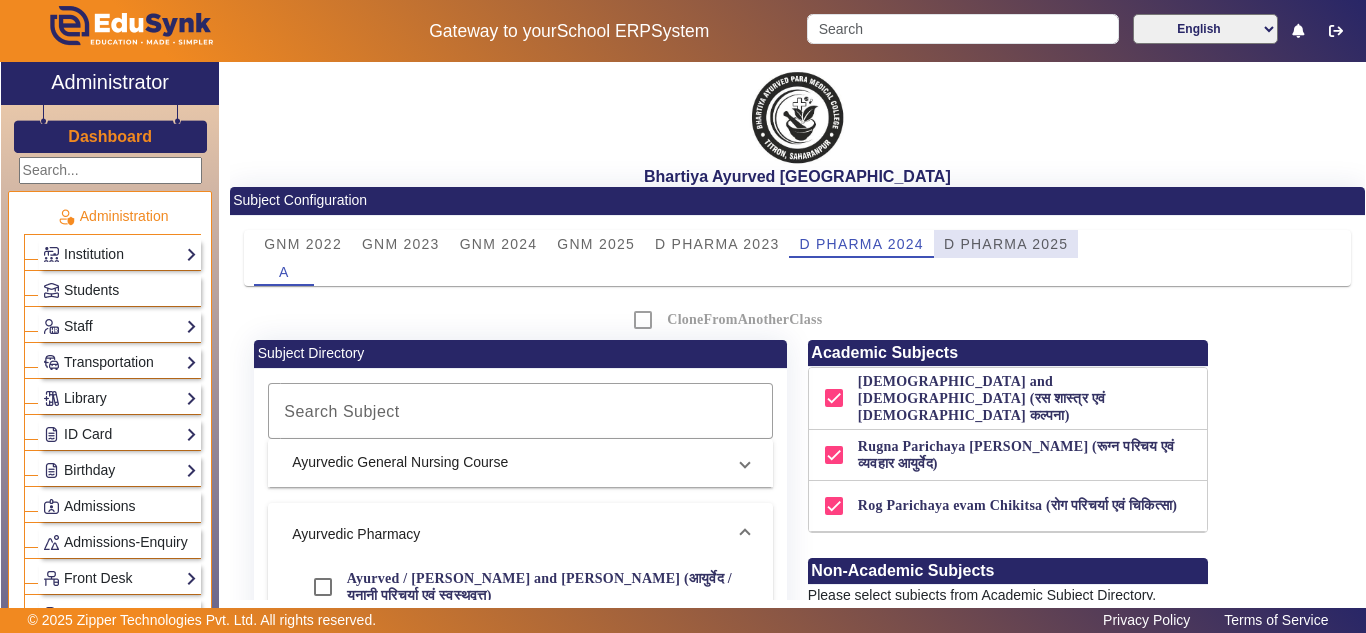 click on "D PHARMA 2025" at bounding box center [1006, 244] 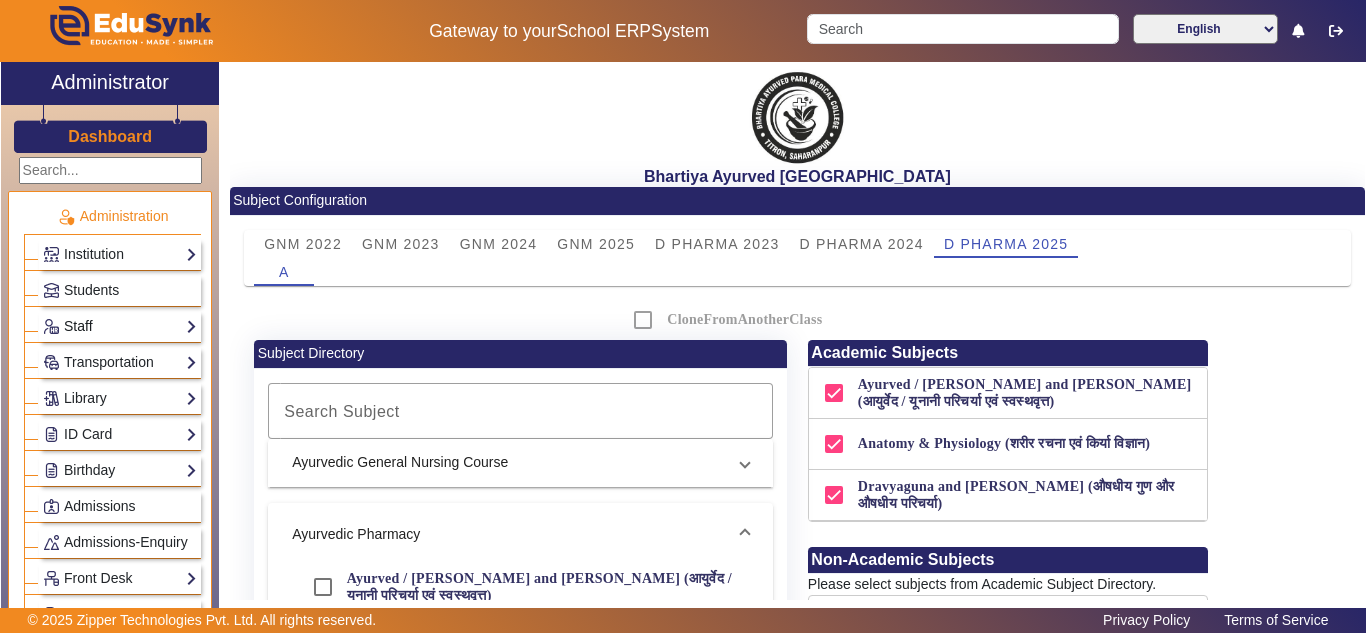 click on "Staff" 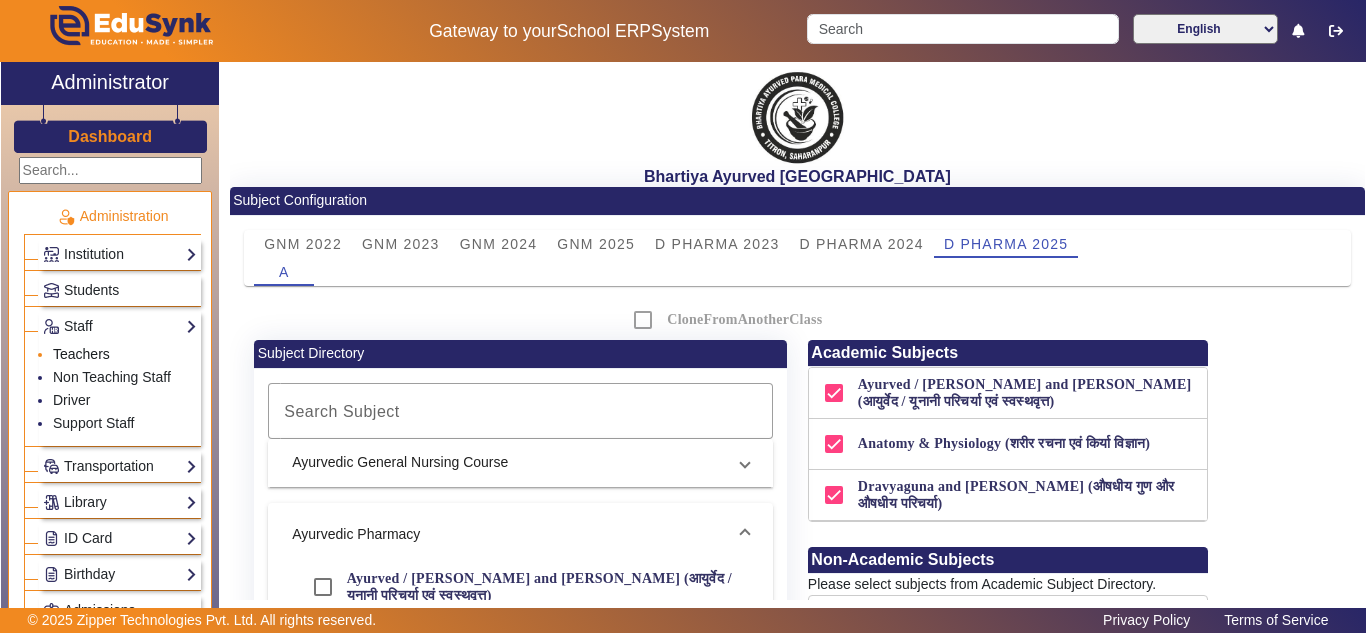 click on "Teachers" 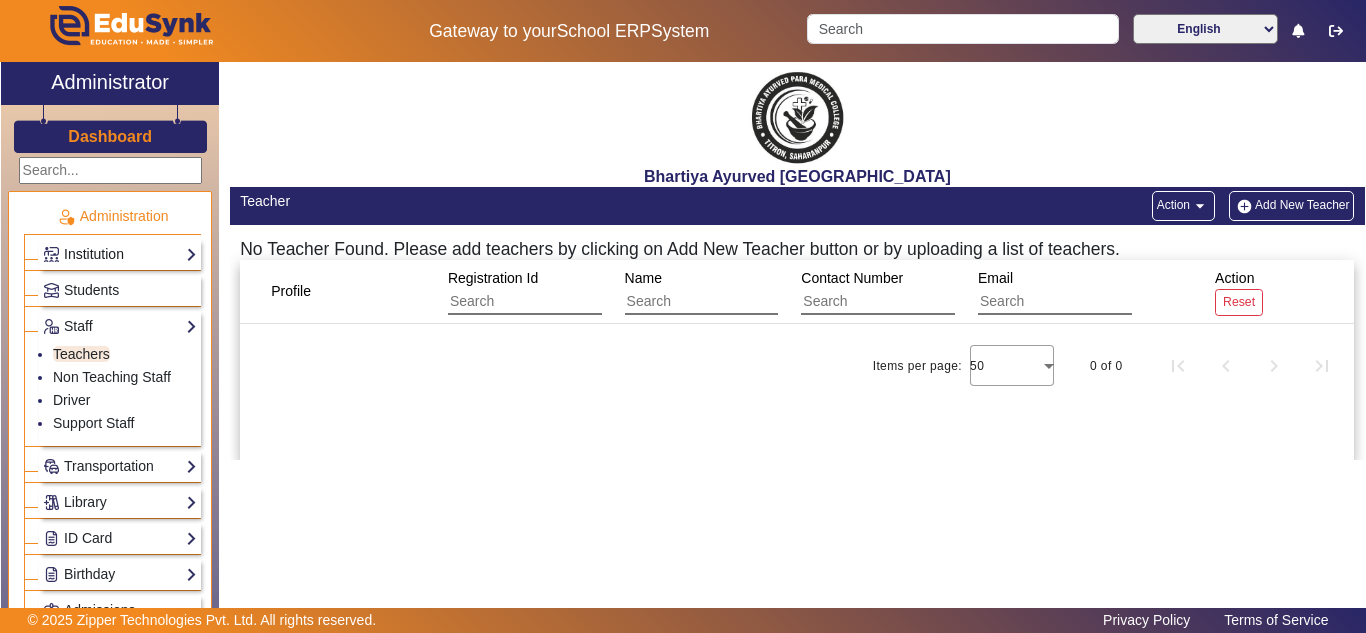 click on "Institution" 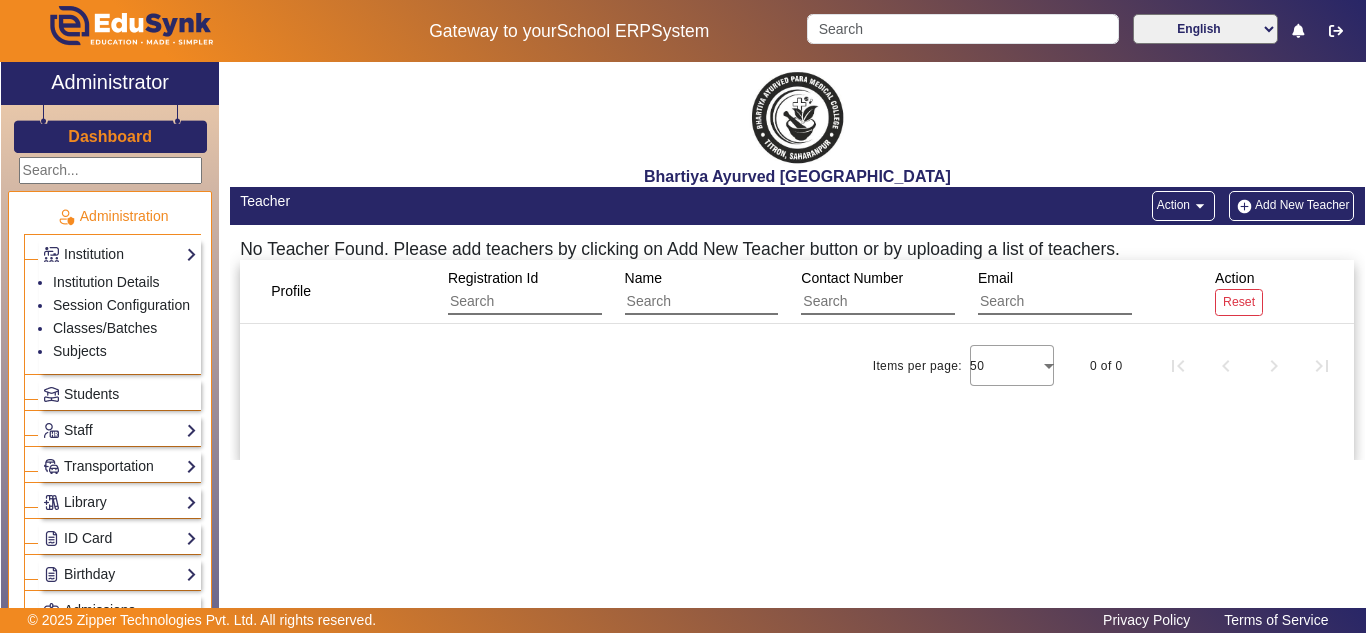click on "Dashboard" 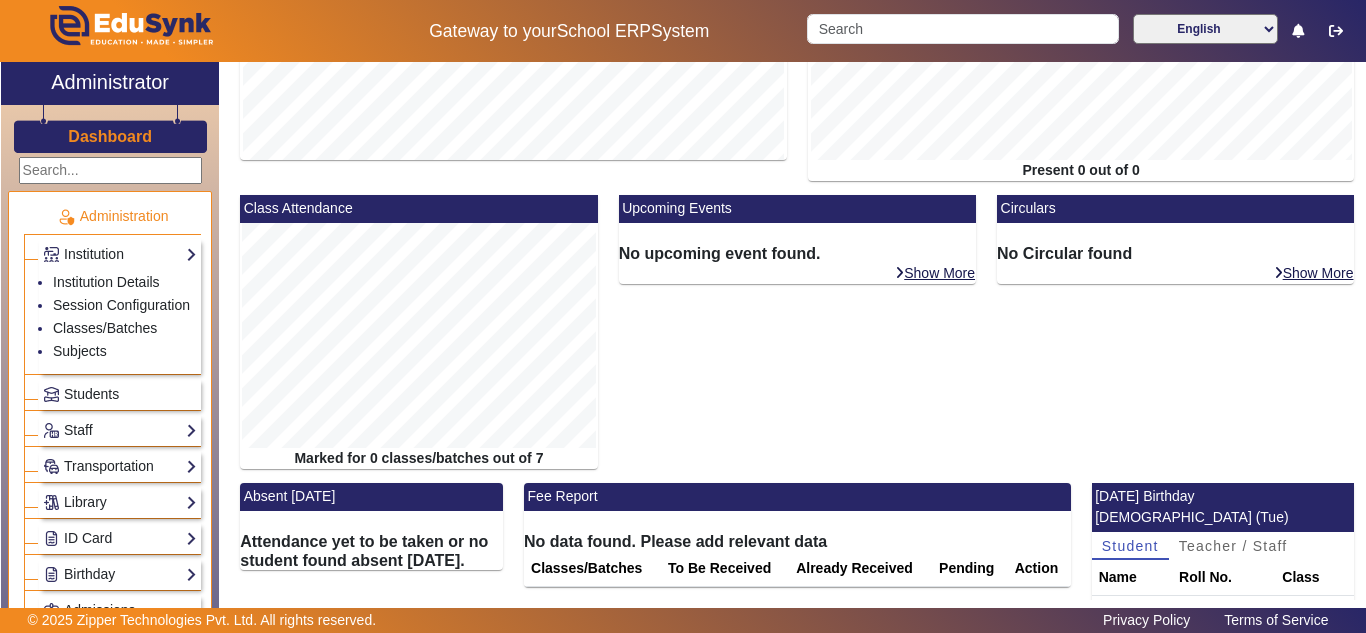 scroll, scrollTop: 283, scrollLeft: 0, axis: vertical 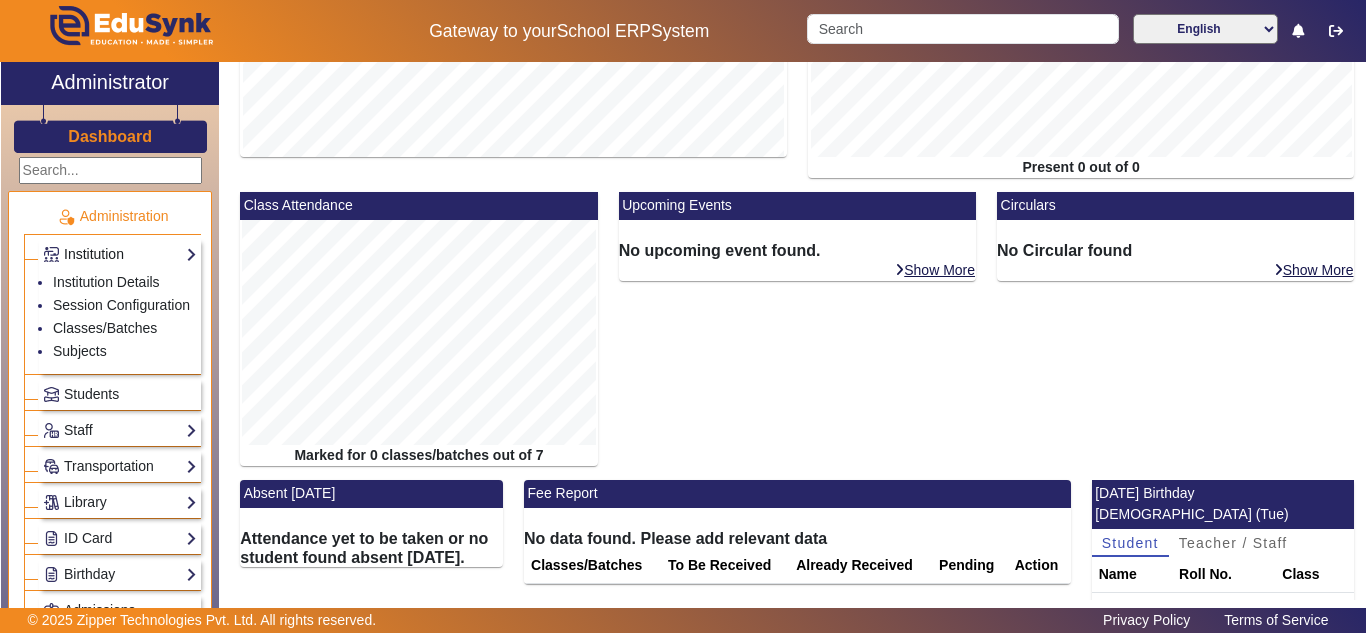 click on "Institution" 